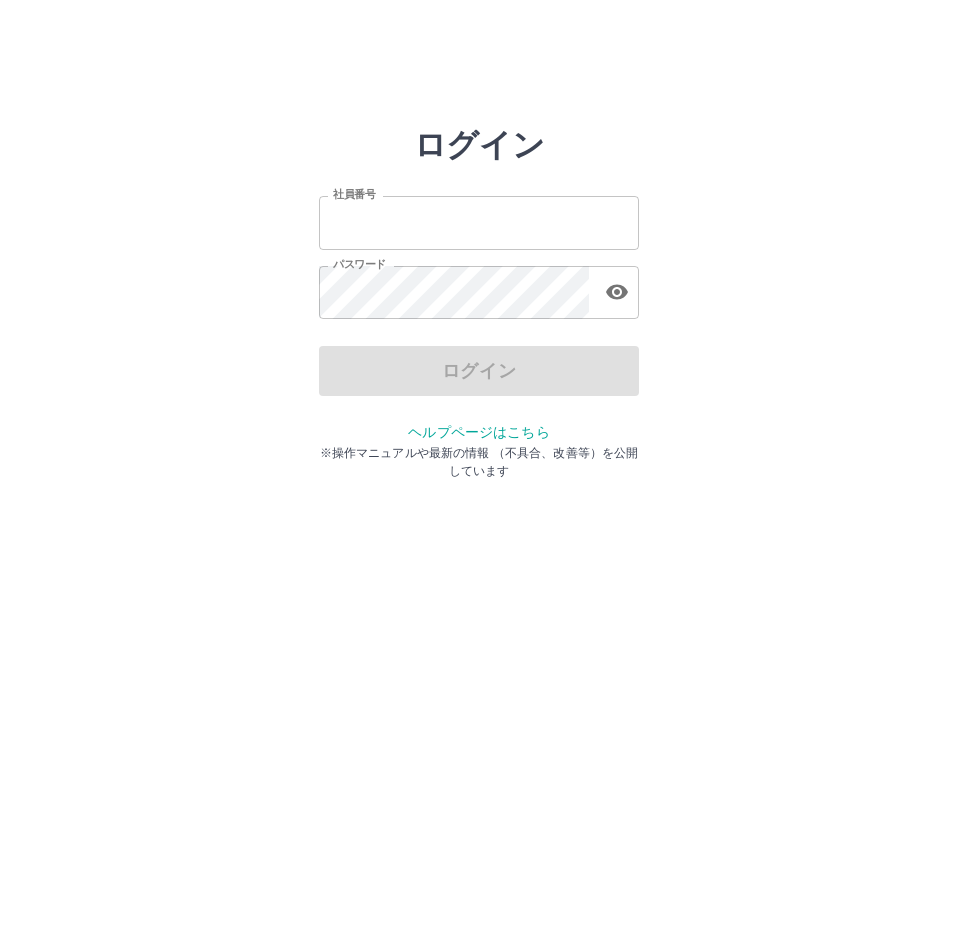 scroll, scrollTop: 0, scrollLeft: 0, axis: both 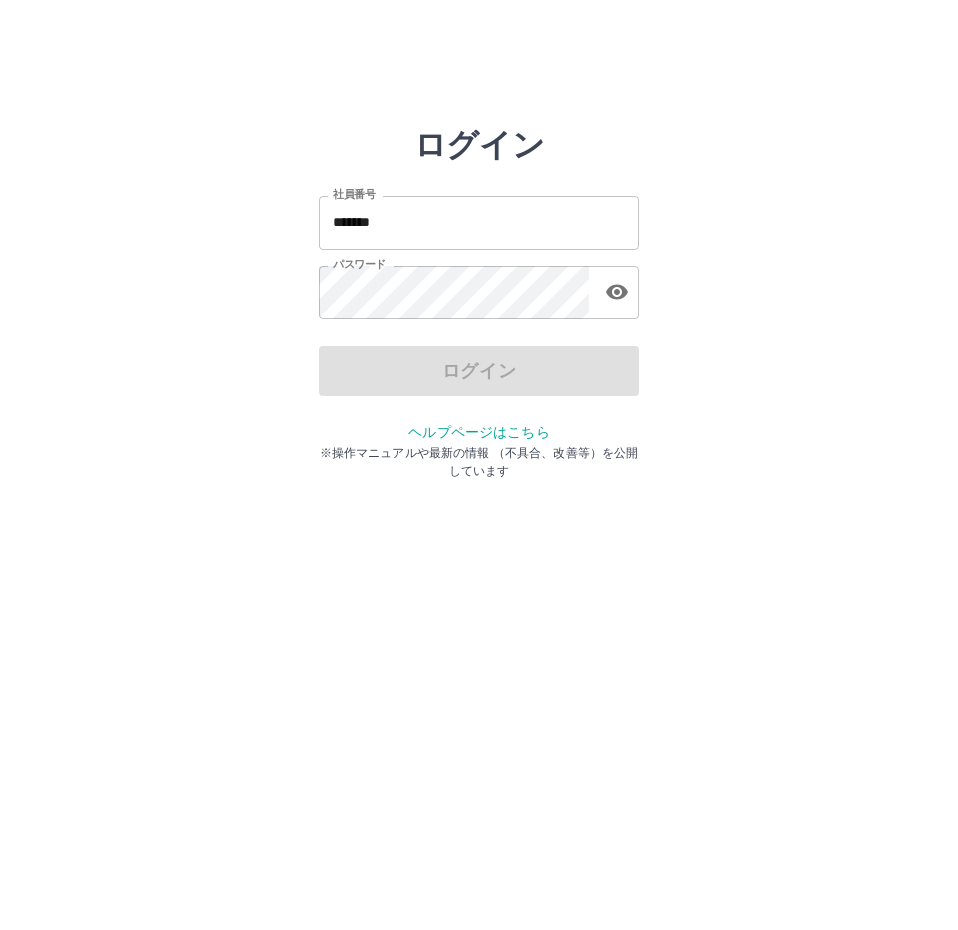 click on "*******" at bounding box center (479, 222) 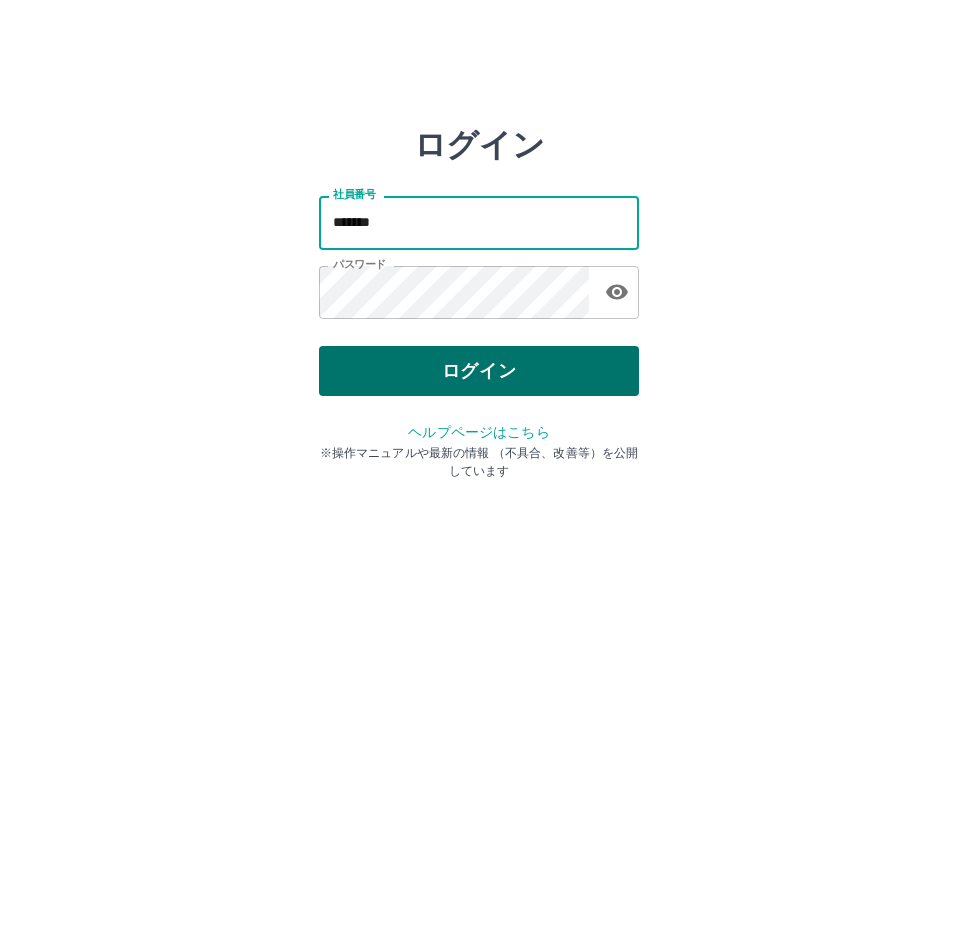 click on "ログイン" at bounding box center [479, 371] 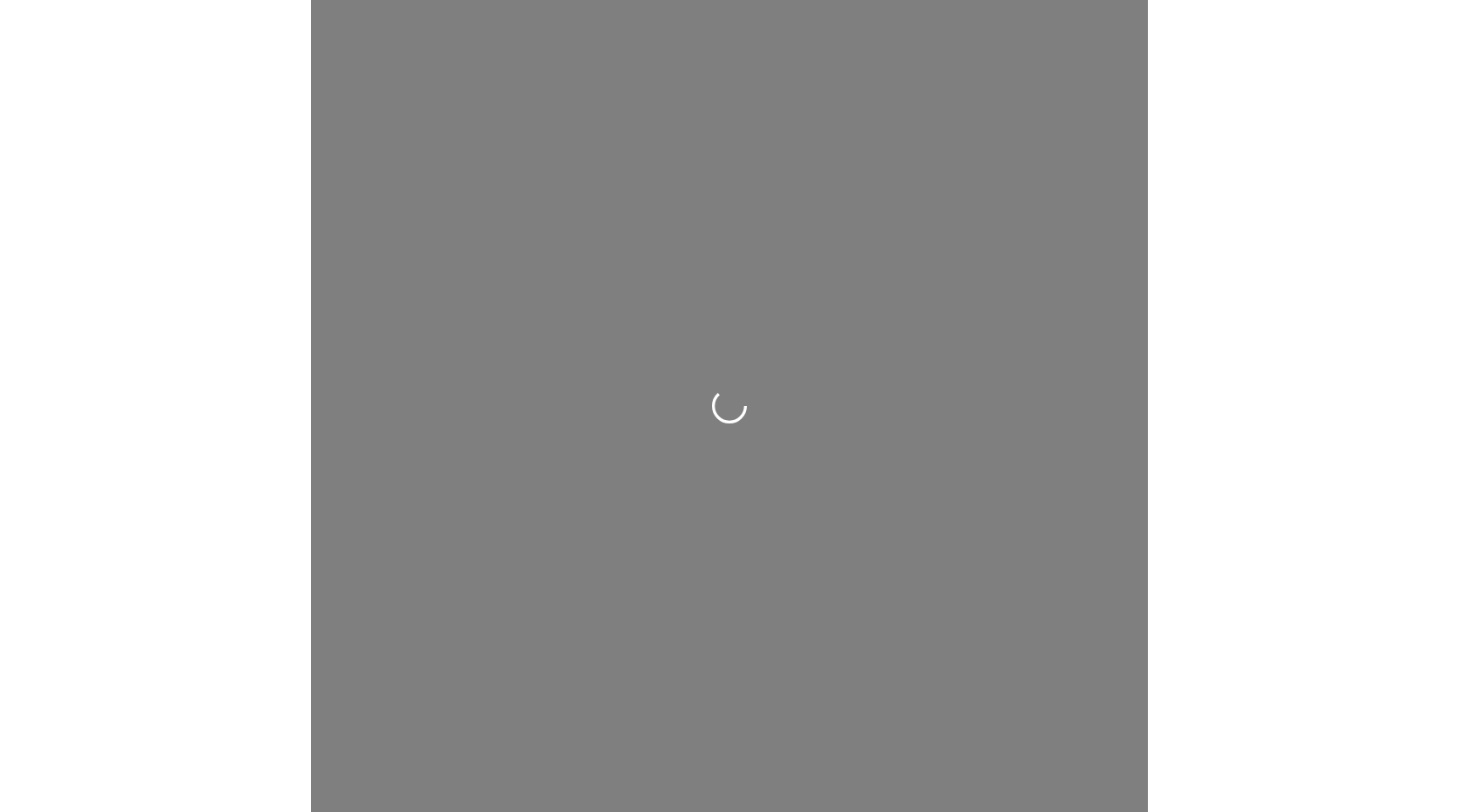 scroll, scrollTop: 0, scrollLeft: 0, axis: both 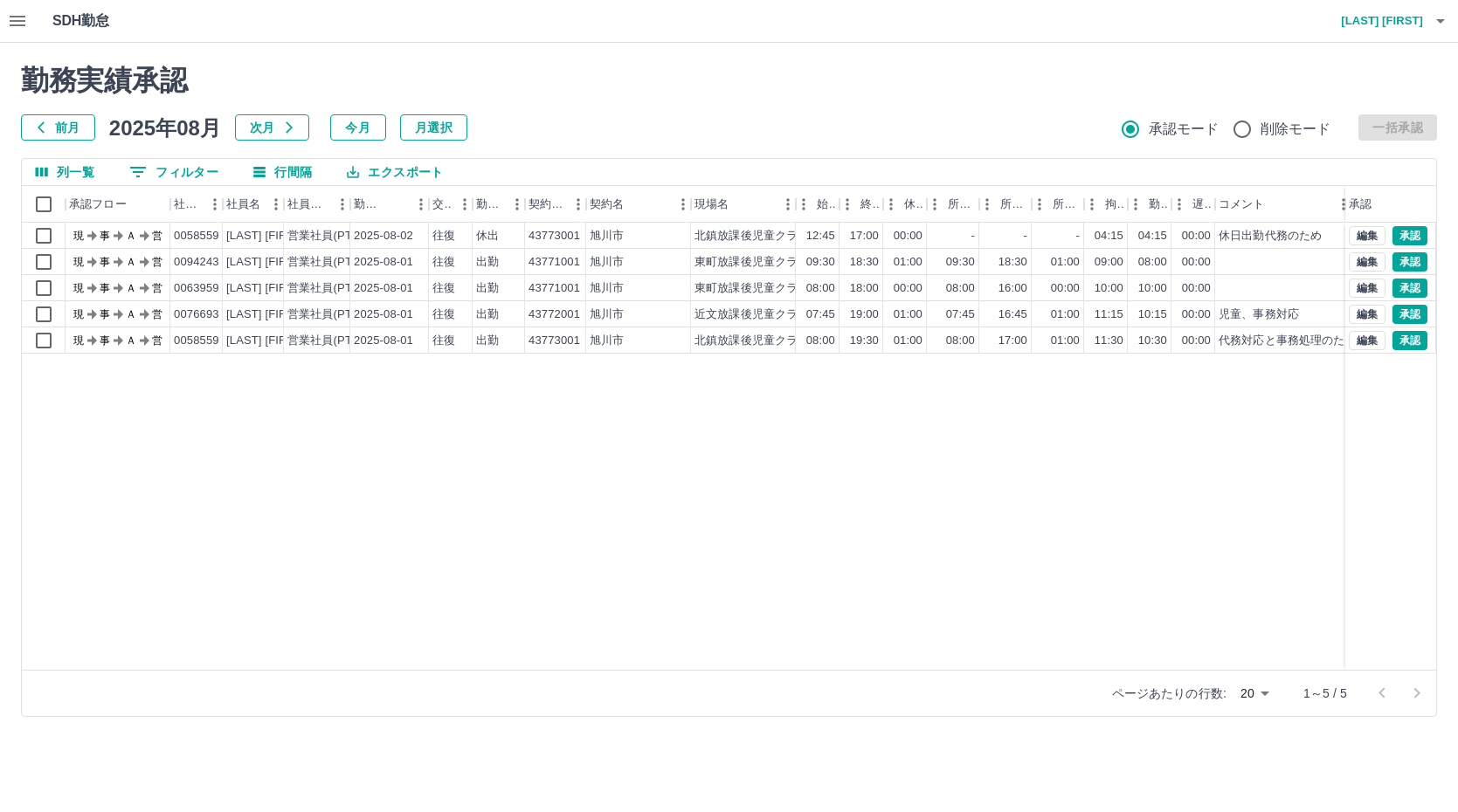 click on "前月" at bounding box center (58, 127) 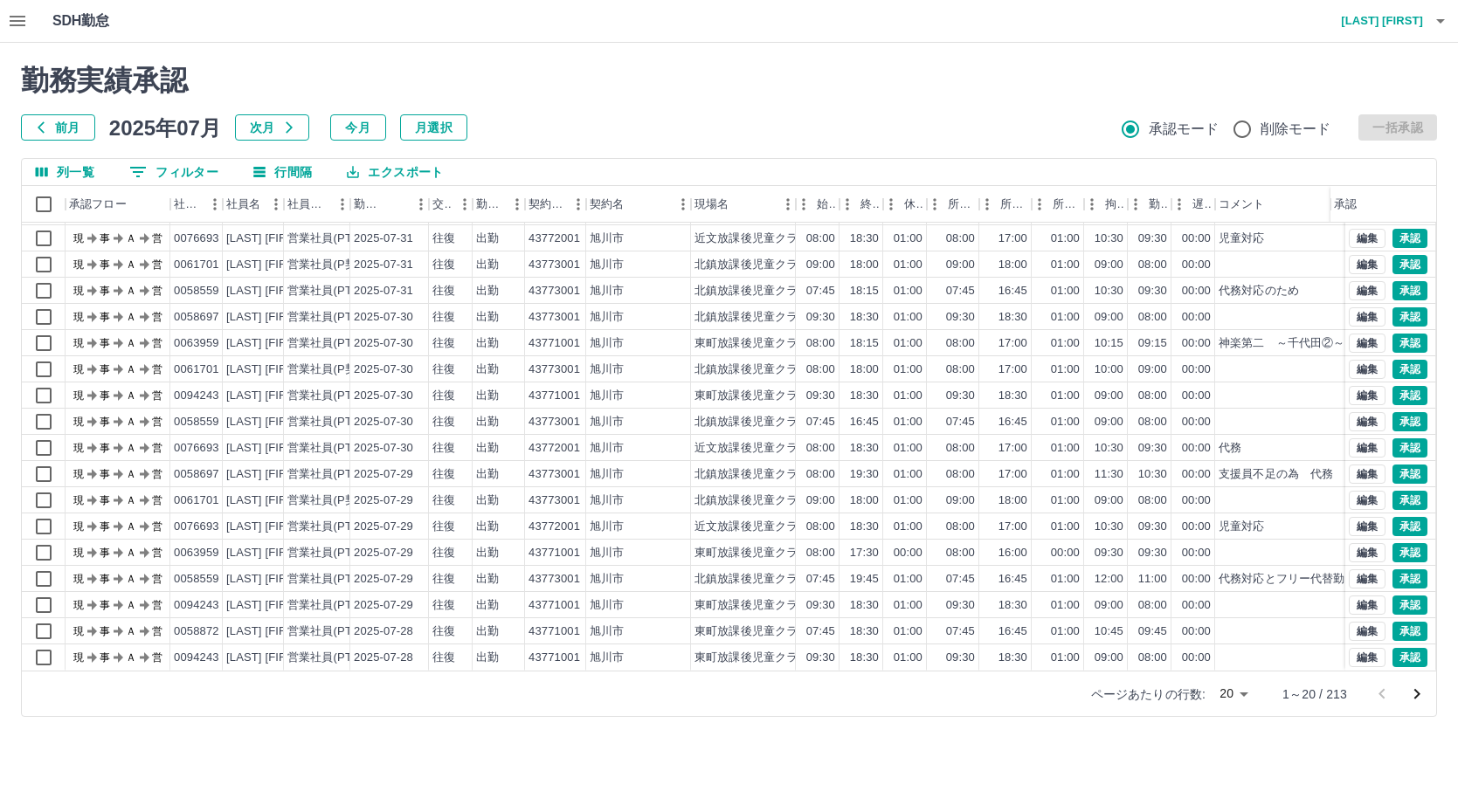scroll, scrollTop: 91, scrollLeft: 0, axis: vertical 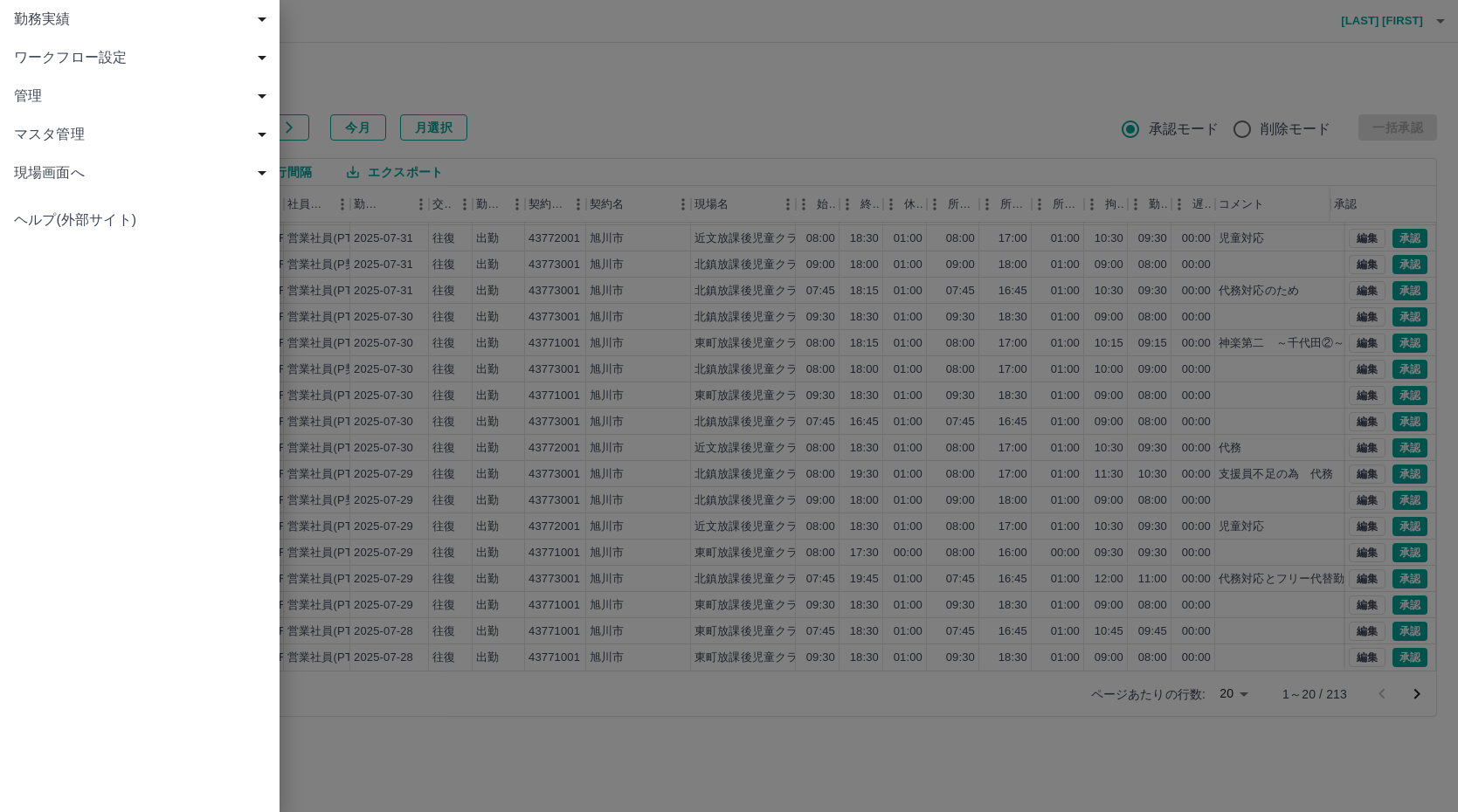click at bounding box center [729, 406] 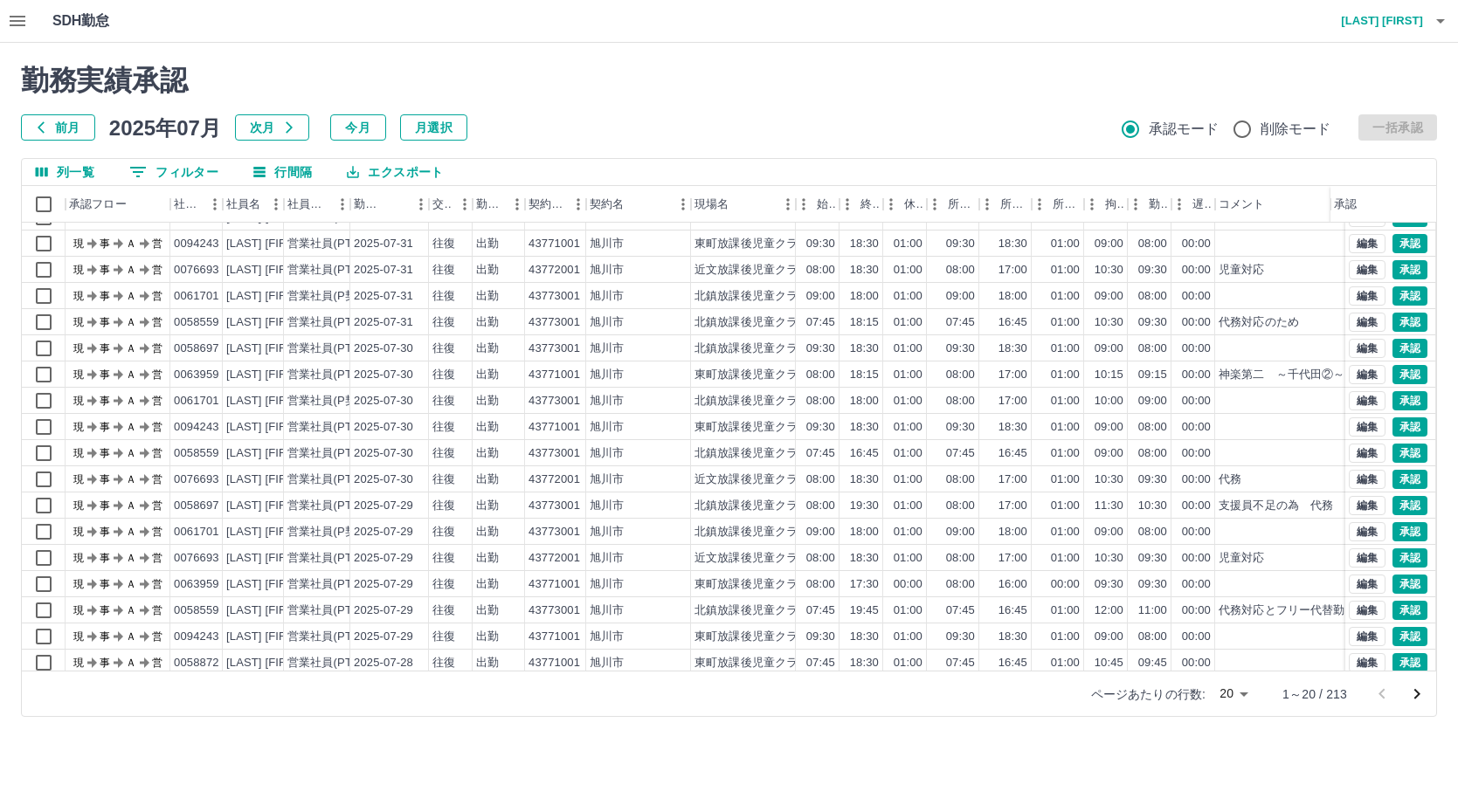 scroll, scrollTop: 0, scrollLeft: 0, axis: both 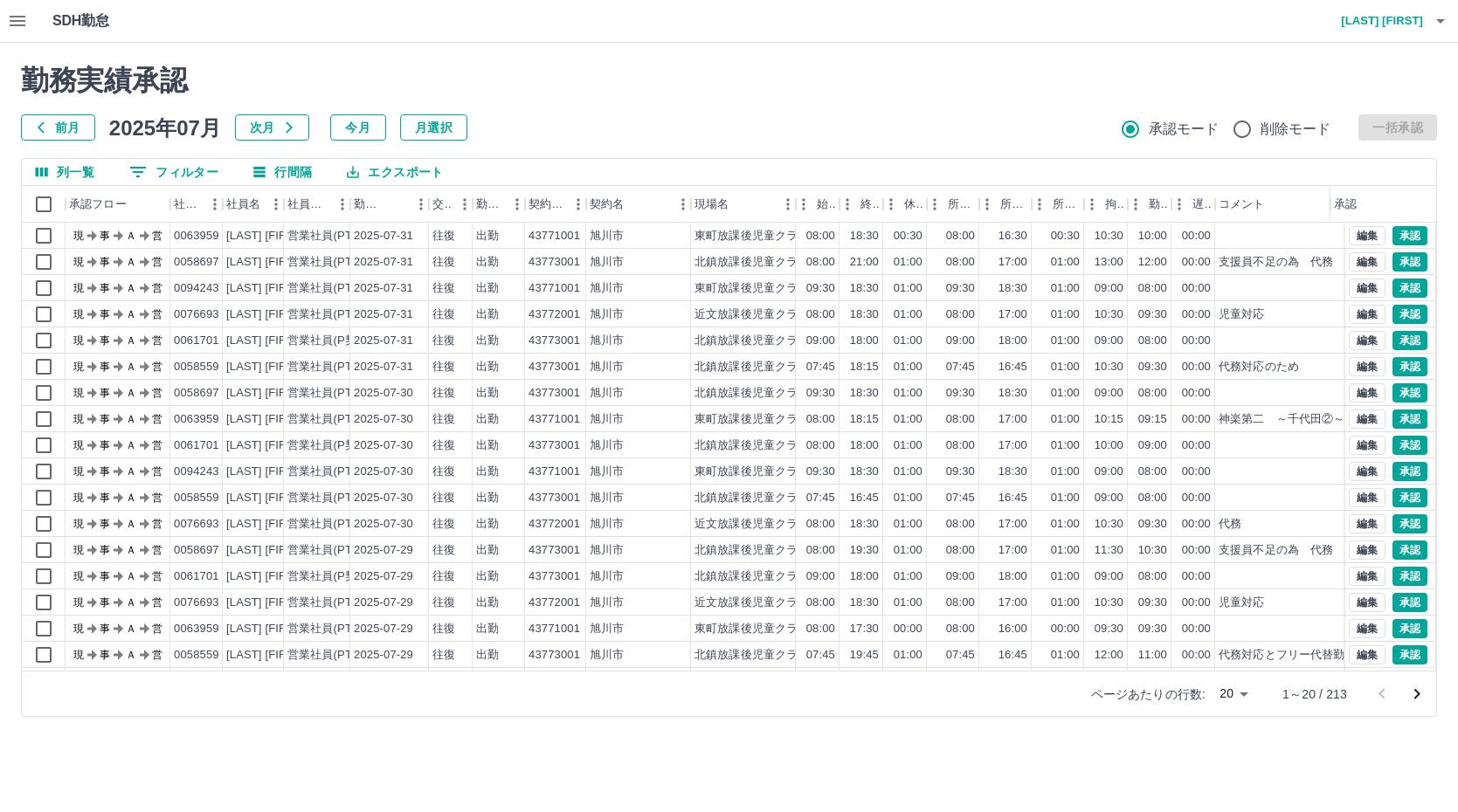 click on "列一覧" at bounding box center [65, 172] 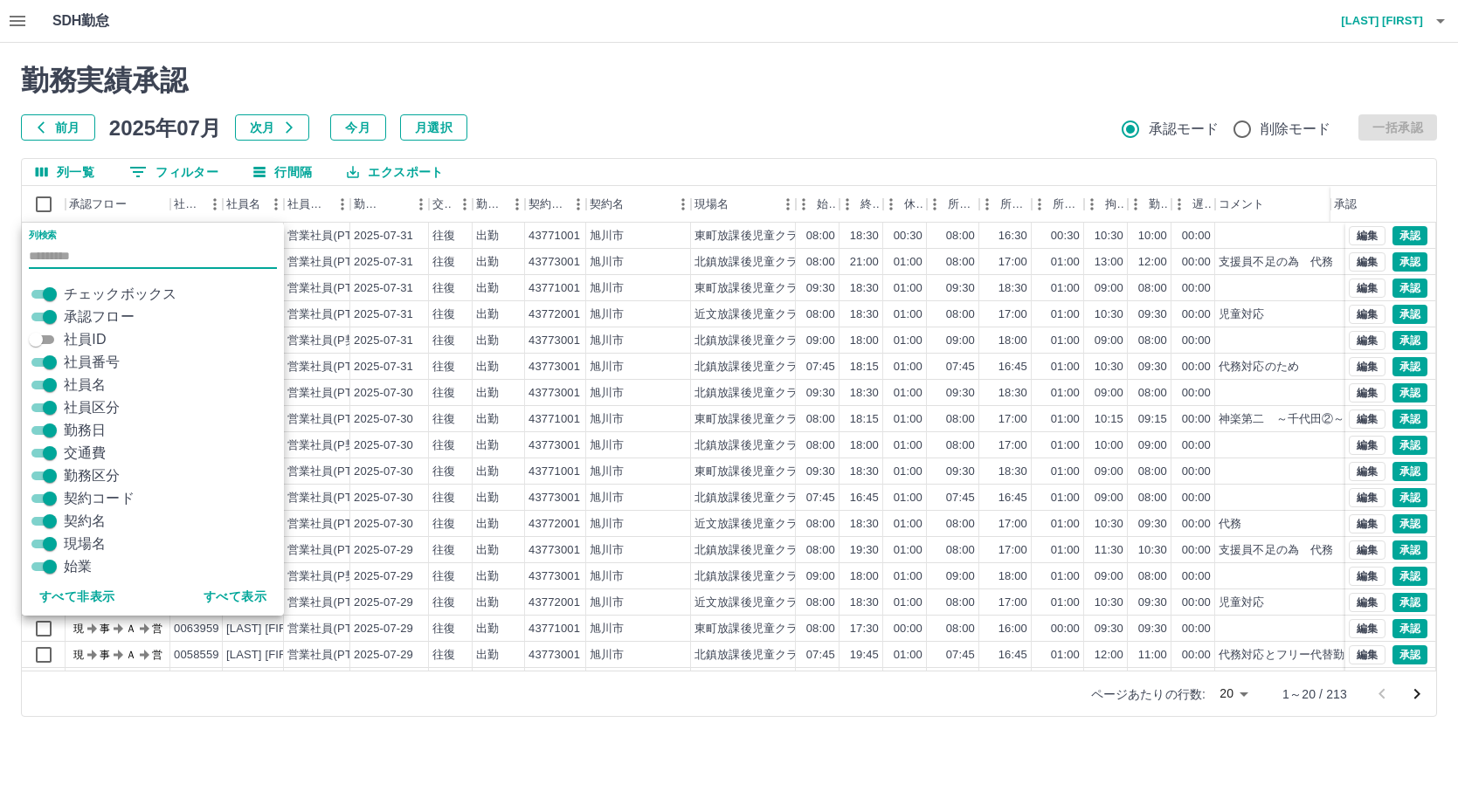 click on "列一覧" at bounding box center (65, 172) 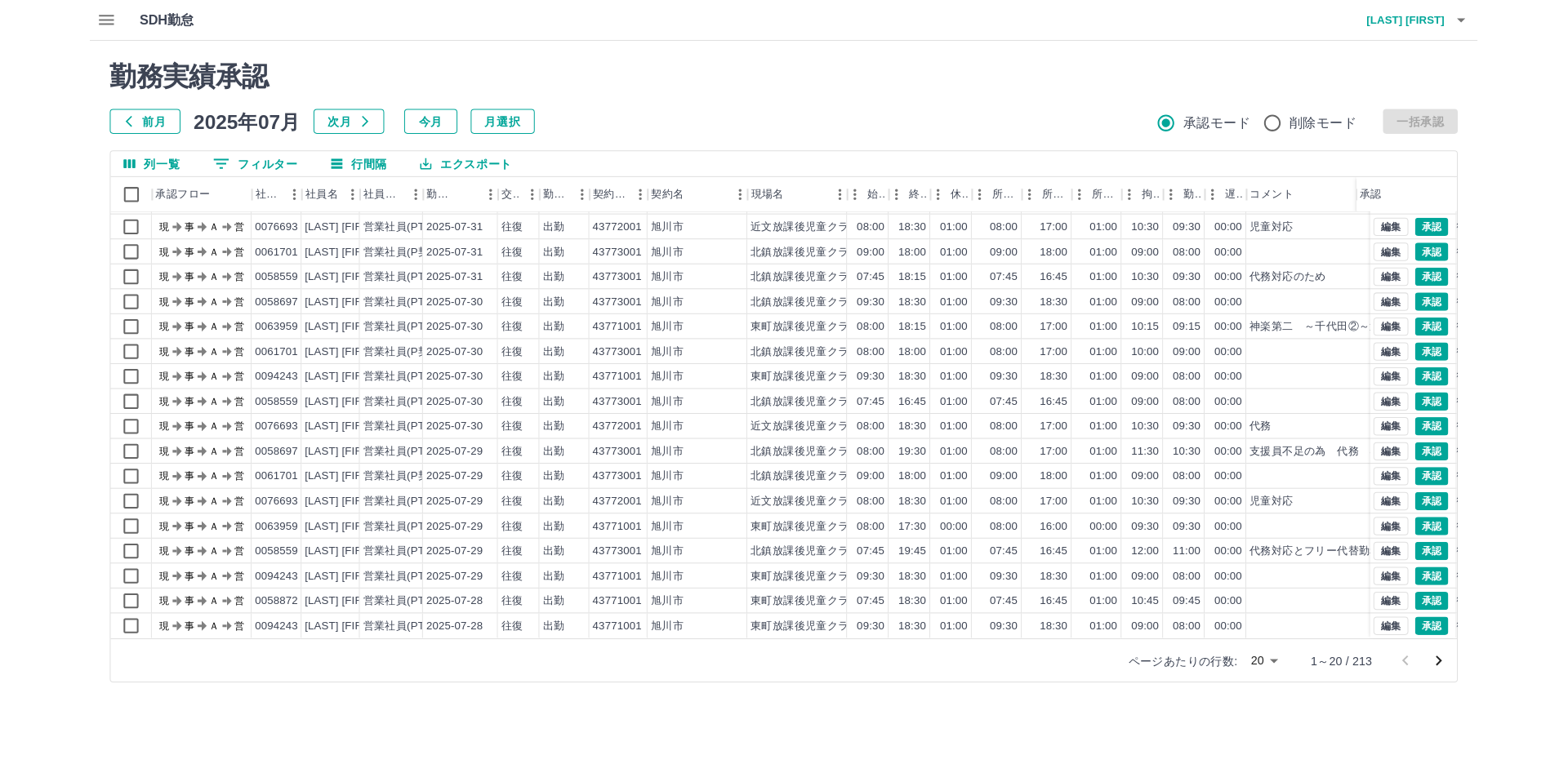 scroll, scrollTop: 71, scrollLeft: 0, axis: vertical 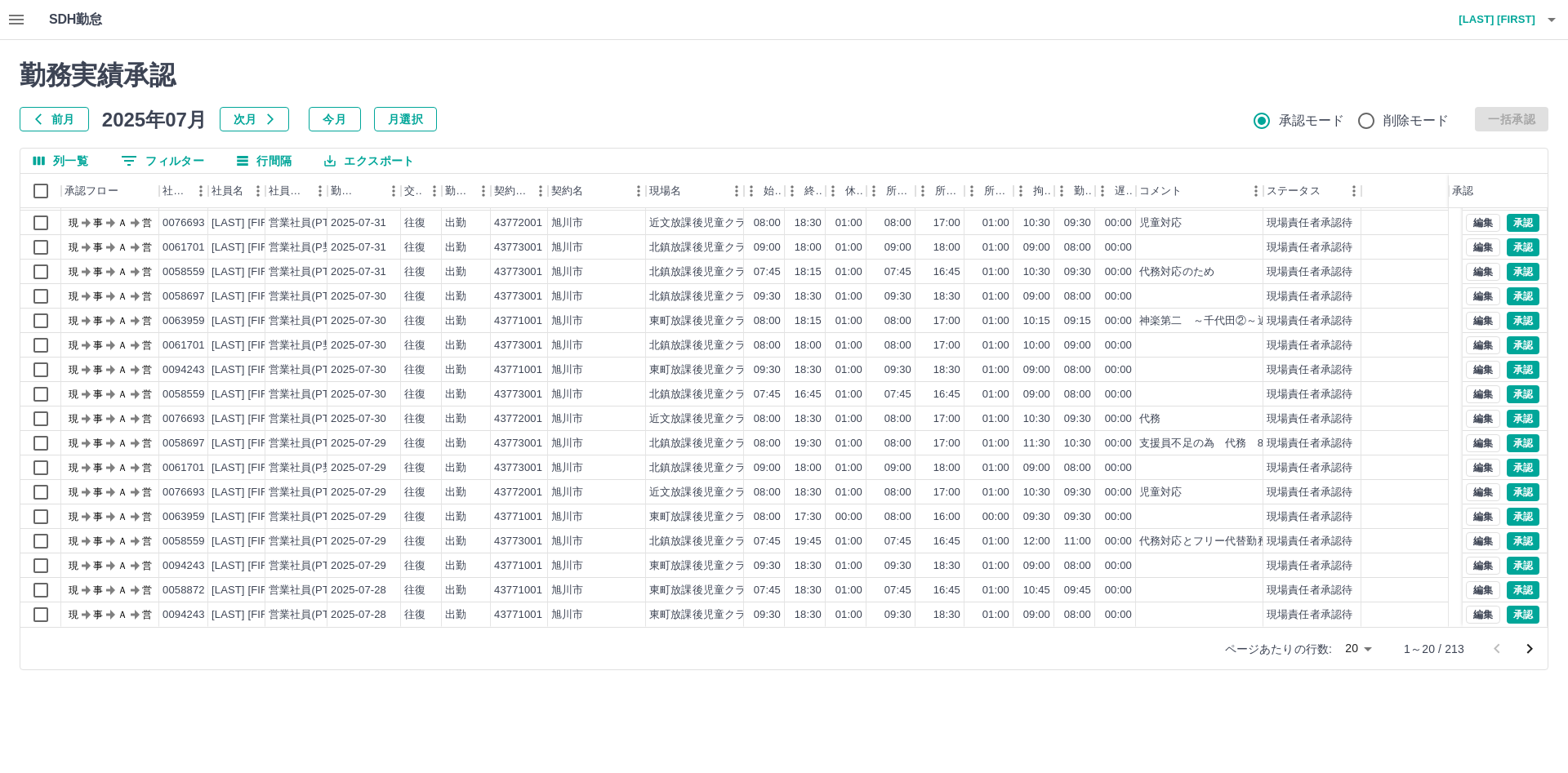 type 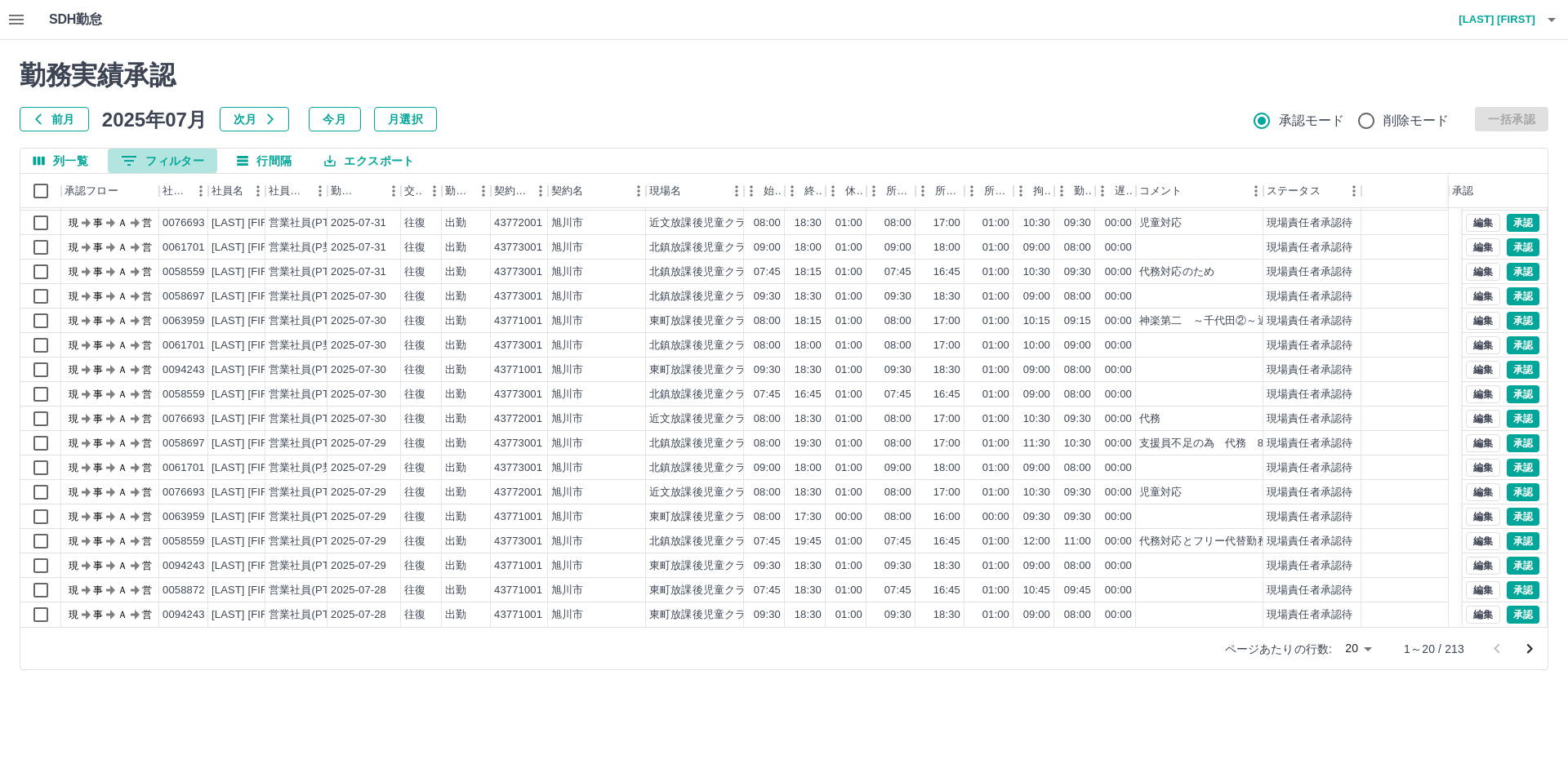 click on "0 フィルター" at bounding box center [163, 161] 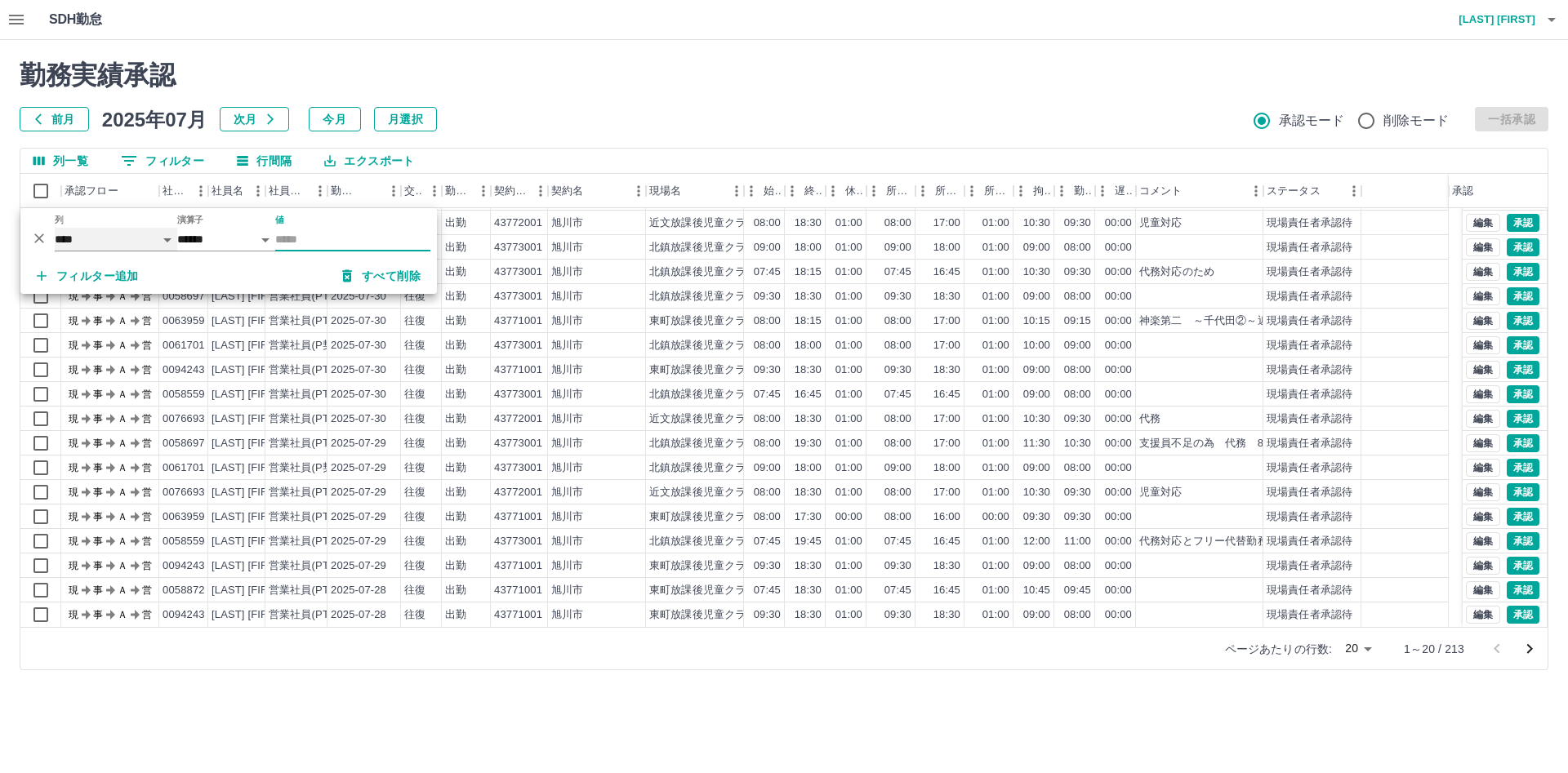 click on "**** *** **** *** *** **** ***** *** *** ** ** ** **** **** **** ** ** *** **** *****" at bounding box center [116, 239] 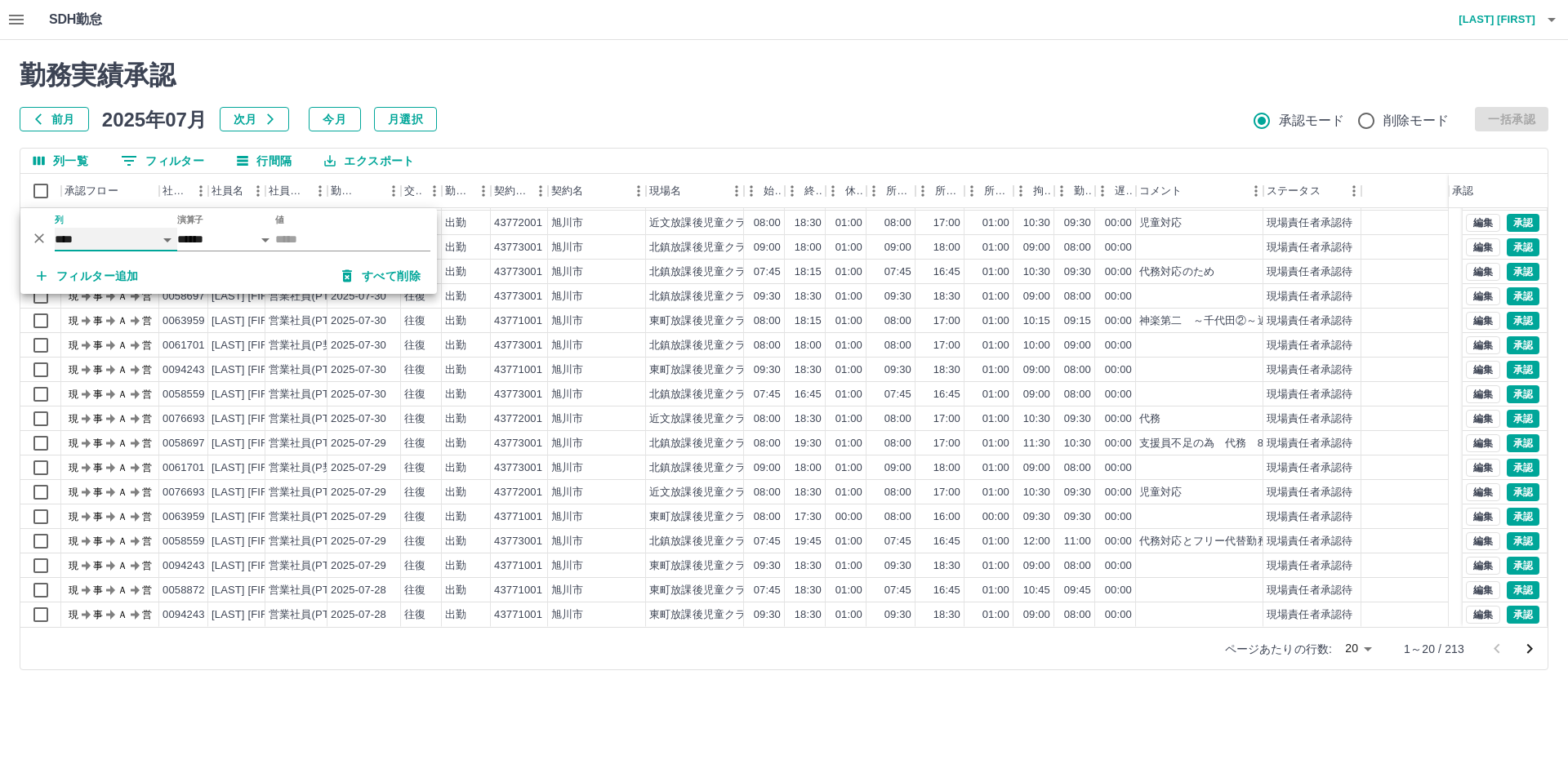click on "**** *** **** *** *** **** ***** *** *** ** ** ** **** **** **** ** ** *** **** *****" at bounding box center (116, 239) 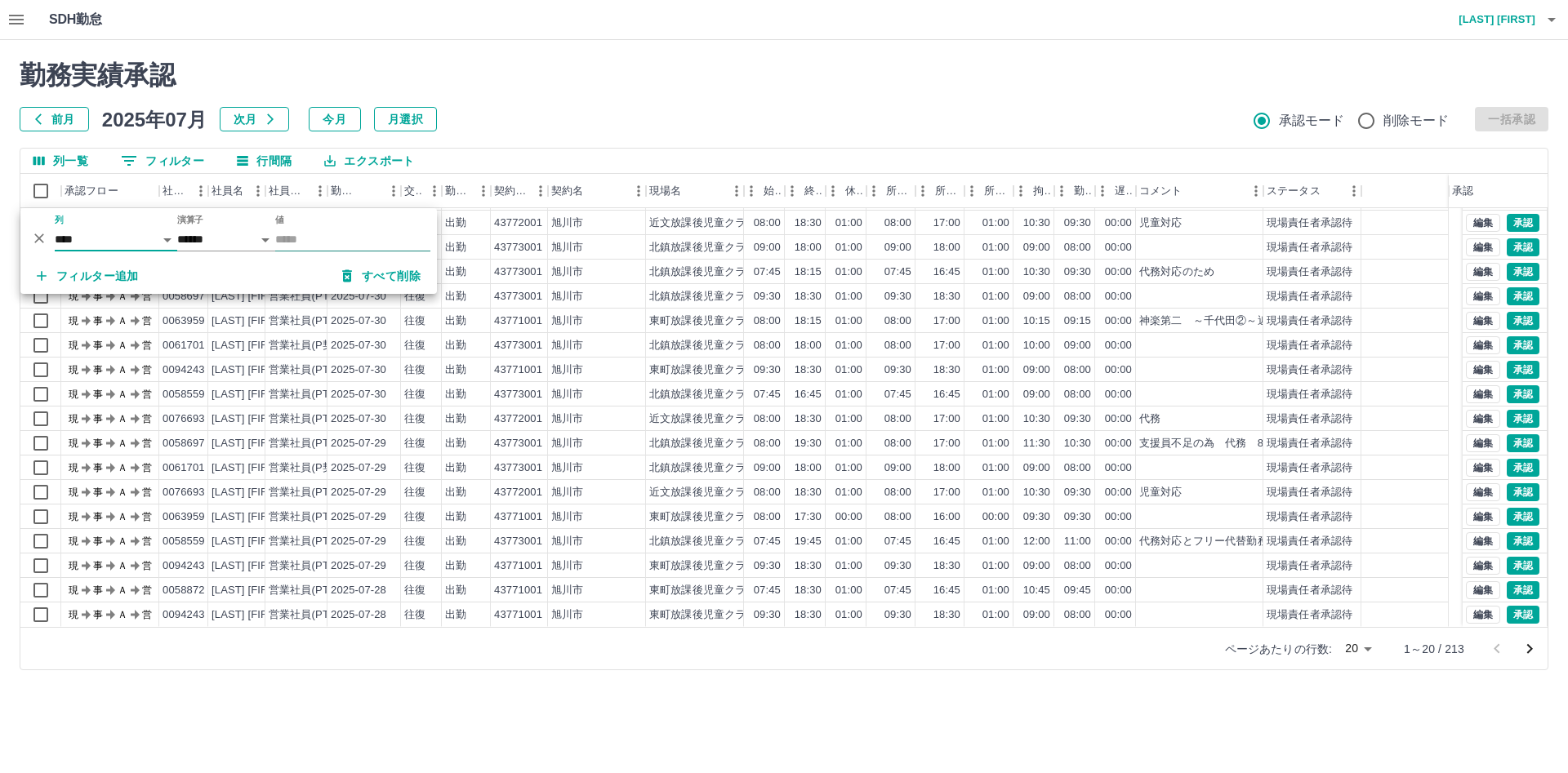 click on "値" at bounding box center (353, 239) 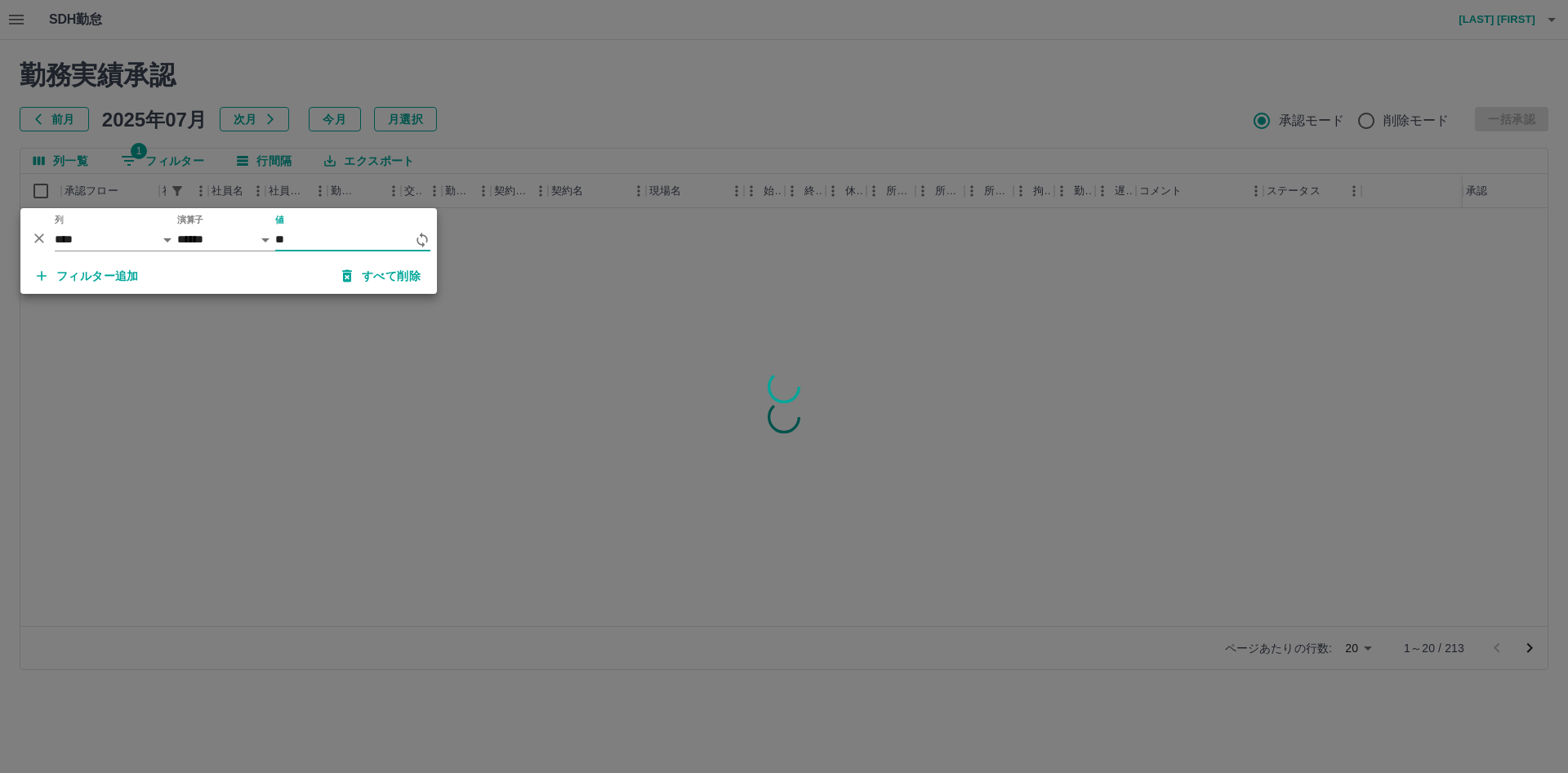 scroll, scrollTop: 0, scrollLeft: 0, axis: both 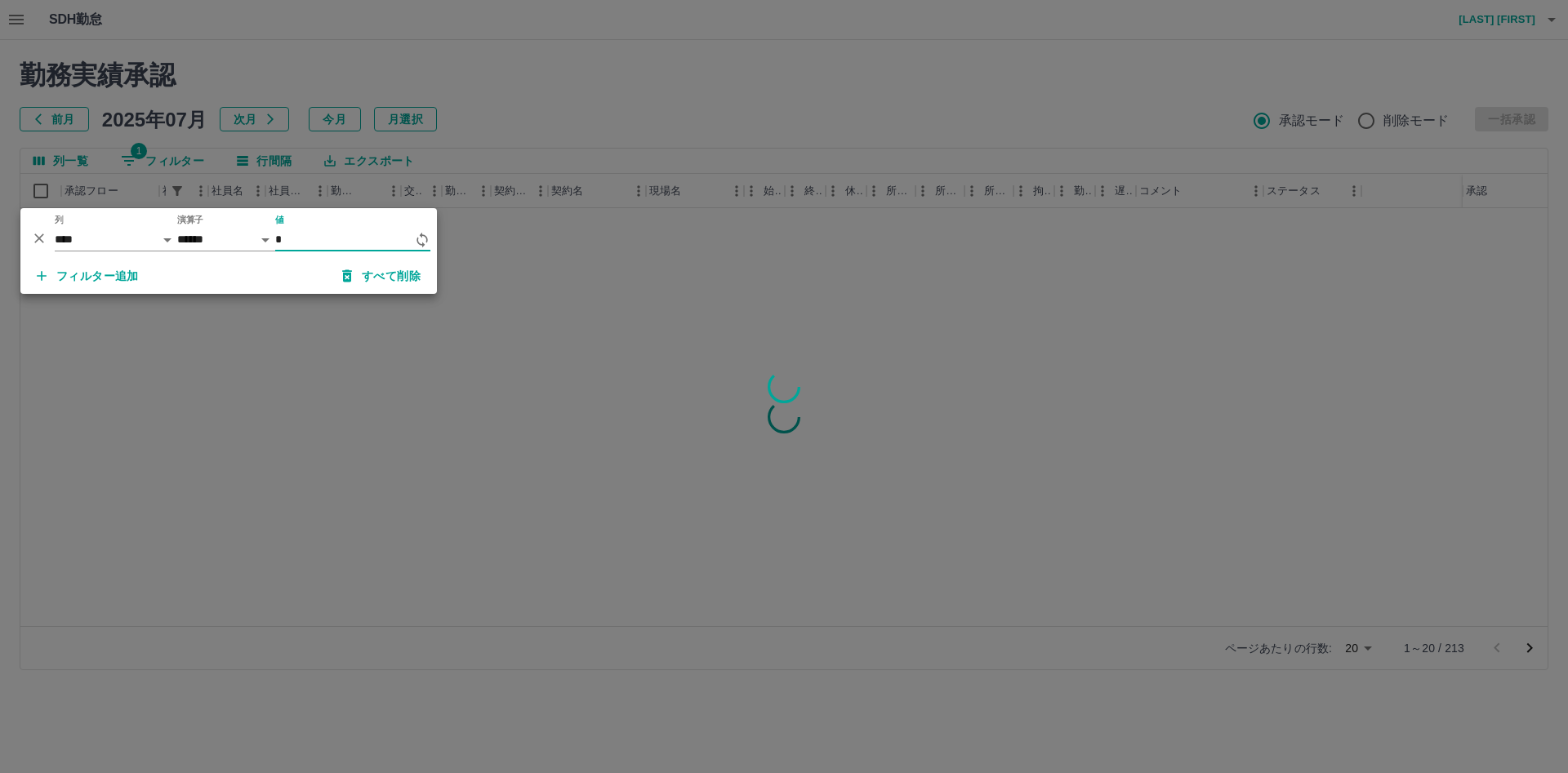 type 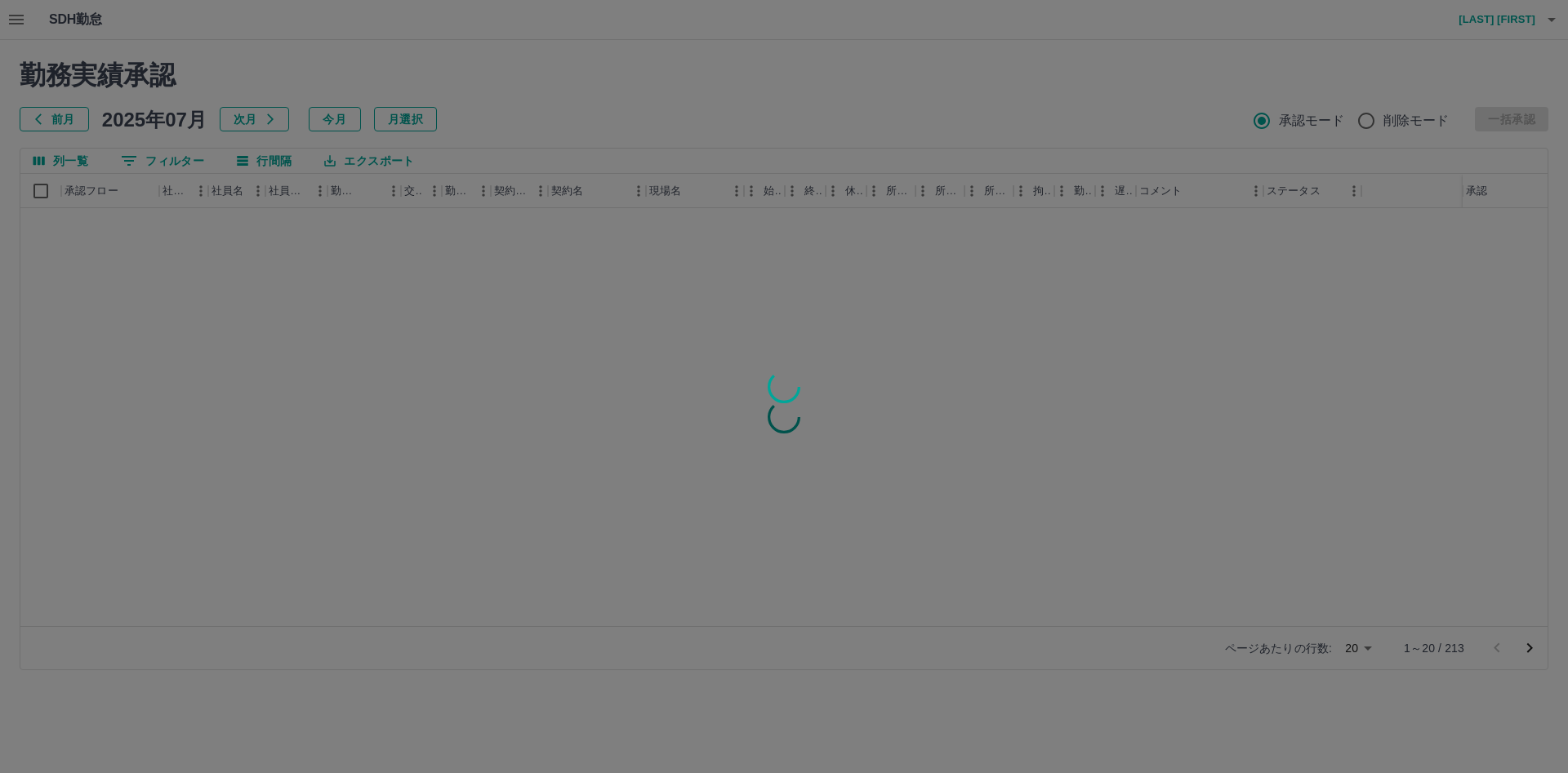 click at bounding box center (784, 386) 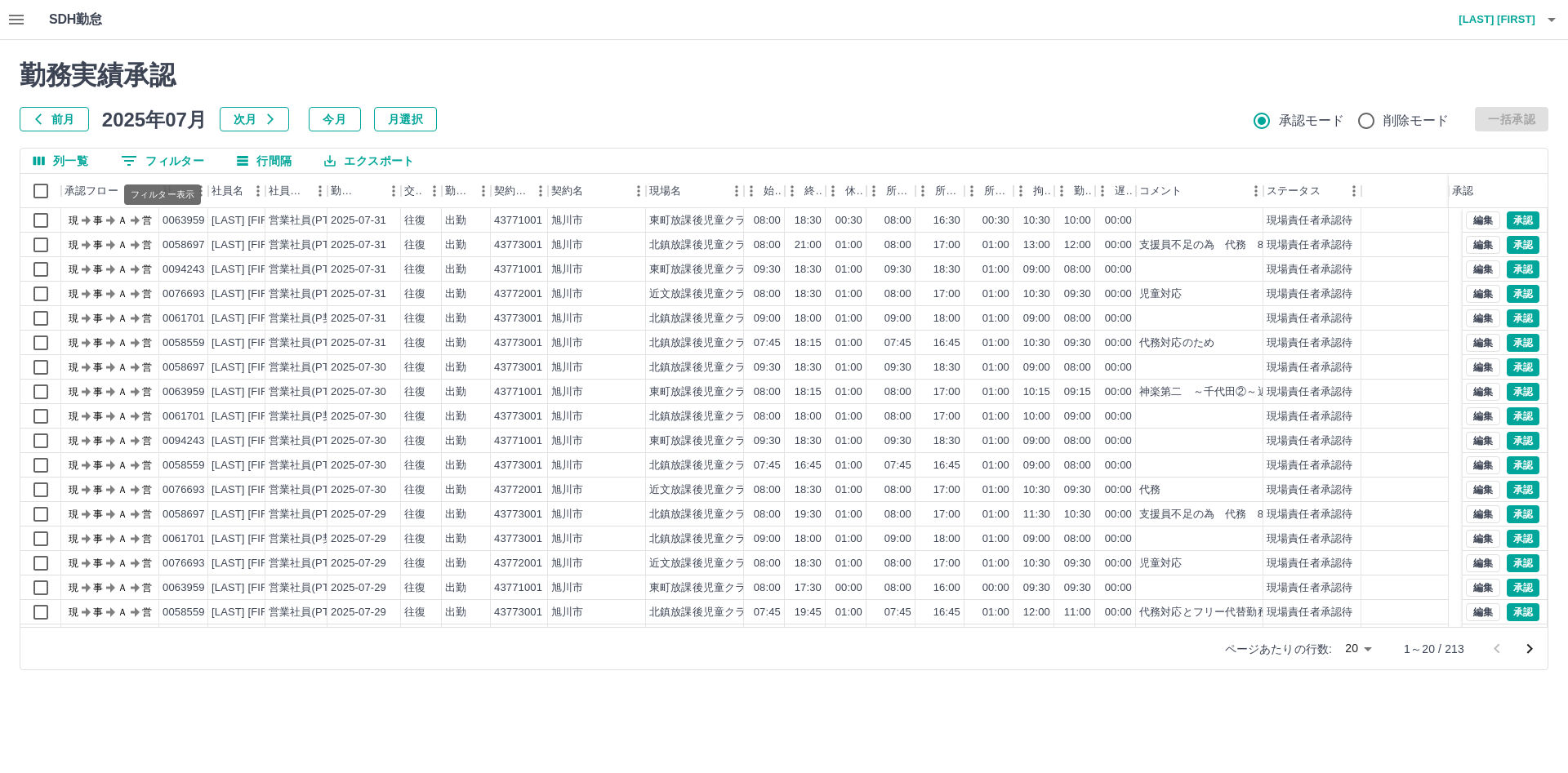 click on "0 フィルター" at bounding box center (163, 161) 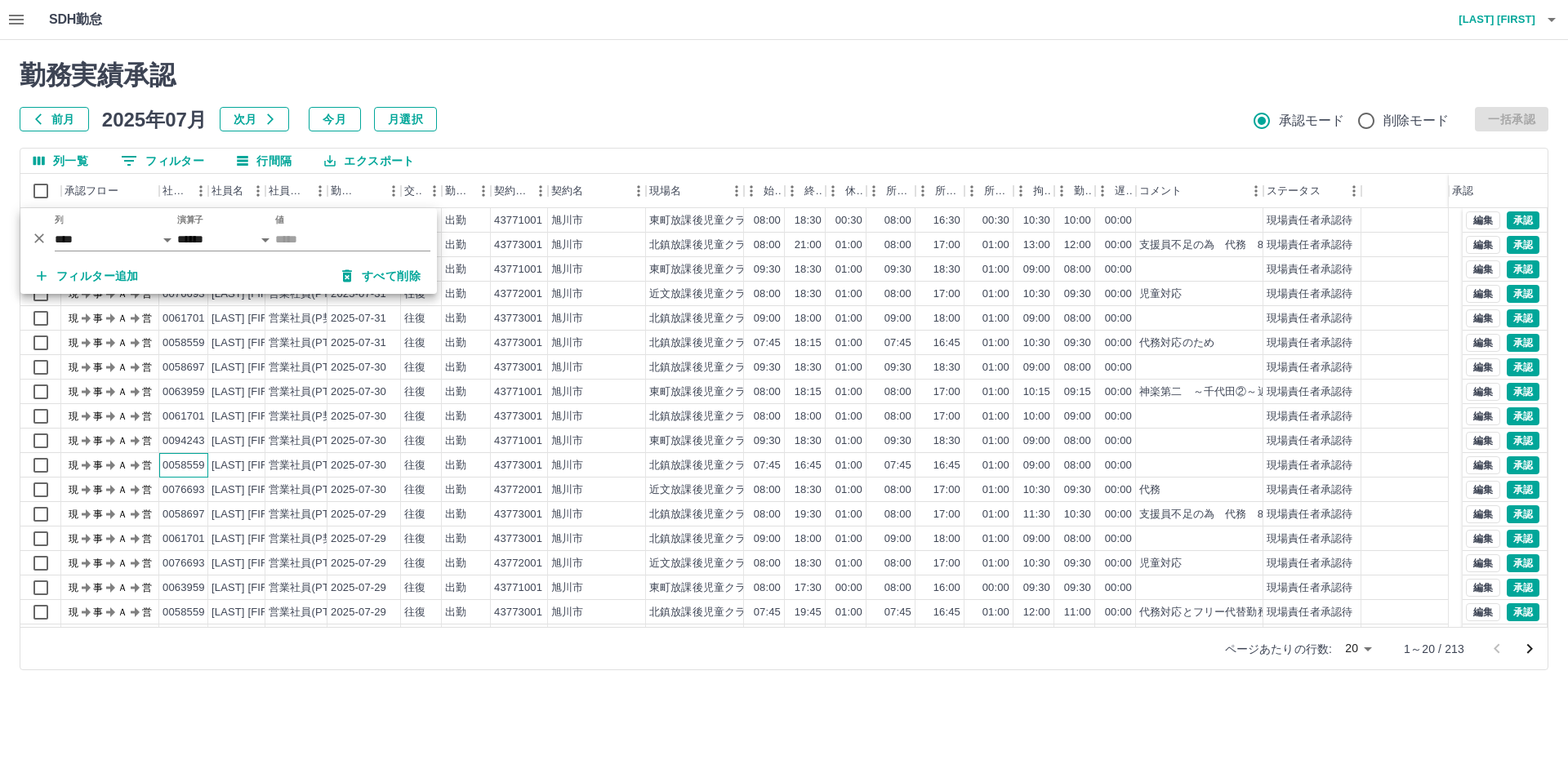 click on "0058559" at bounding box center (184, 465) 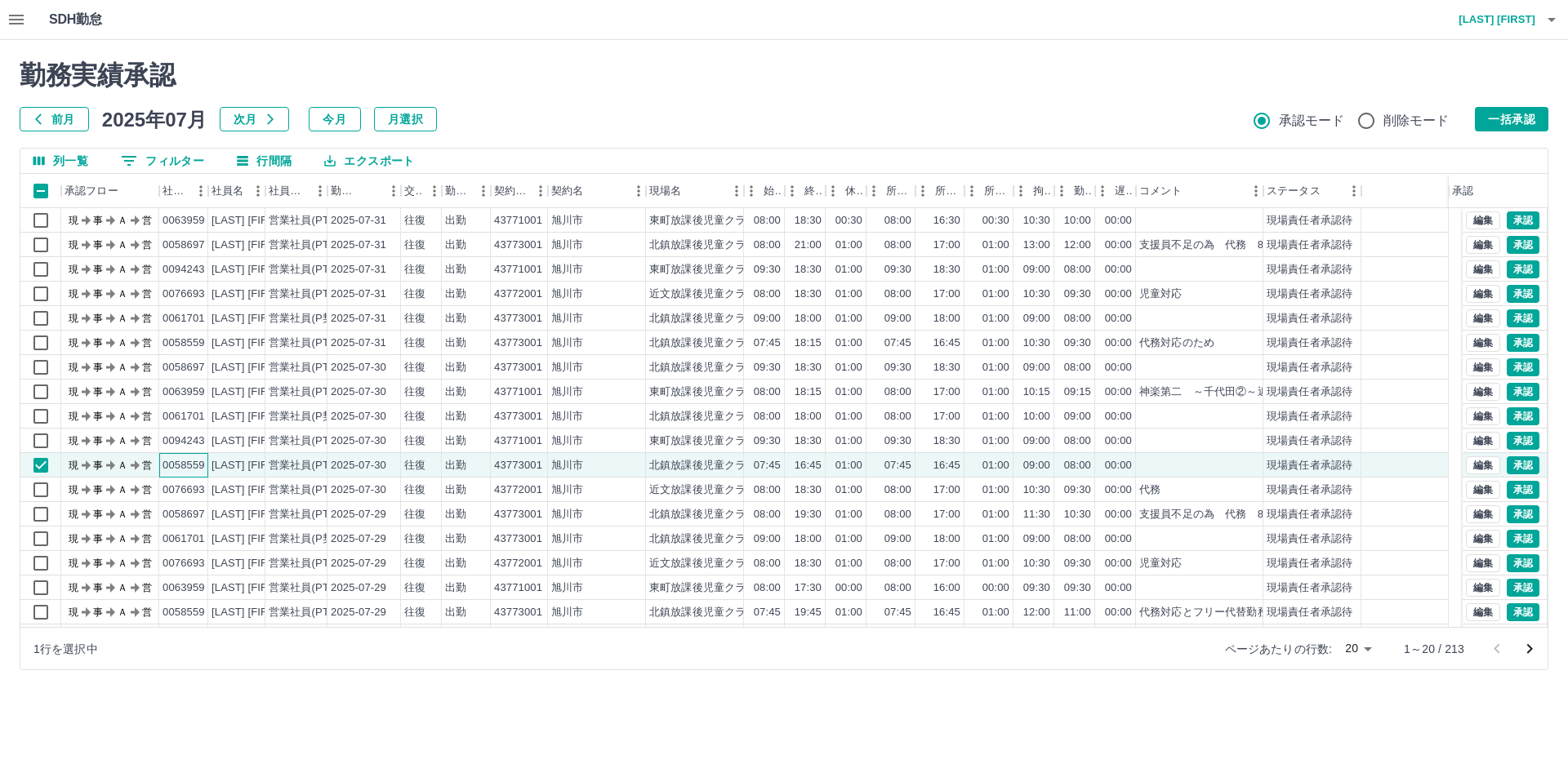 click on "0058559" at bounding box center (184, 465) 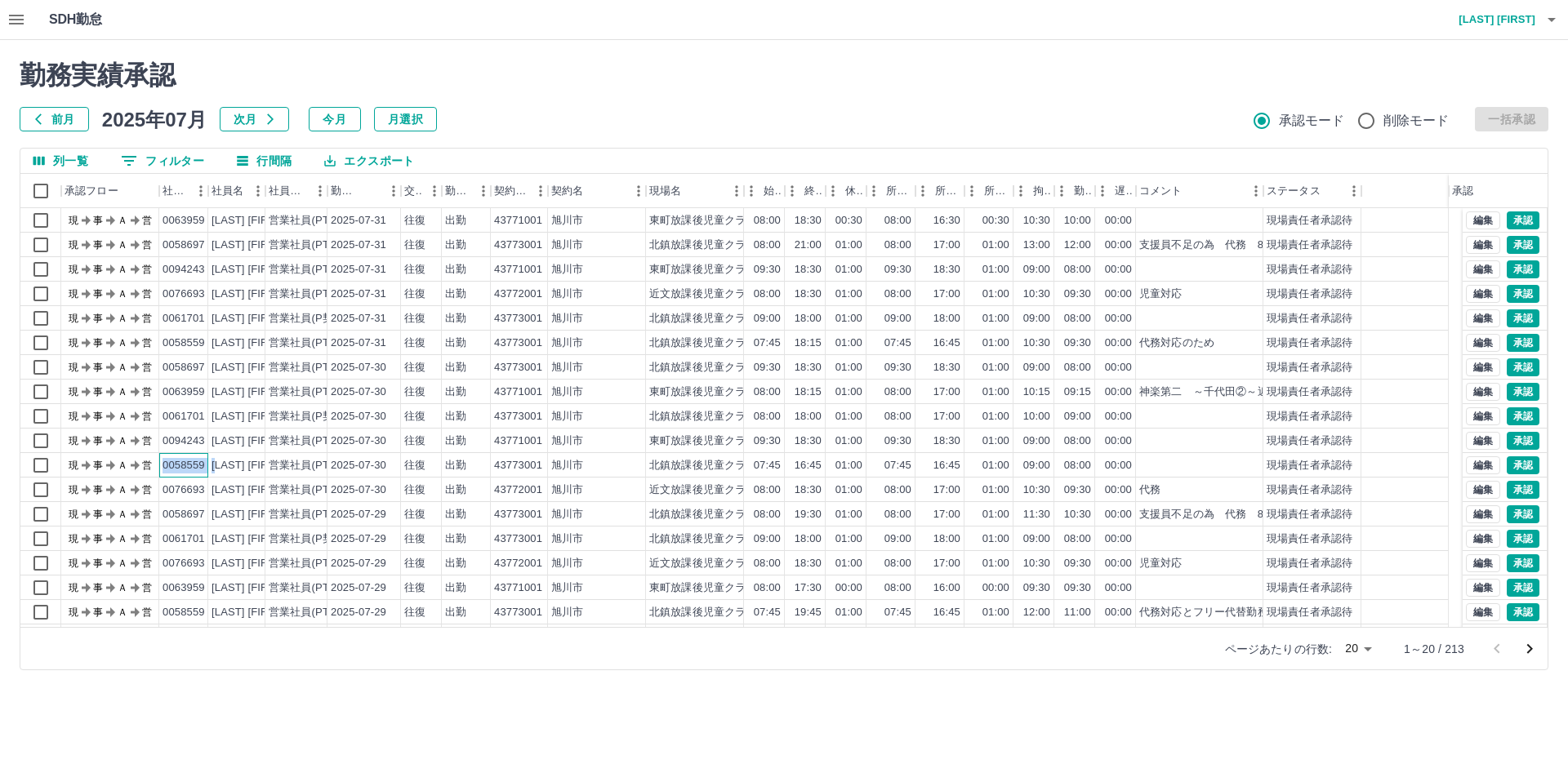 drag, startPoint x: 163, startPoint y: 464, endPoint x: 220, endPoint y: 453, distance: 58.0517 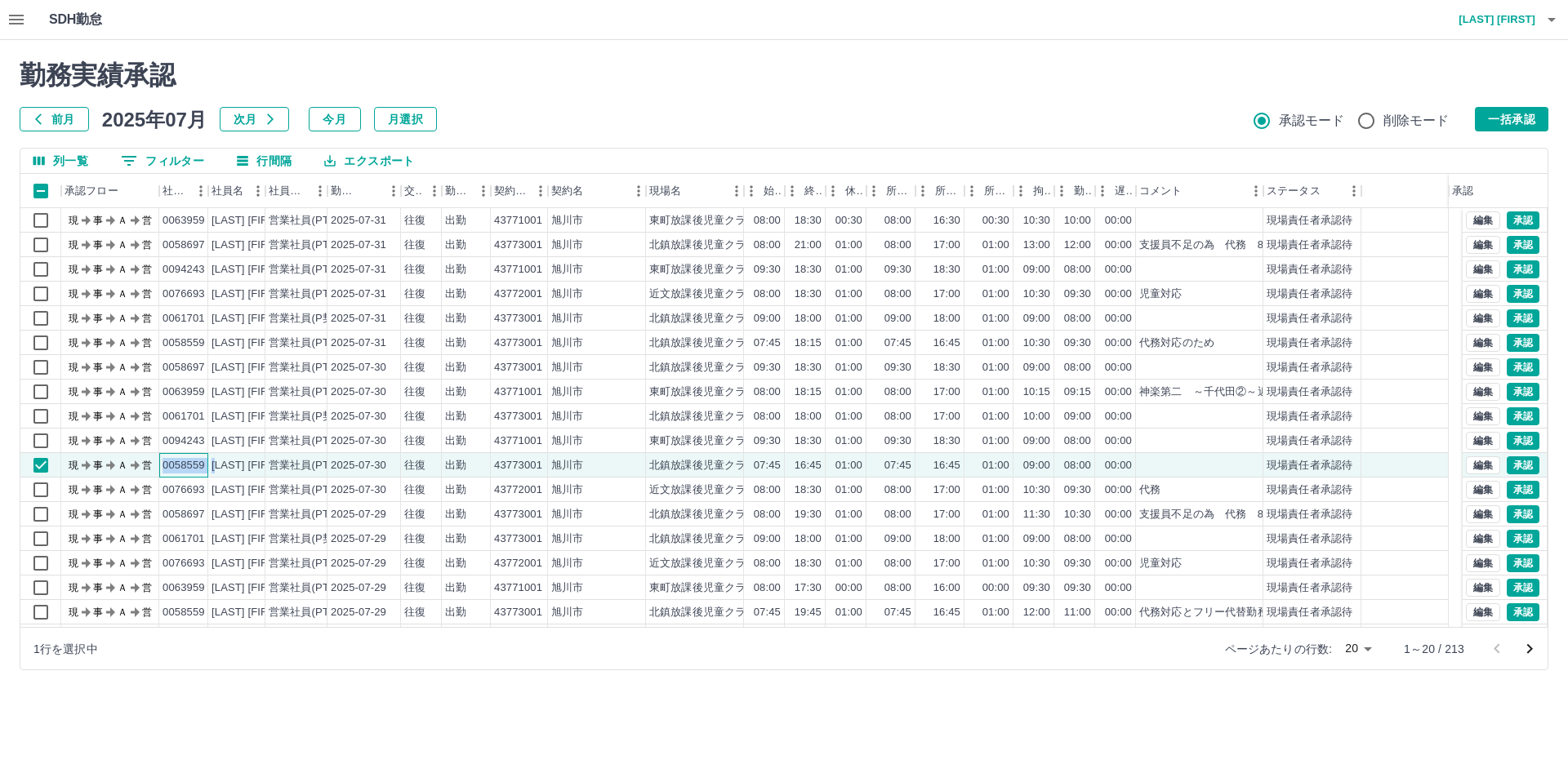 click on "0058559" at bounding box center [184, 465] 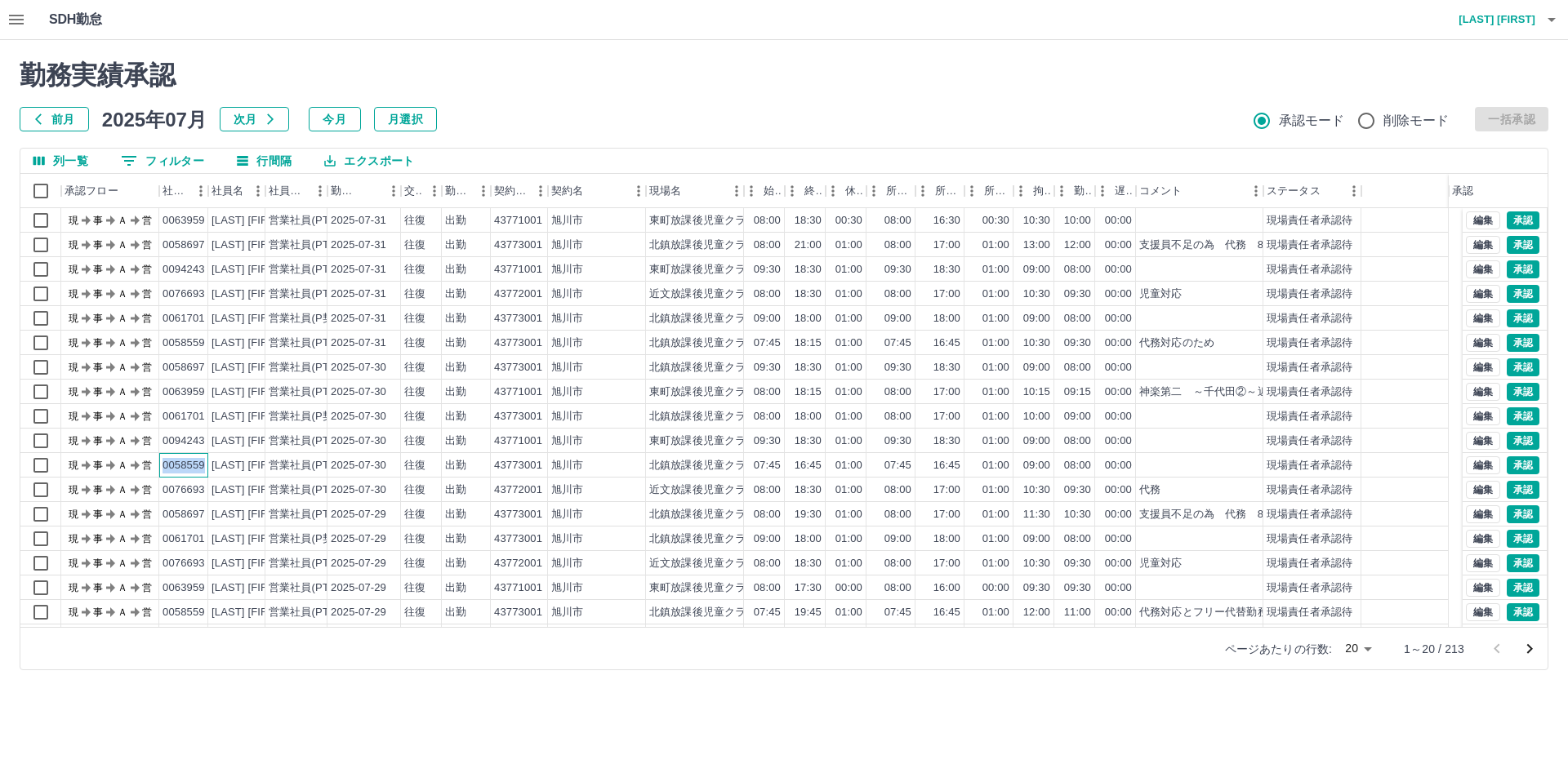drag, startPoint x: 163, startPoint y: 467, endPoint x: 203, endPoint y: 473, distance: 40.447497 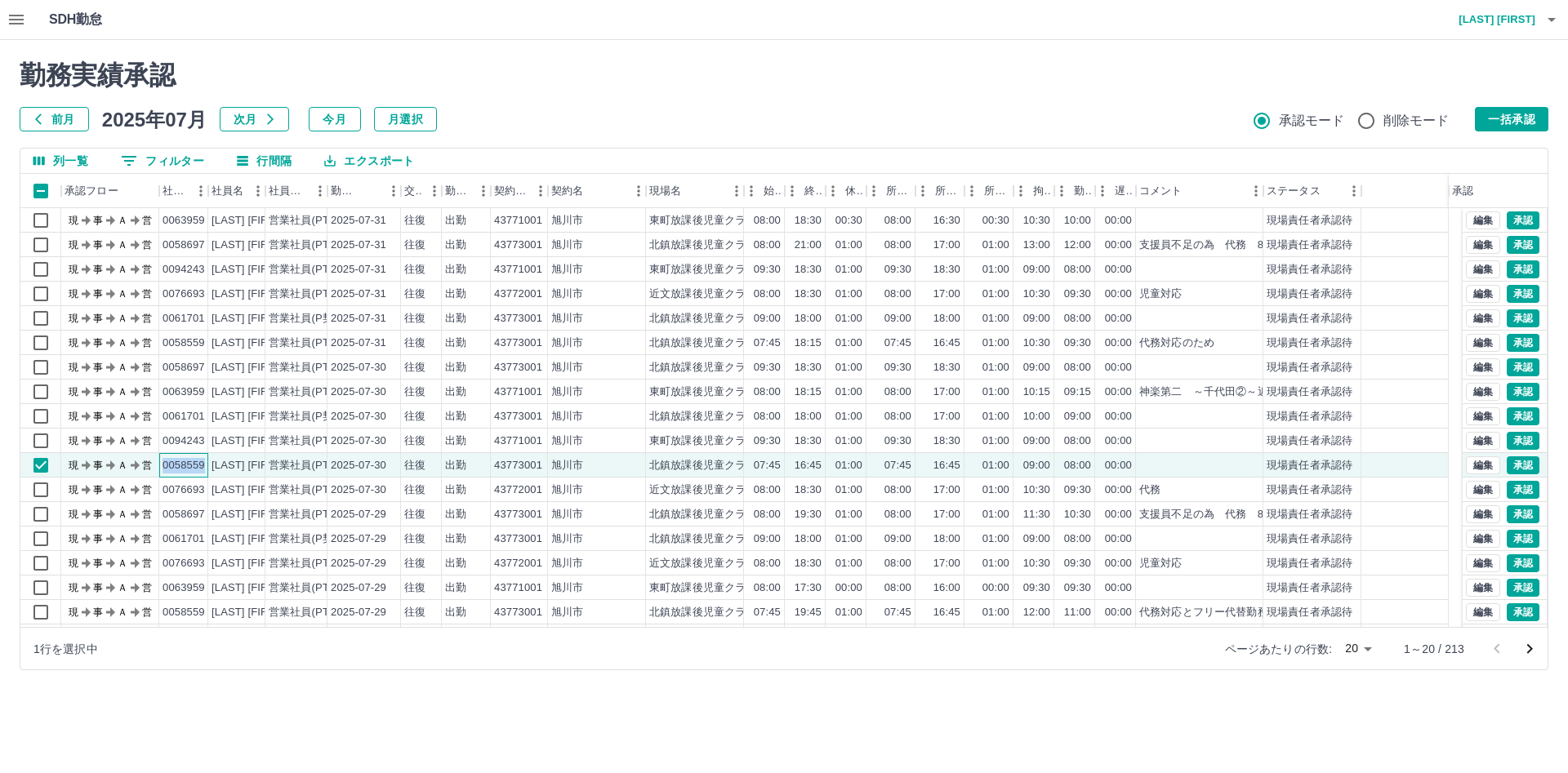 copy on "0058559" 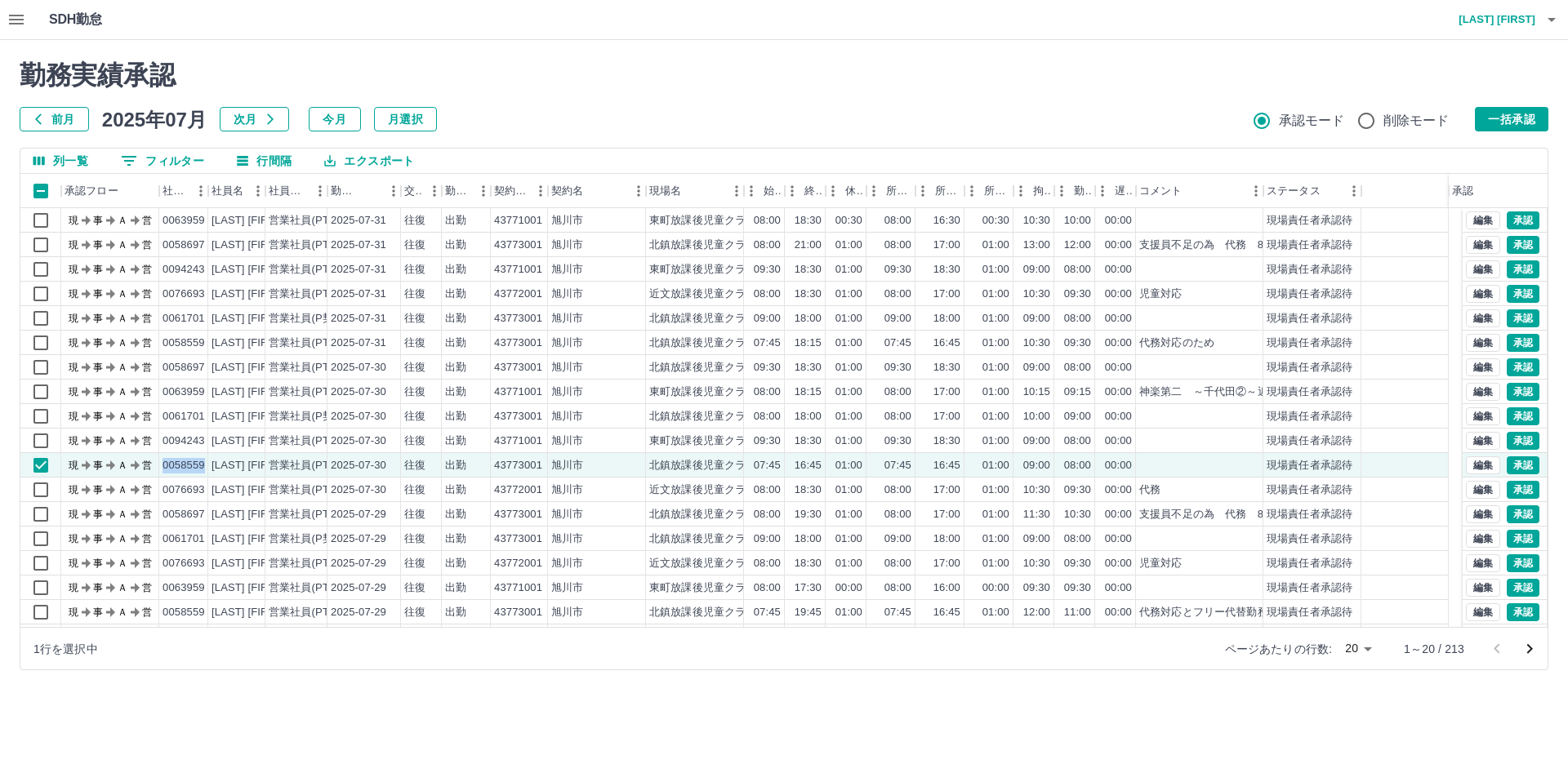 click on "0 フィルター" at bounding box center (163, 161) 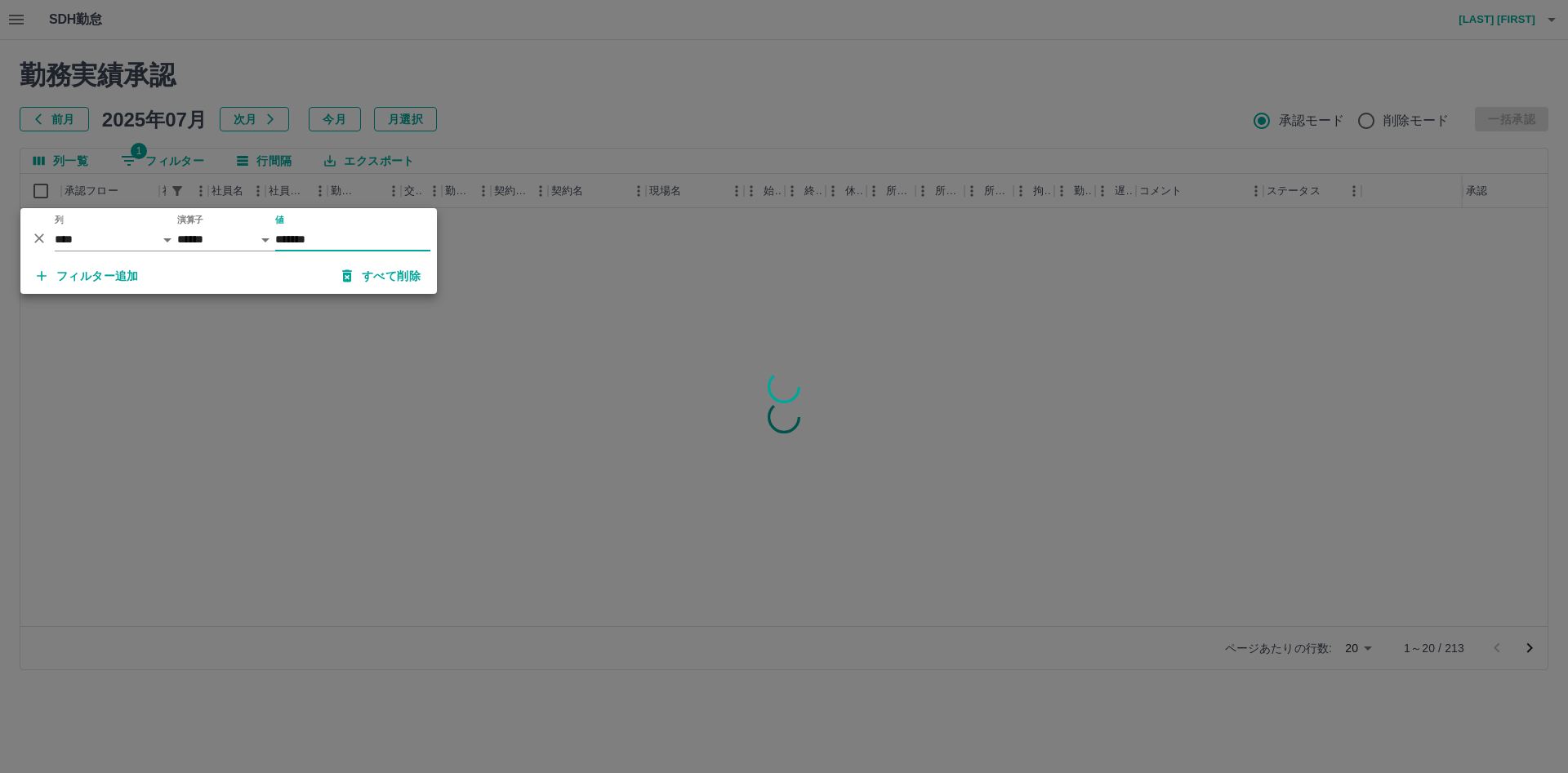 click on "*******" at bounding box center [353, 239] 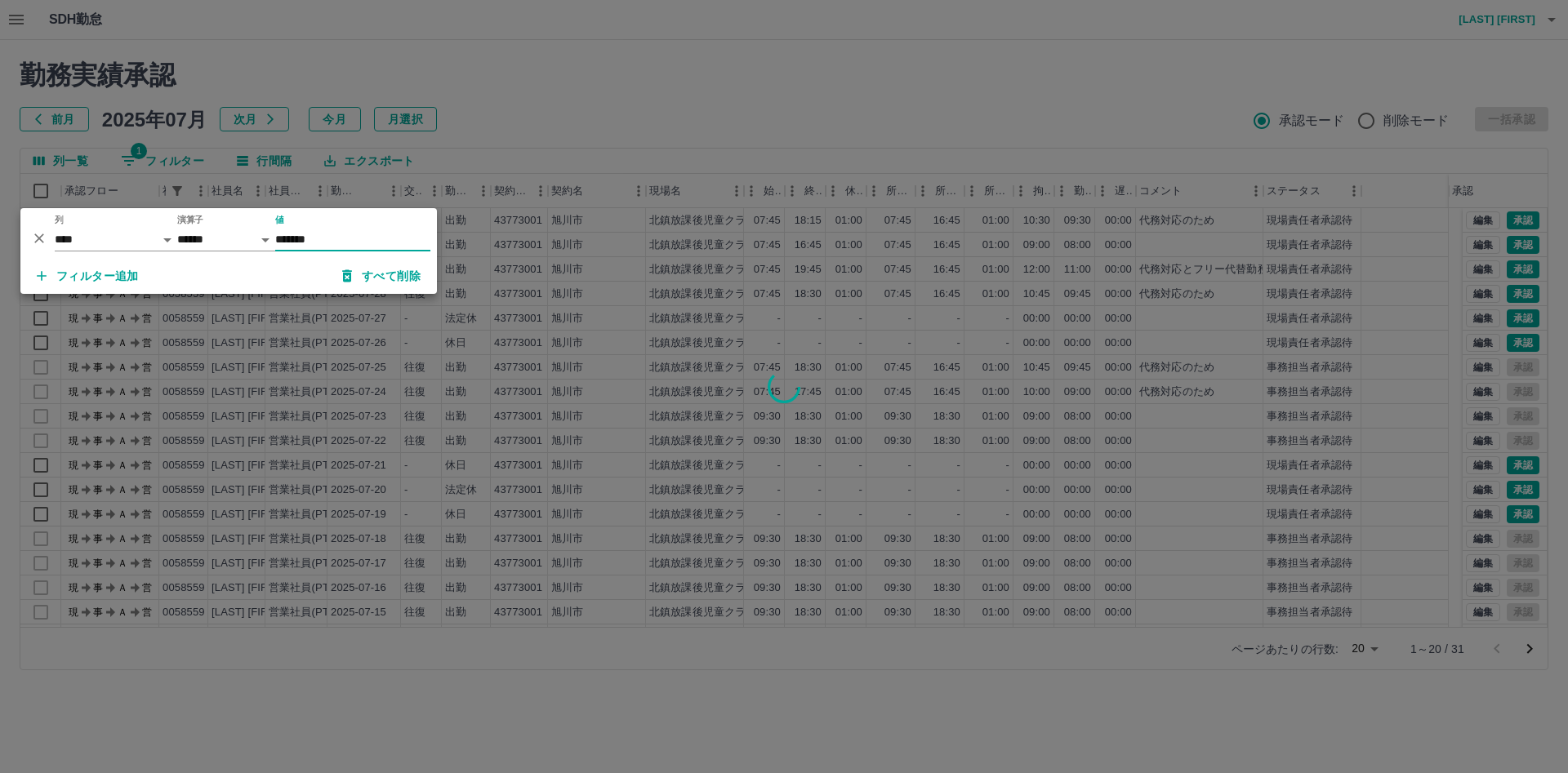 type on "*******" 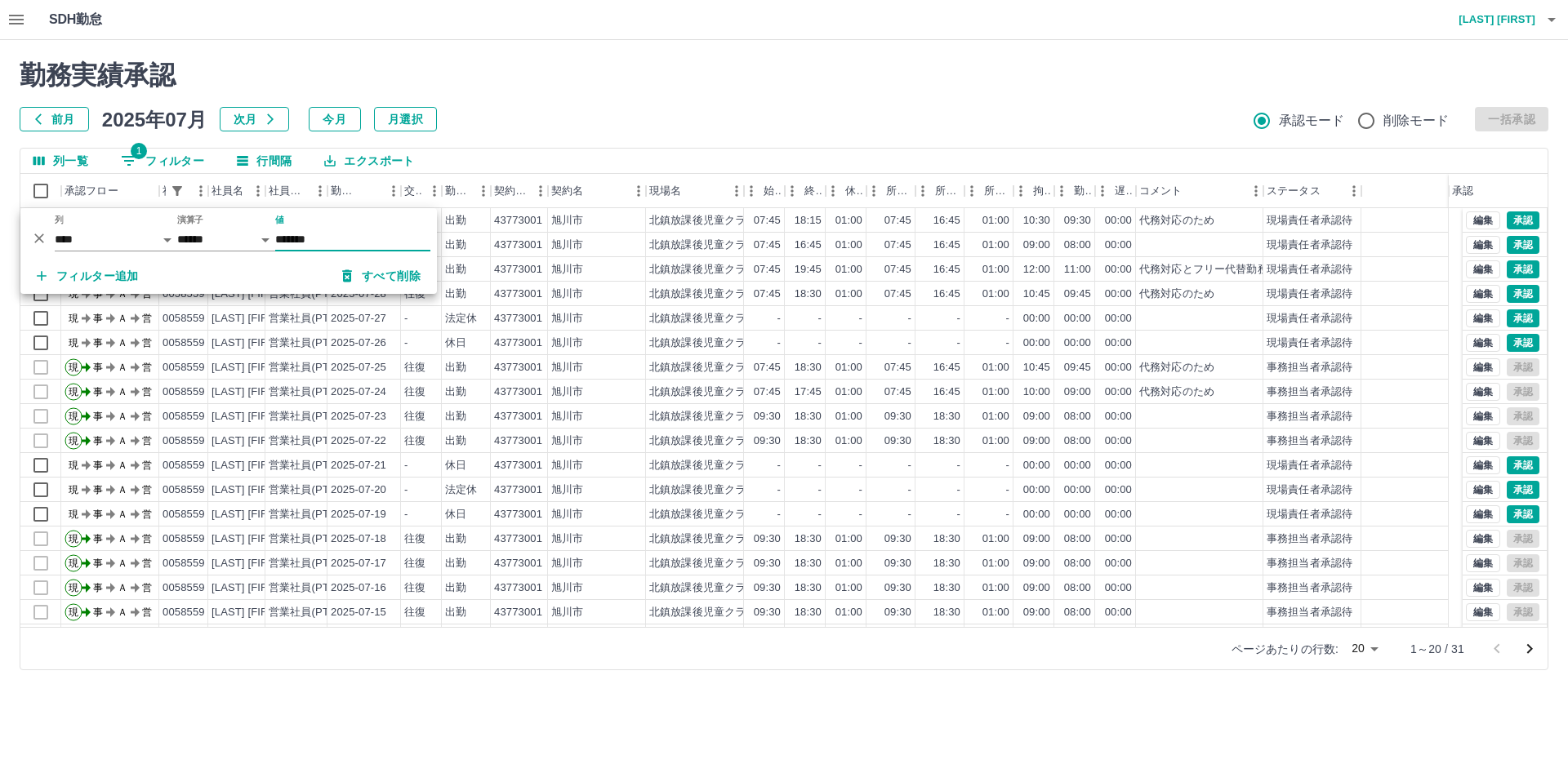click on "勤務実績承認 前月 2025年07月 次月 今月 月選択 承認モード 削除モード 一括承認 列一覧 1 フィルター 行間隔 エクスポート 承認フロー 社員番号 社員名 社員区分 勤務日 交通費 勤務区分 契約コード 契約名 現場名 始業 終業 休憩 所定開始 所定終業 所定休憩 拘束 勤務 遅刻等 コメント ステータス 承認 現 事 Ａ 営 0058559 [LAST] [FIRST] 営業社員(PT契約) 2025-07-31 往復 出勤 43773001 [CITY] [CLUB_NAME] 07:45 18:15 01:00 07:45 16:45 01:00 10:30 09:30 00:00 代務対応のため 現場責任者承認待 現 事 Ａ 営 0058559 [LAST] [FIRST] 営業社員(PT契約) 2025-07-30 往復 出勤 43773001 [CITY] [CLUB_NAME] 07:45 16:45 01:00 07:45 16:45 01:00 09:00 08:00 00:00 現場責任者承認待 現 事 Ａ 営 0058559 [LAST] [FIRST] 営業社員(PT契約) 2025-07-29 往復 出勤 43773001 [CITY]" at bounding box center (784, 365) 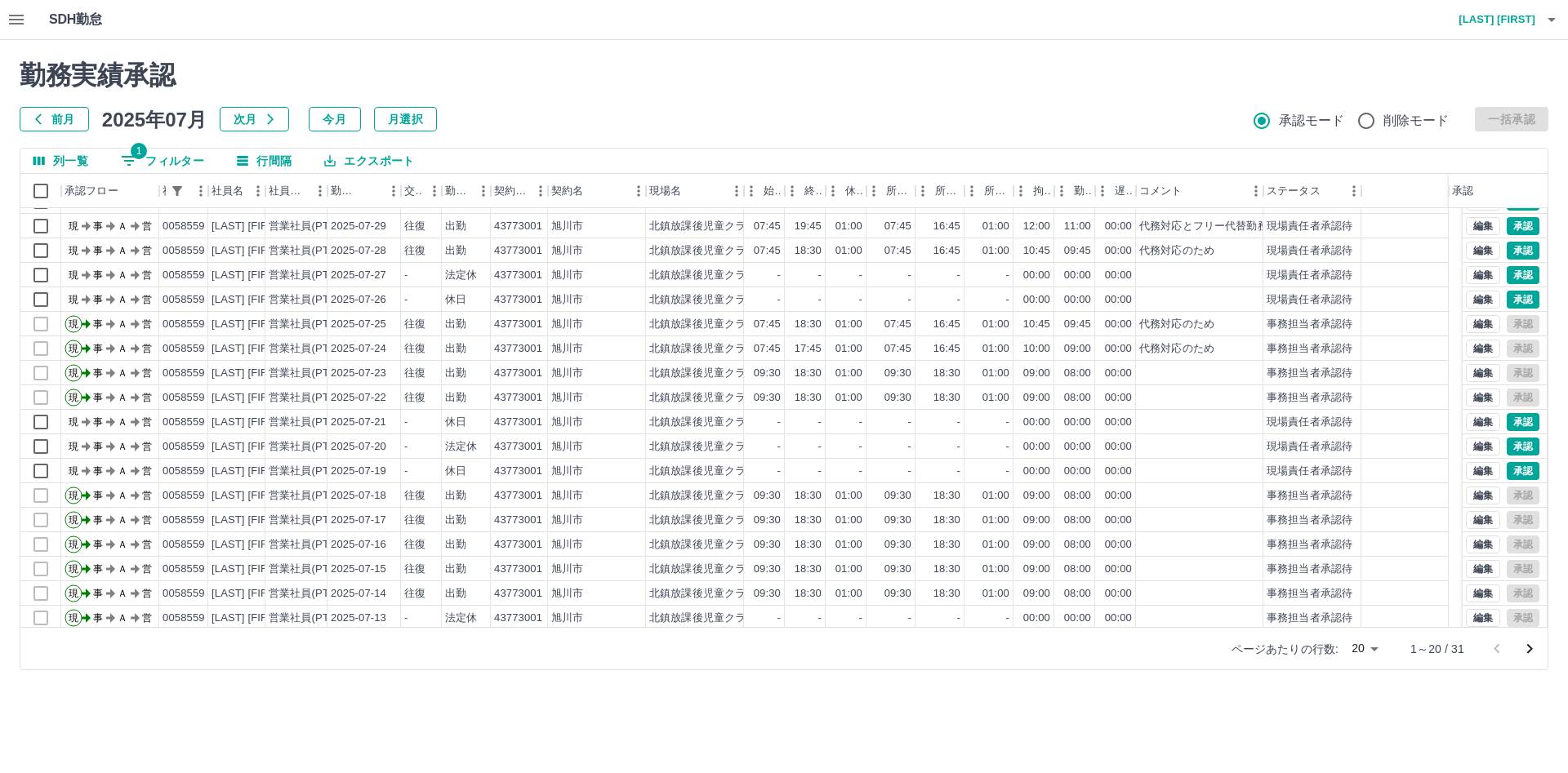 scroll, scrollTop: 0, scrollLeft: 0, axis: both 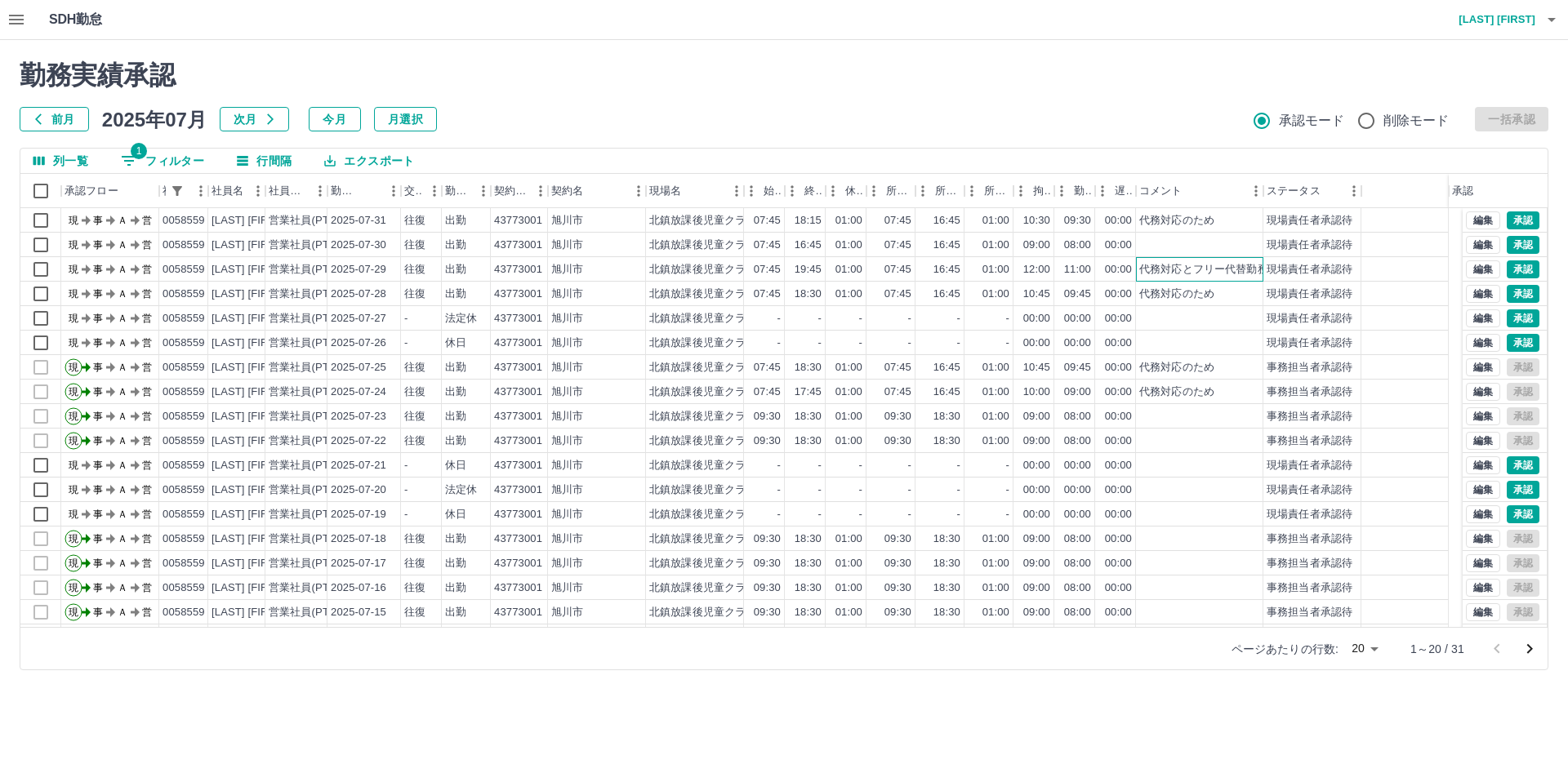 click on "代務対応とフリー代替勤務状況入力のため" at bounding box center [1241, 269] 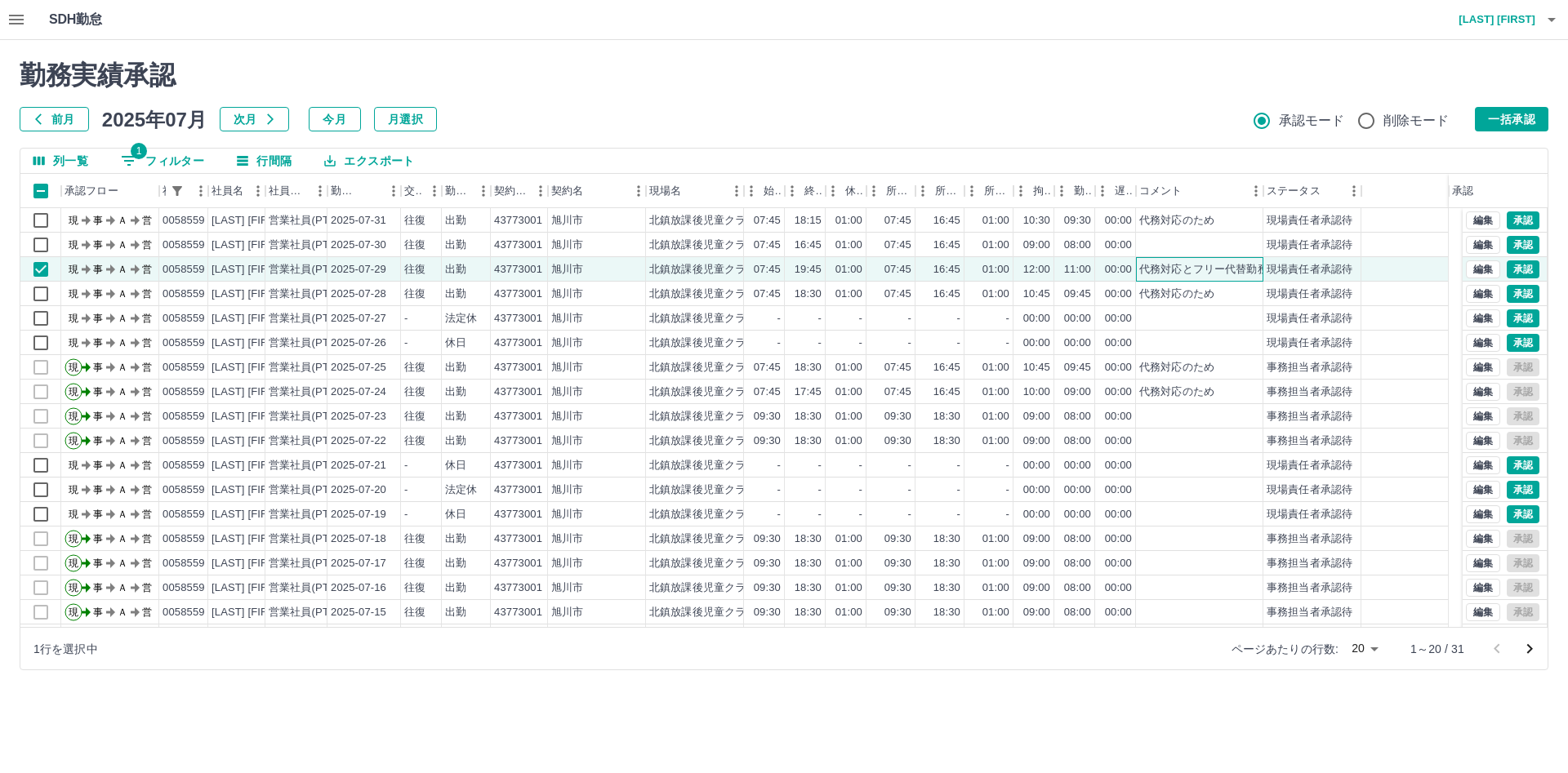 click on "代務対応とフリー代替勤務状況入力のため" at bounding box center [1241, 269] 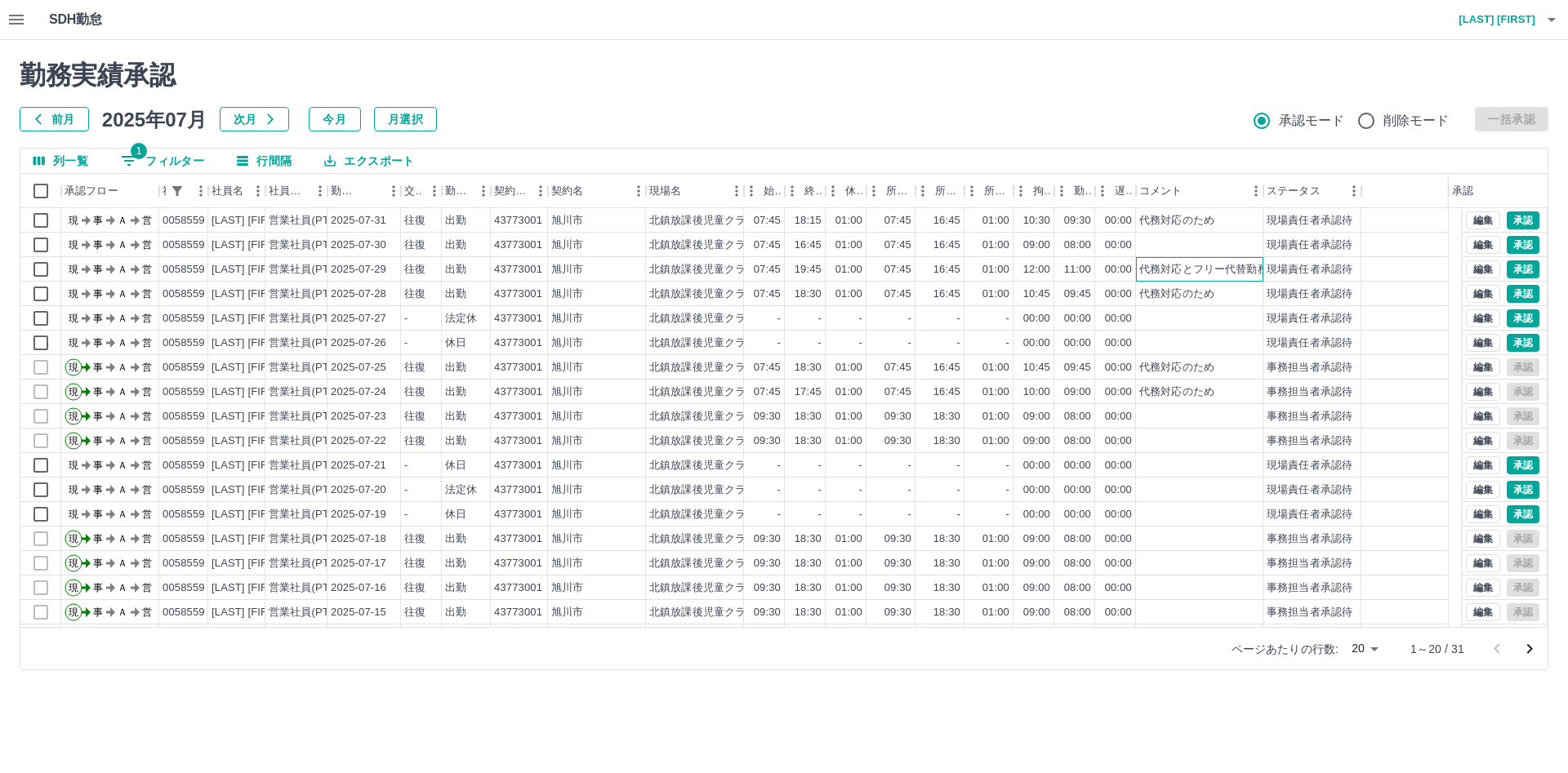 click on "代務対応とフリー代替勤務状況入力のため" at bounding box center (1241, 269) 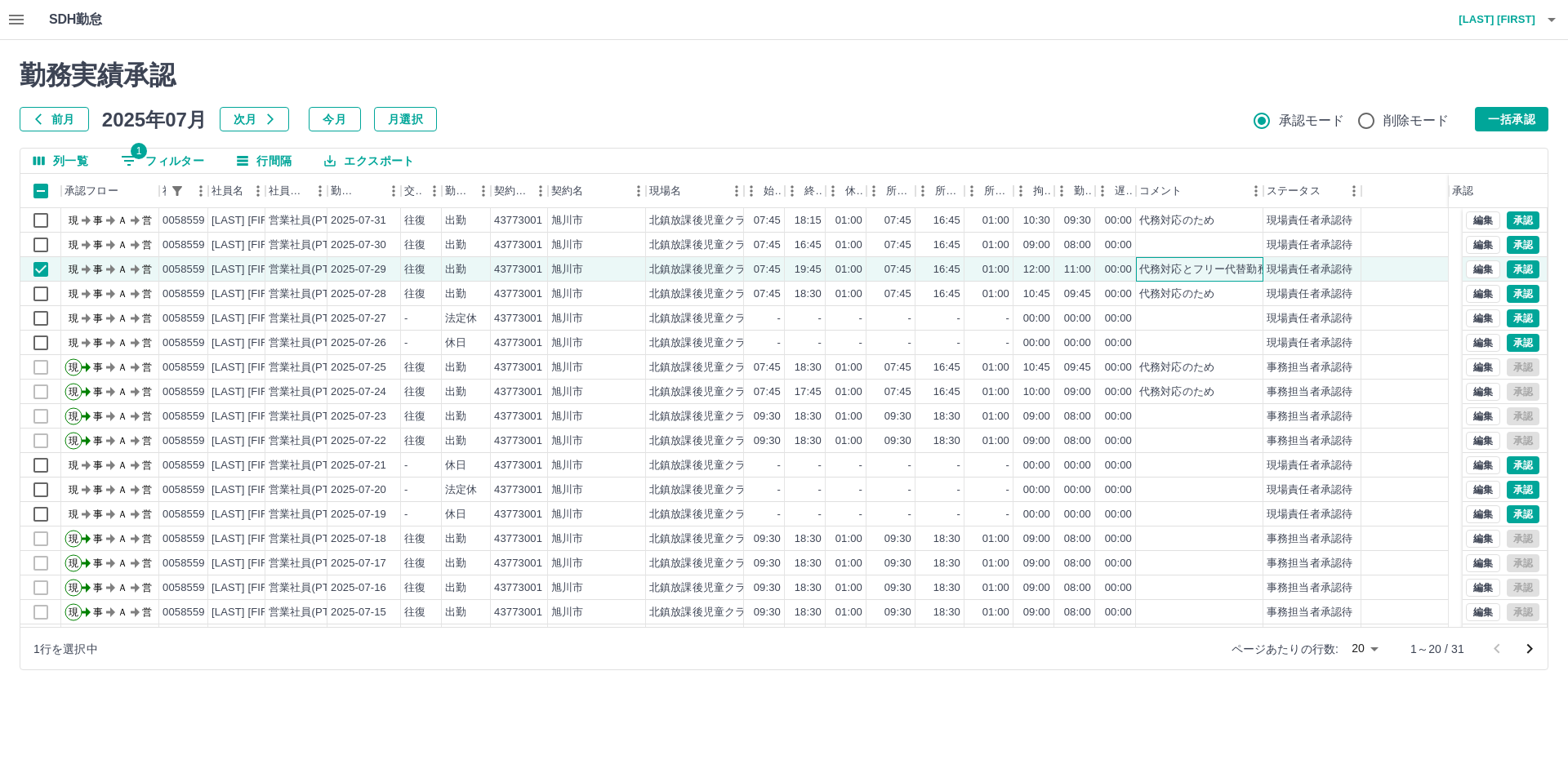 click on "代務対応とフリー代替勤務状況入力のため" at bounding box center [1241, 269] 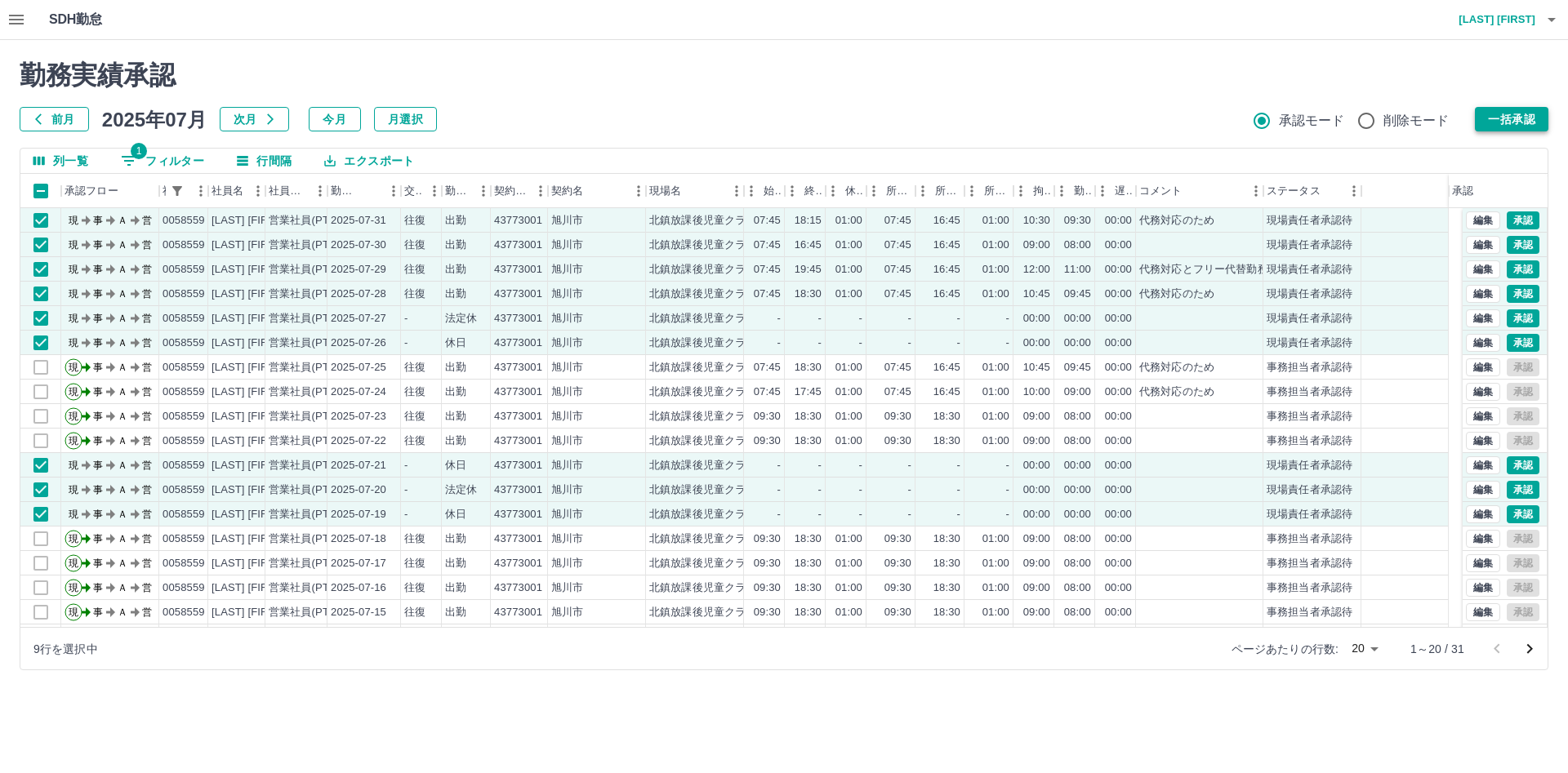 click on "一括承認" at bounding box center (1512, 119) 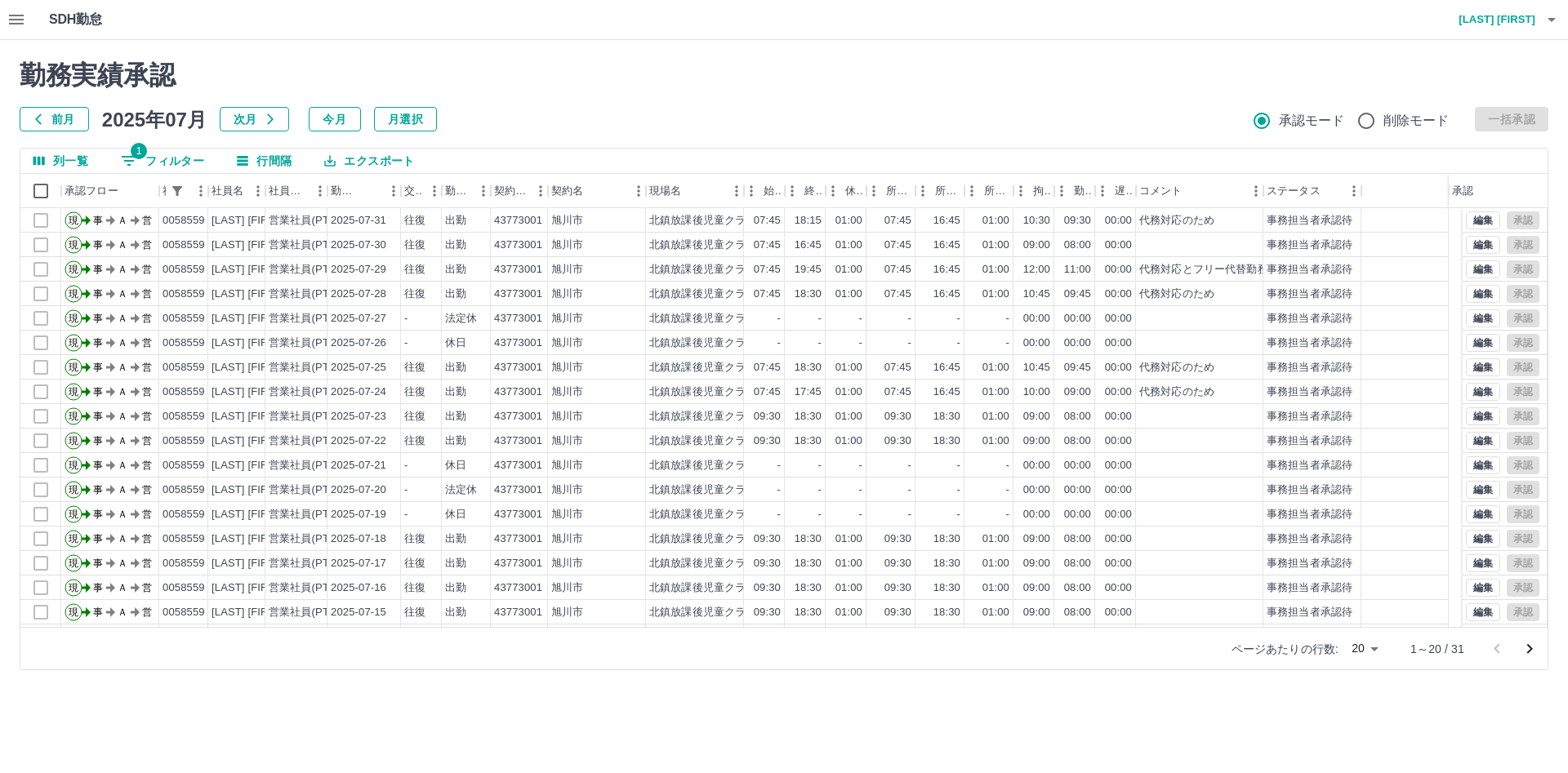 click on "1 フィルター" at bounding box center [163, 161] 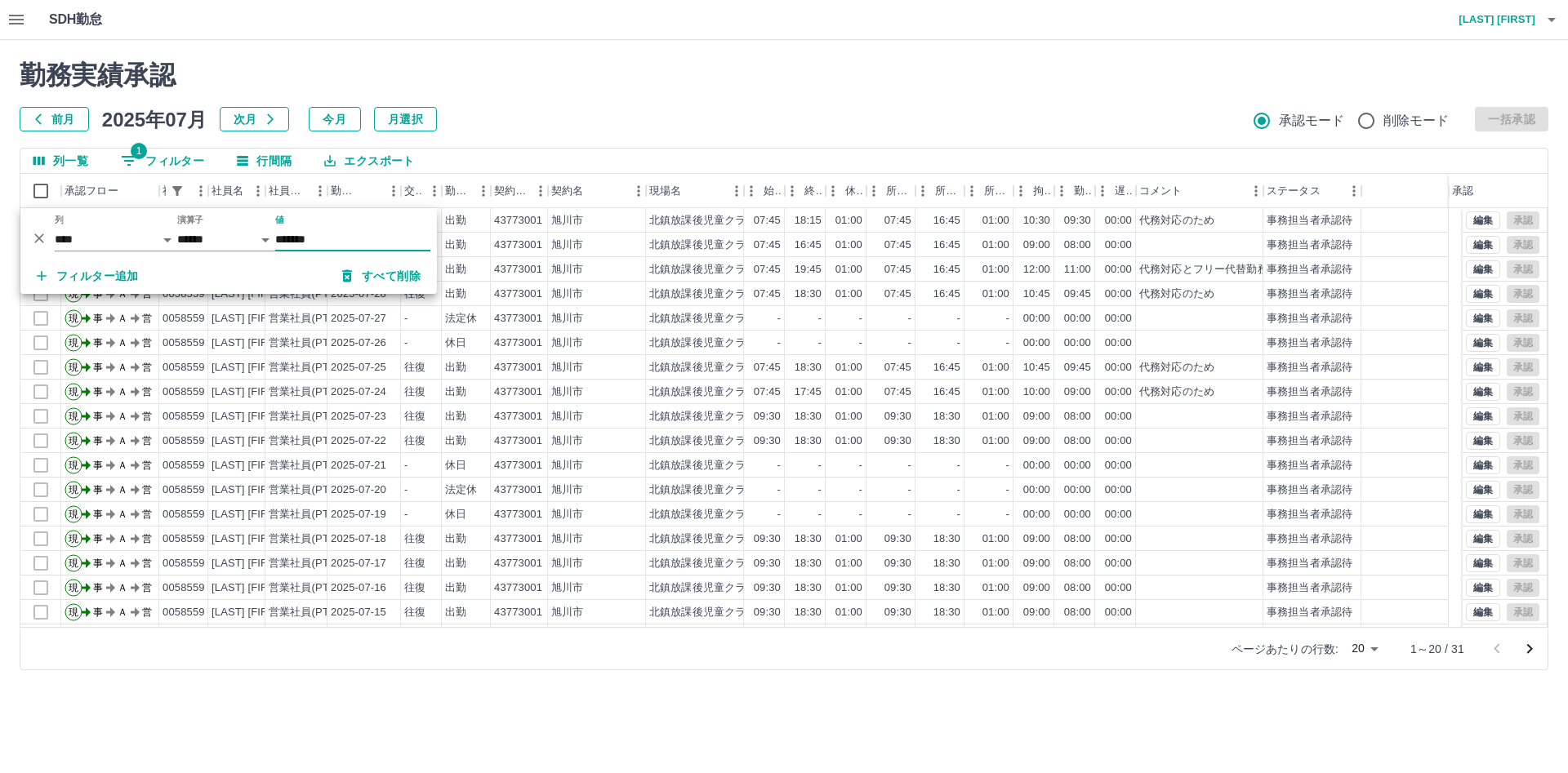 drag, startPoint x: 327, startPoint y: 238, endPoint x: 252, endPoint y: 241, distance: 75.05998 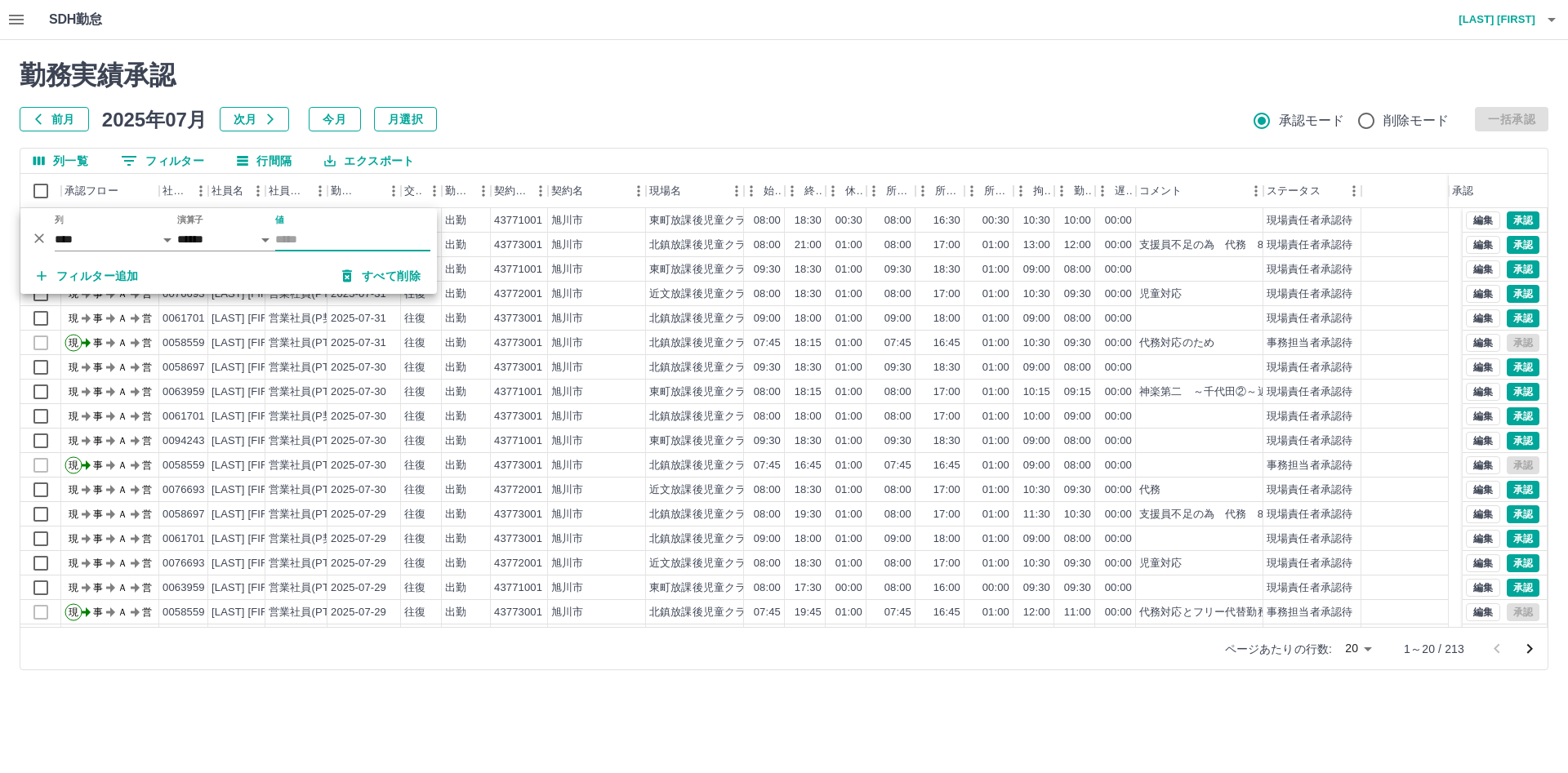 type 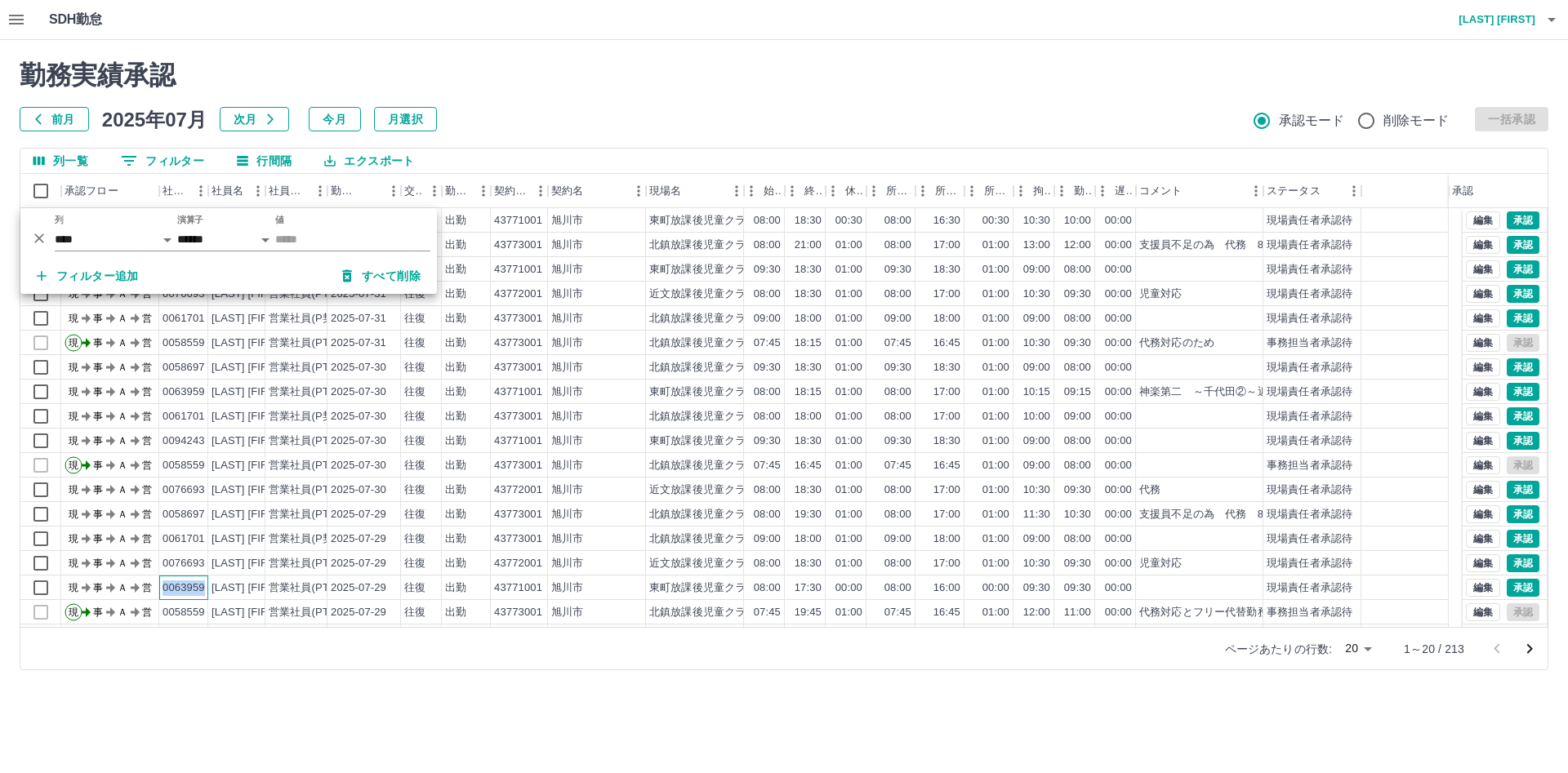 drag, startPoint x: 161, startPoint y: 587, endPoint x: 203, endPoint y: 595, distance: 42.75512 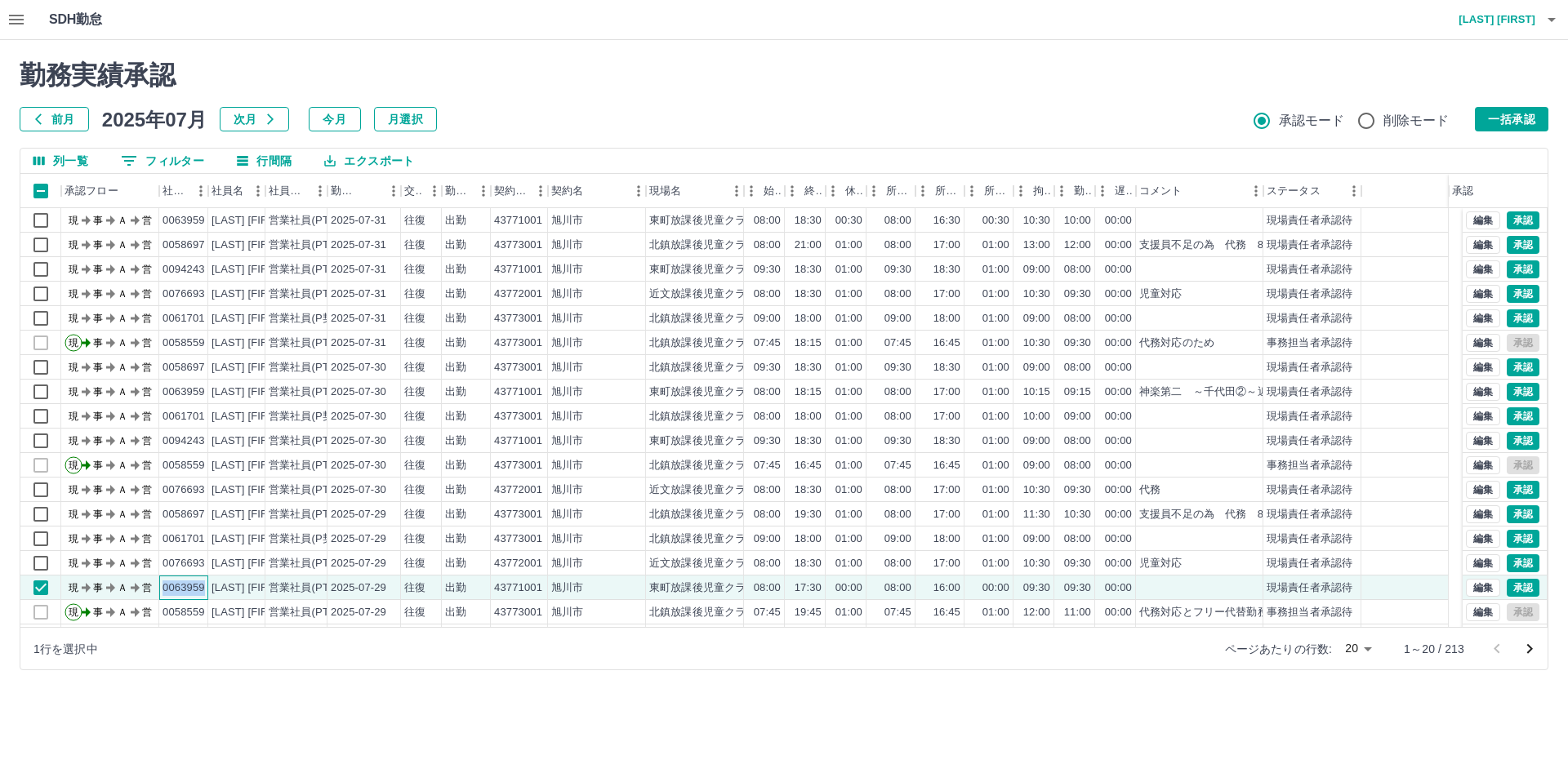 copy on "0063959" 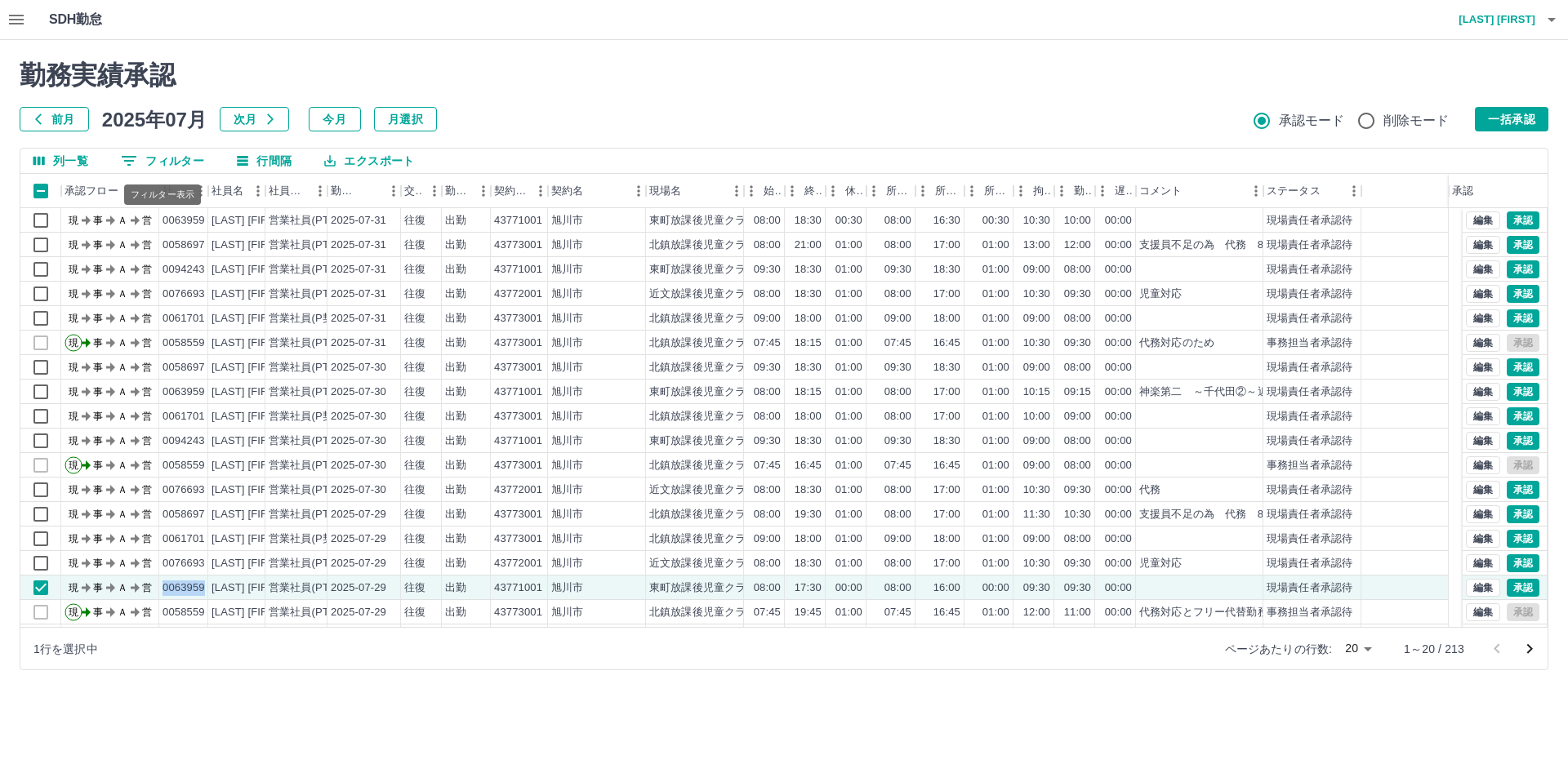 click on "0 フィルター" at bounding box center (163, 161) 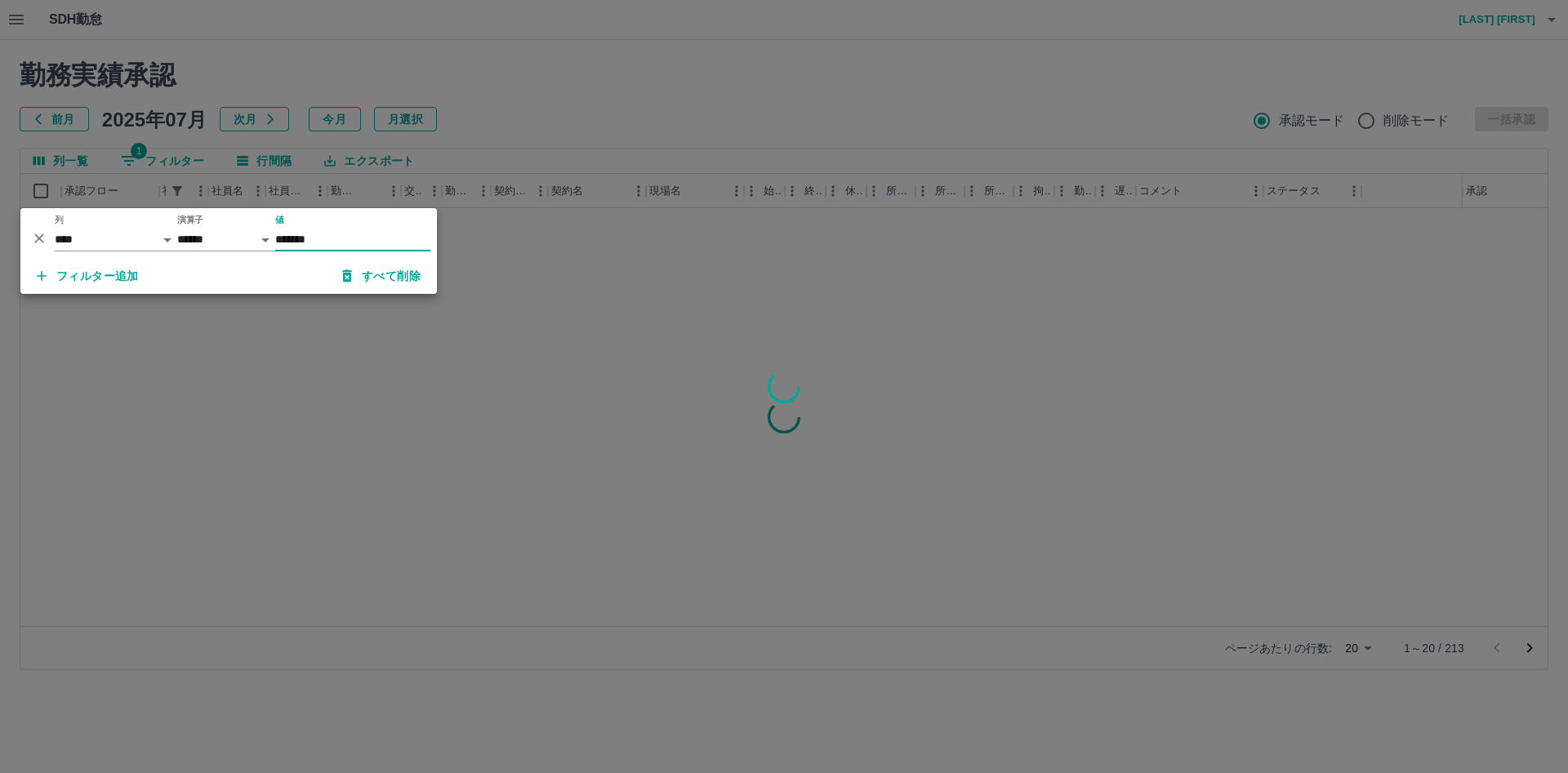 type on "*******" 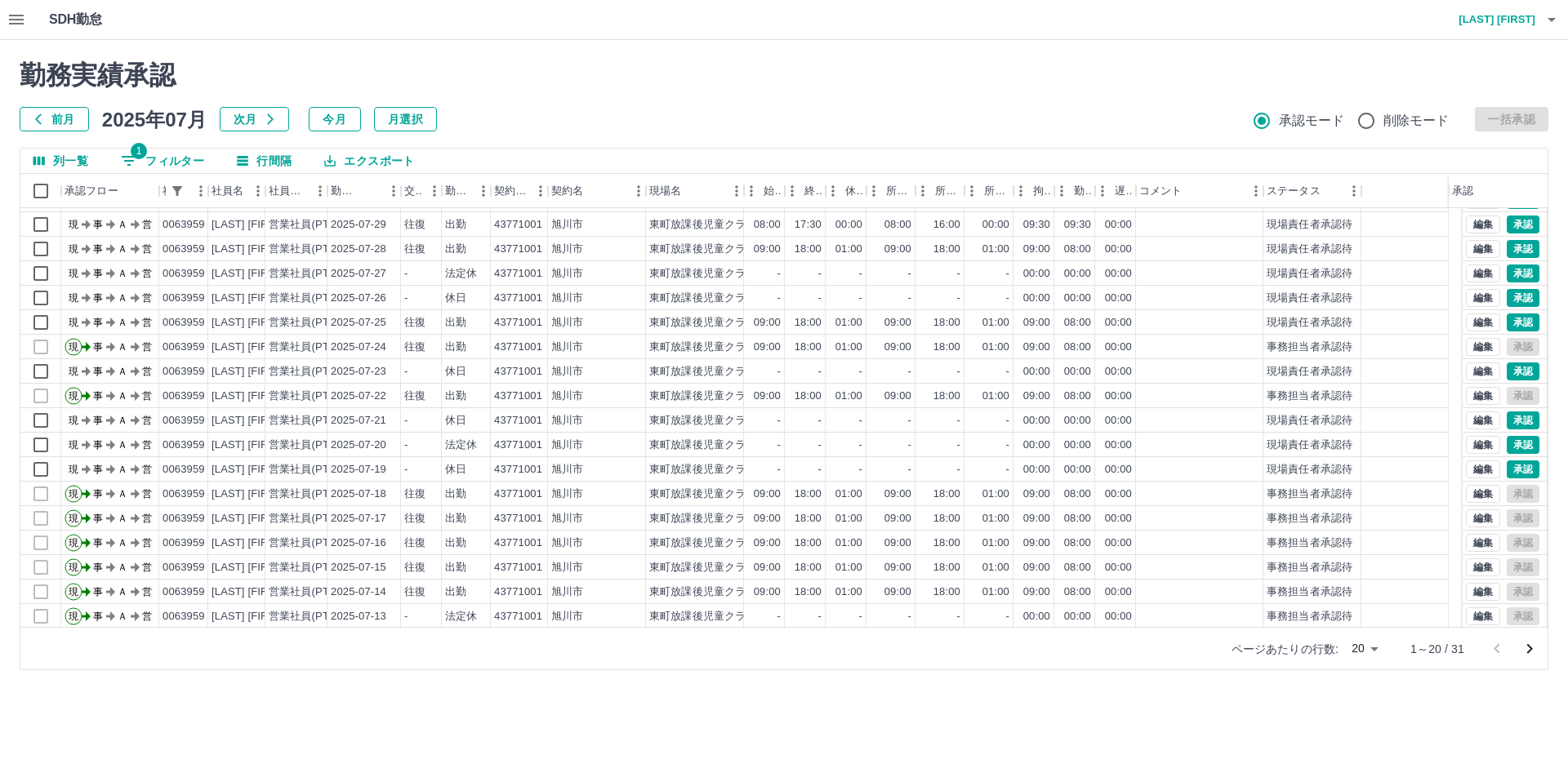scroll, scrollTop: 0, scrollLeft: 0, axis: both 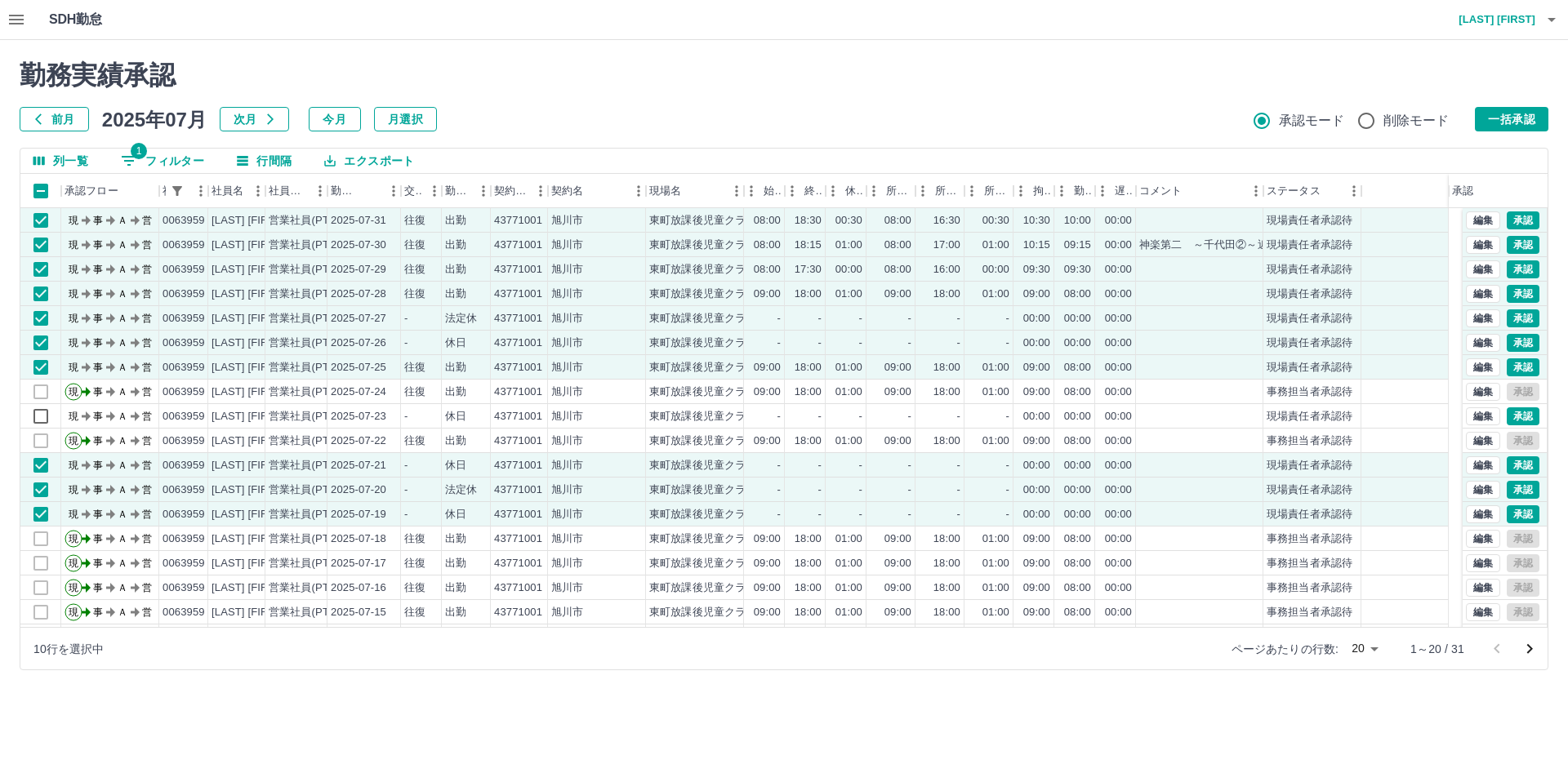 click on "勤務実績承認 前月 2025年07月 次月 今月 月選択 承認モード 削除モード 一括承認 列一覧 1 フィルター 行間隔 エクスポート 承認フロー 社員番号 社員名 社員区分 勤務日 交通費 勤務区分 契約コード 契約名 現場名 始業 終業 休憩 所定開始 所定終業 所定休憩 拘束 勤務 遅刻等 コメント ステータス 承認 現 事 Ａ 営 0063959 [LAST] [FIRST] 営業社員(PT契約) 2025-07-31 往復 出勤 43771001 [CITY] [CLUB_NAME] 08:00 18:30 00:30 08:00 16:30 00:30 10:30 10:00 00:00 現場責任者承認待 現 事 Ａ 営 0063959 [LAST] [FIRST] 営業社員(PT契約) 2025-07-30 往復 出勤 43771001 [CITY] [CLUB_NAME] 08:00 18:15 01:00 08:00 17:00 01:00 10:15 09:15 00:00 神楽第二　～千代田②～近文③～北光 現場責任者承認待 現 事 Ａ 営 0063959 [LAST] [FIRST] 営業社員(PT契約) 2025-07-29 往復 出勤 43771001 [CITY] 08:00 17:30 00:00 08:00 -" at bounding box center (784, 365) 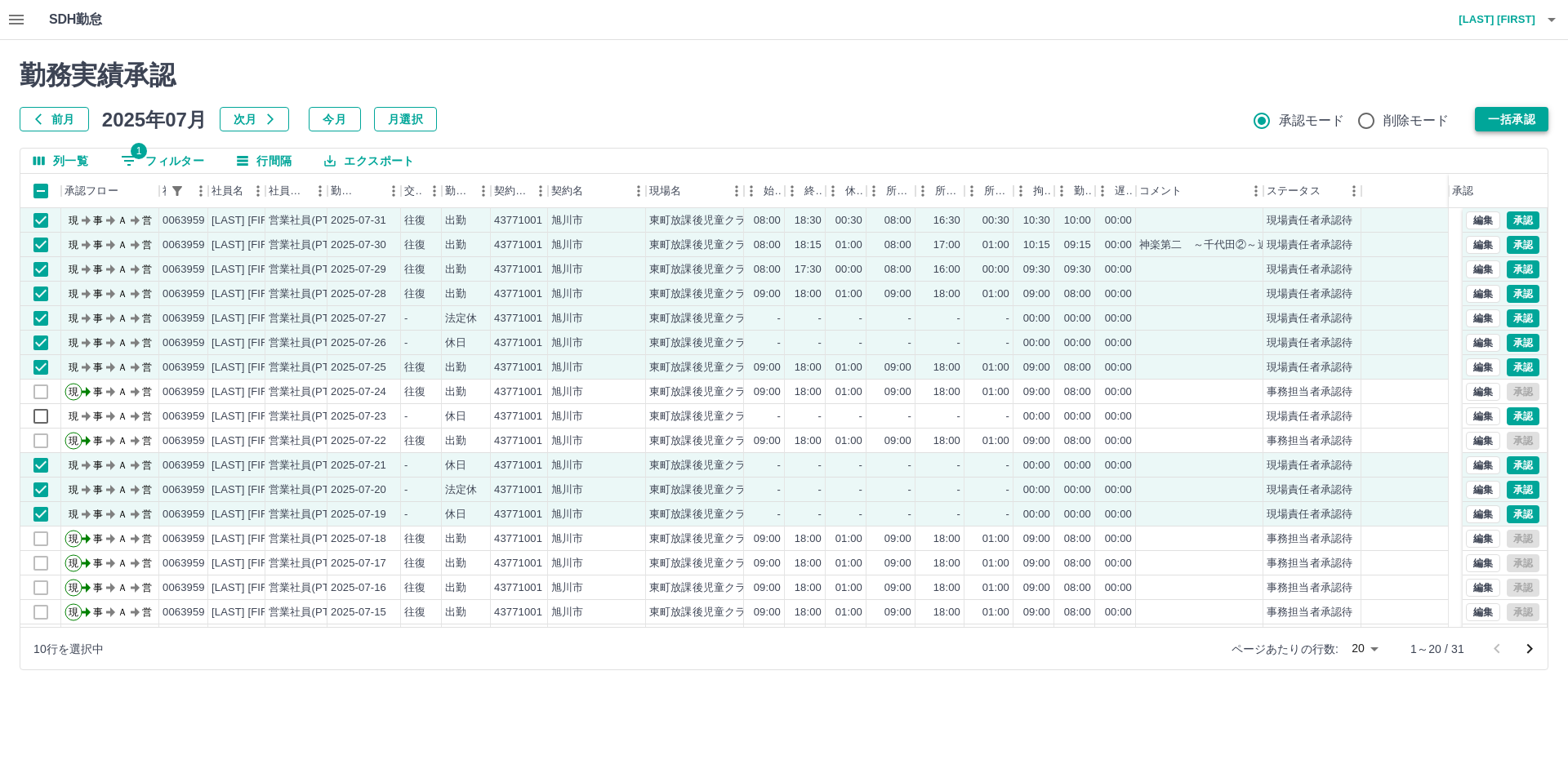 click on "一括承認" at bounding box center [1512, 119] 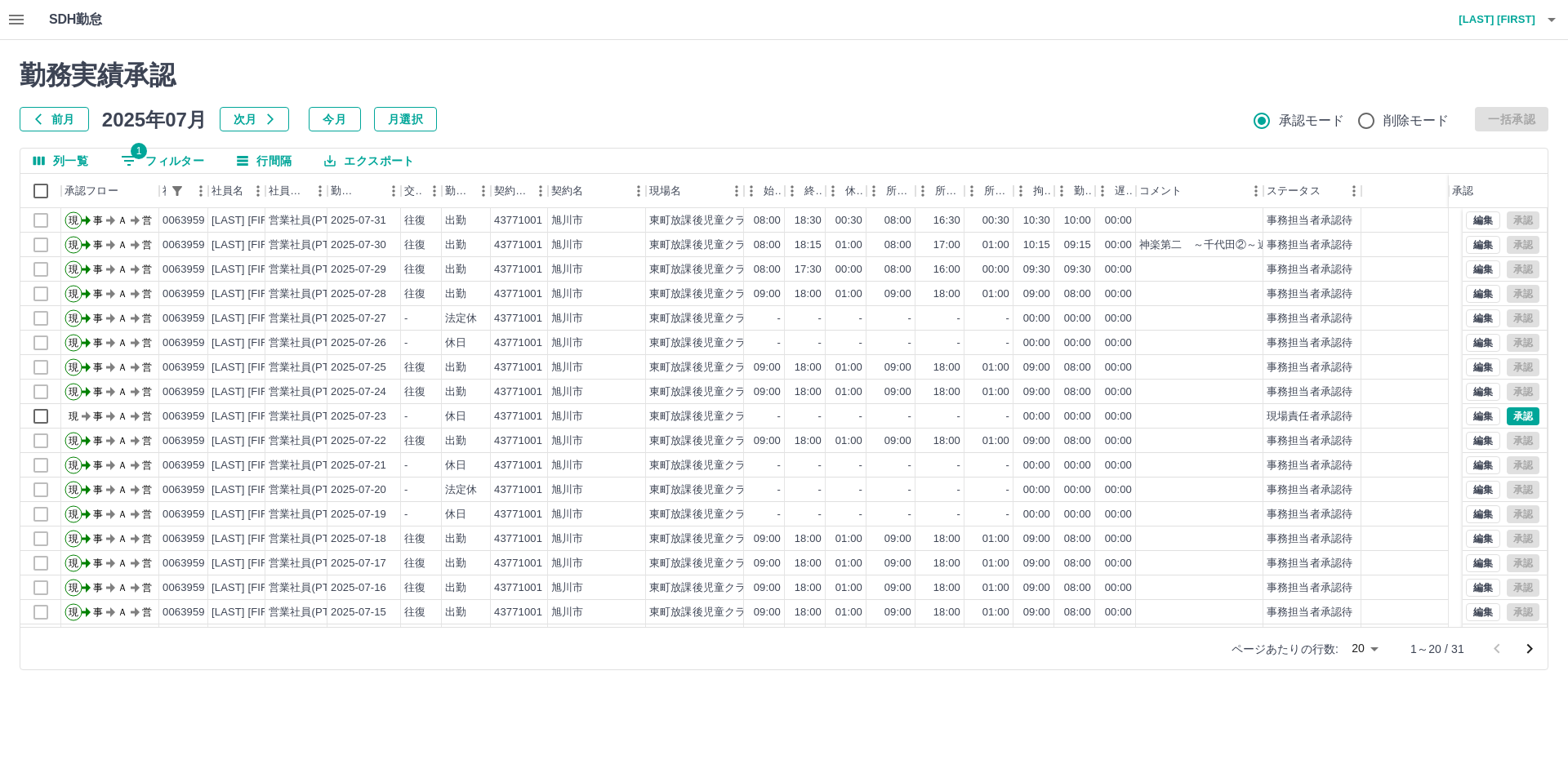 click on "1 フィルター" at bounding box center (163, 161) 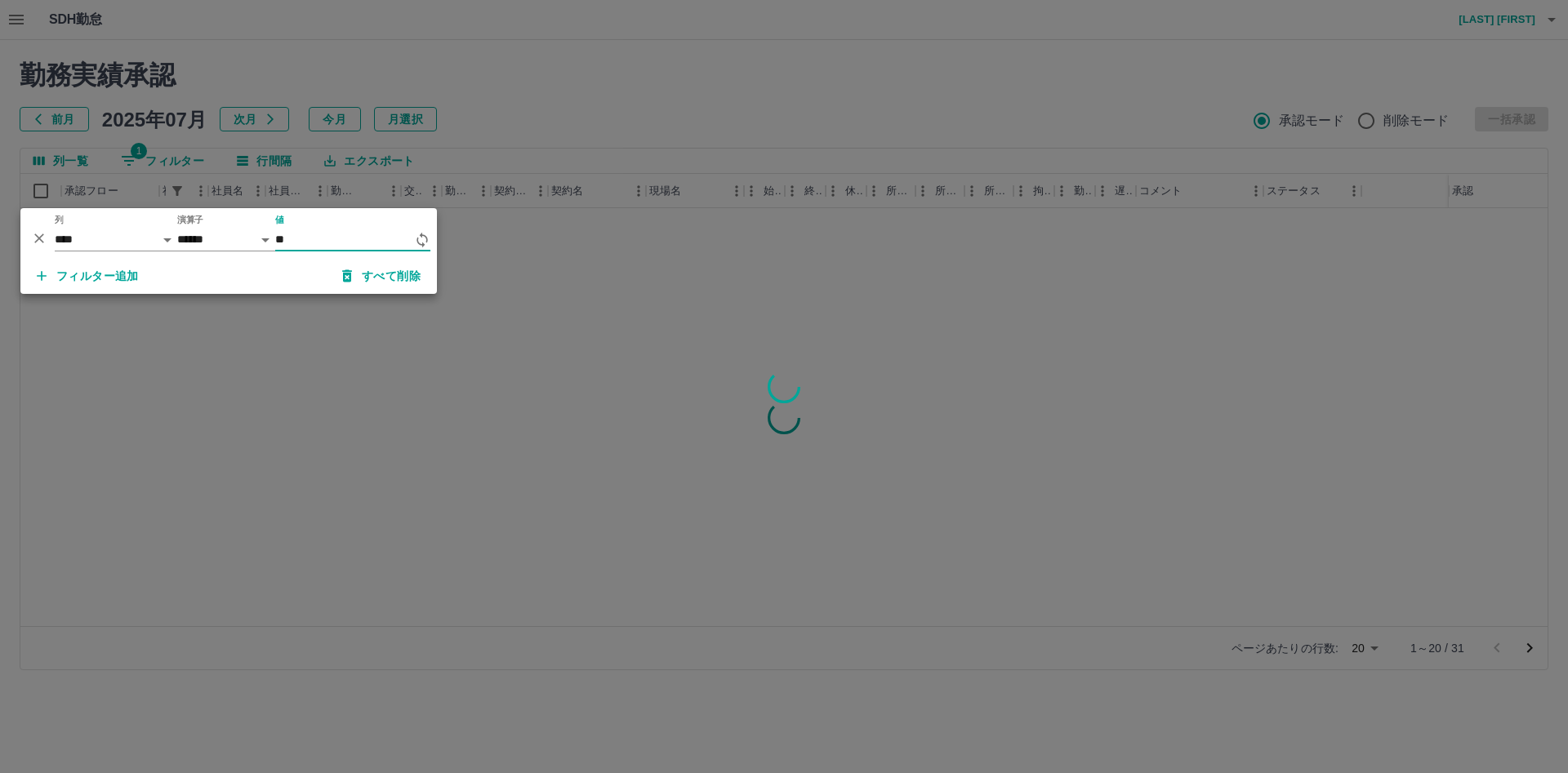 type on "*" 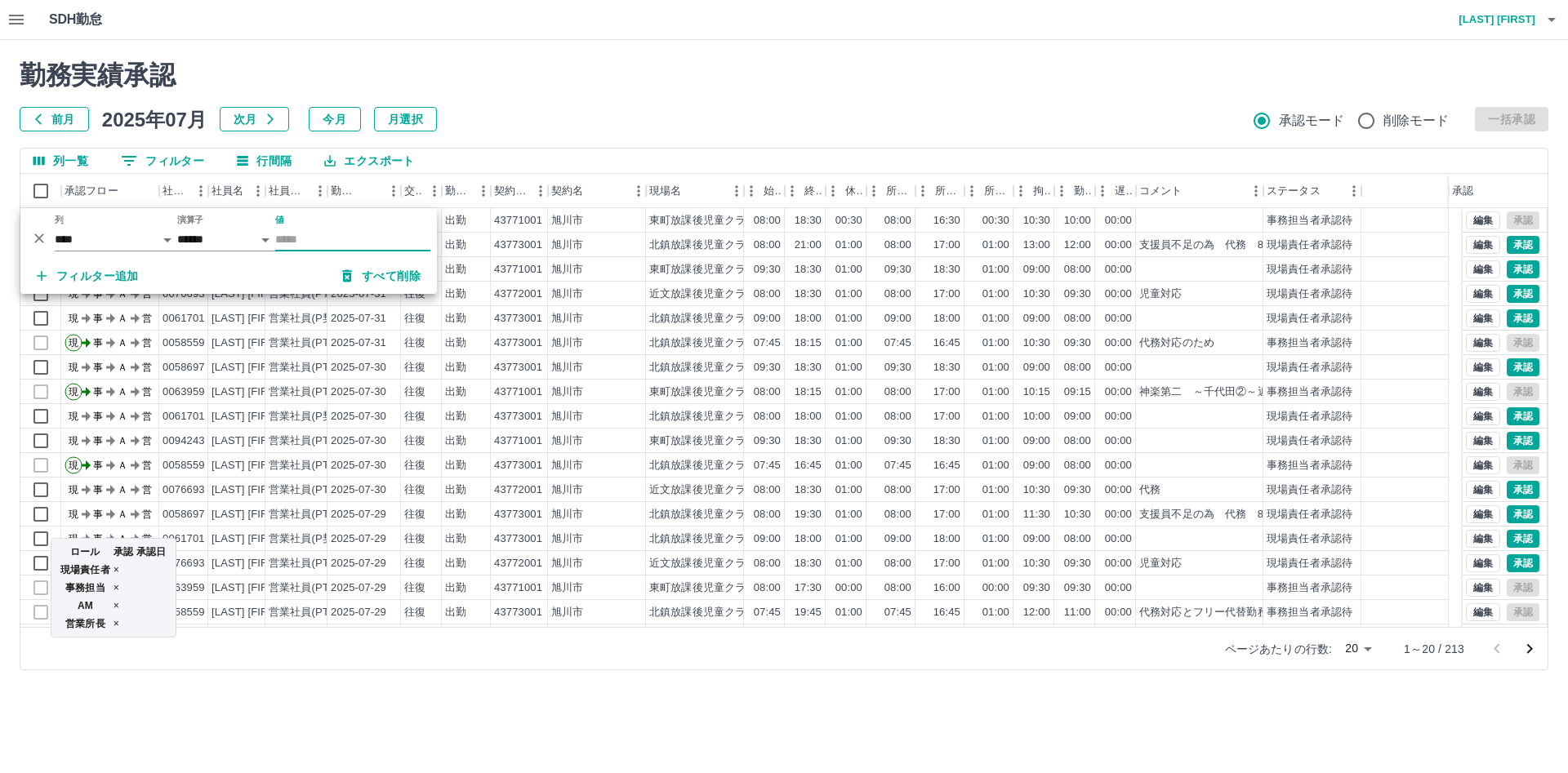 type 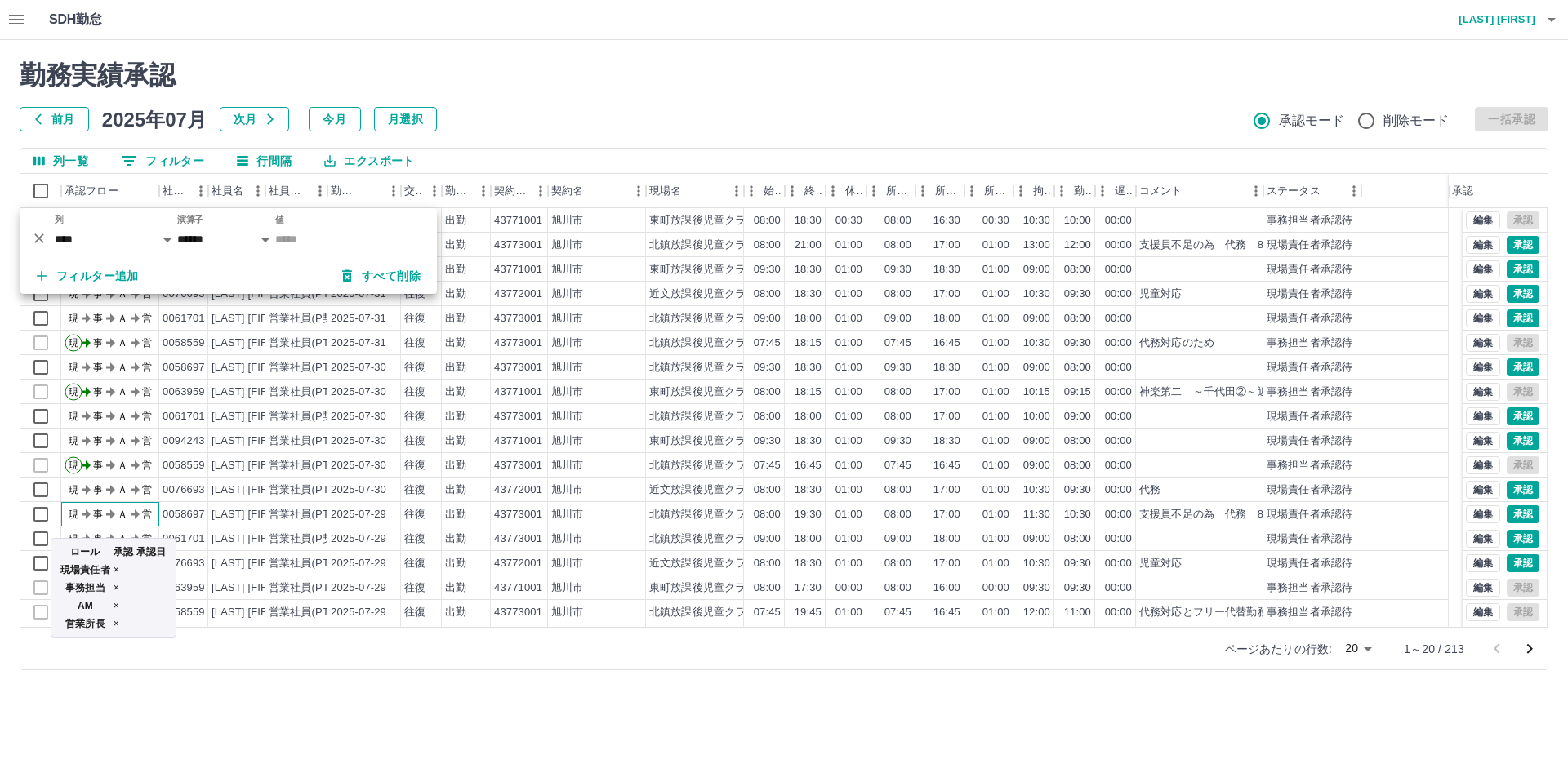 click on "ロール 承認 承認日 現場責任者 × 事務担当 × AM × 営業所長 ×" at bounding box center [114, 583] 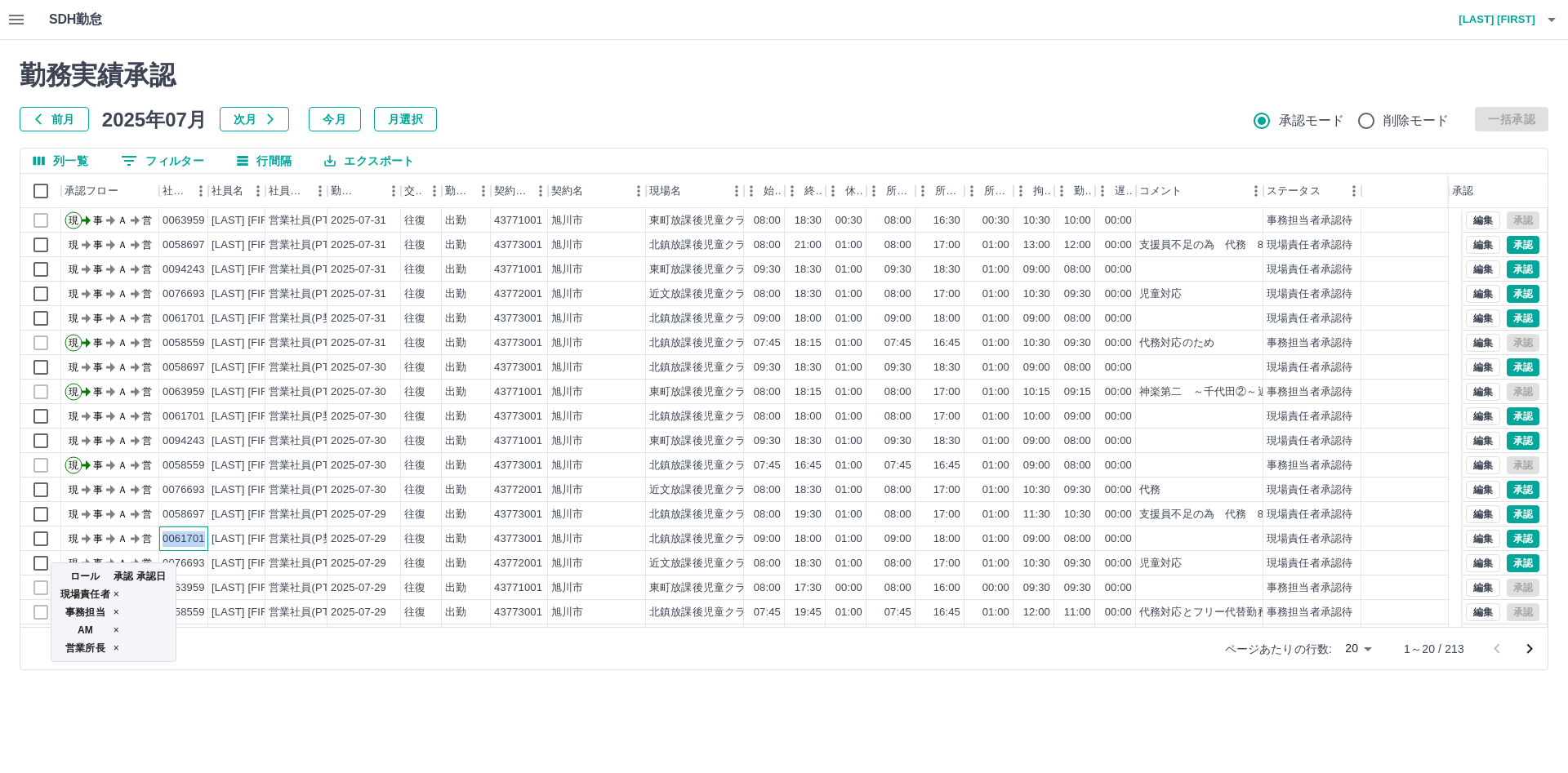drag, startPoint x: 205, startPoint y: 535, endPoint x: 149, endPoint y: 540, distance: 56.222771 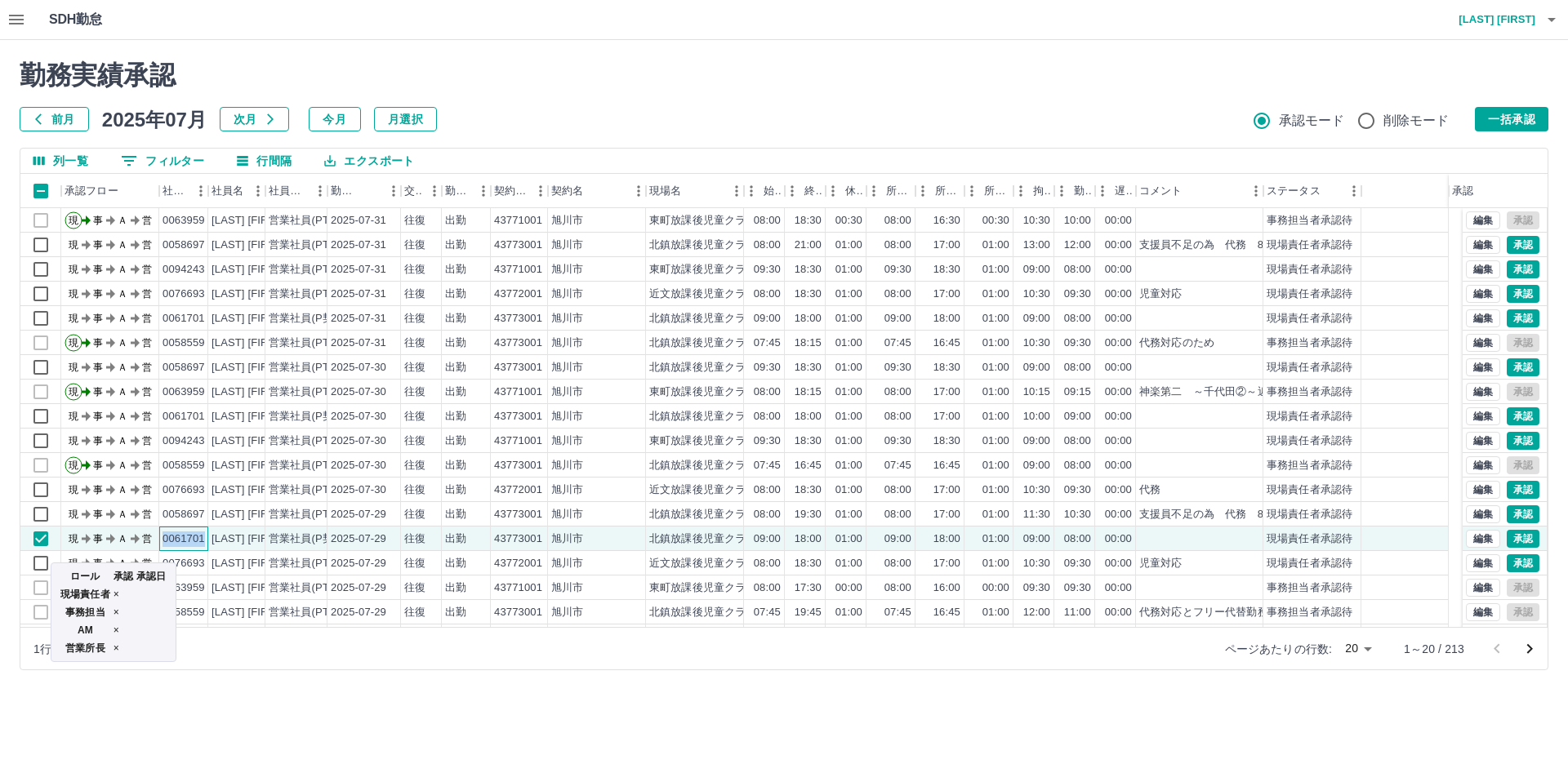 copy on "営 0061701" 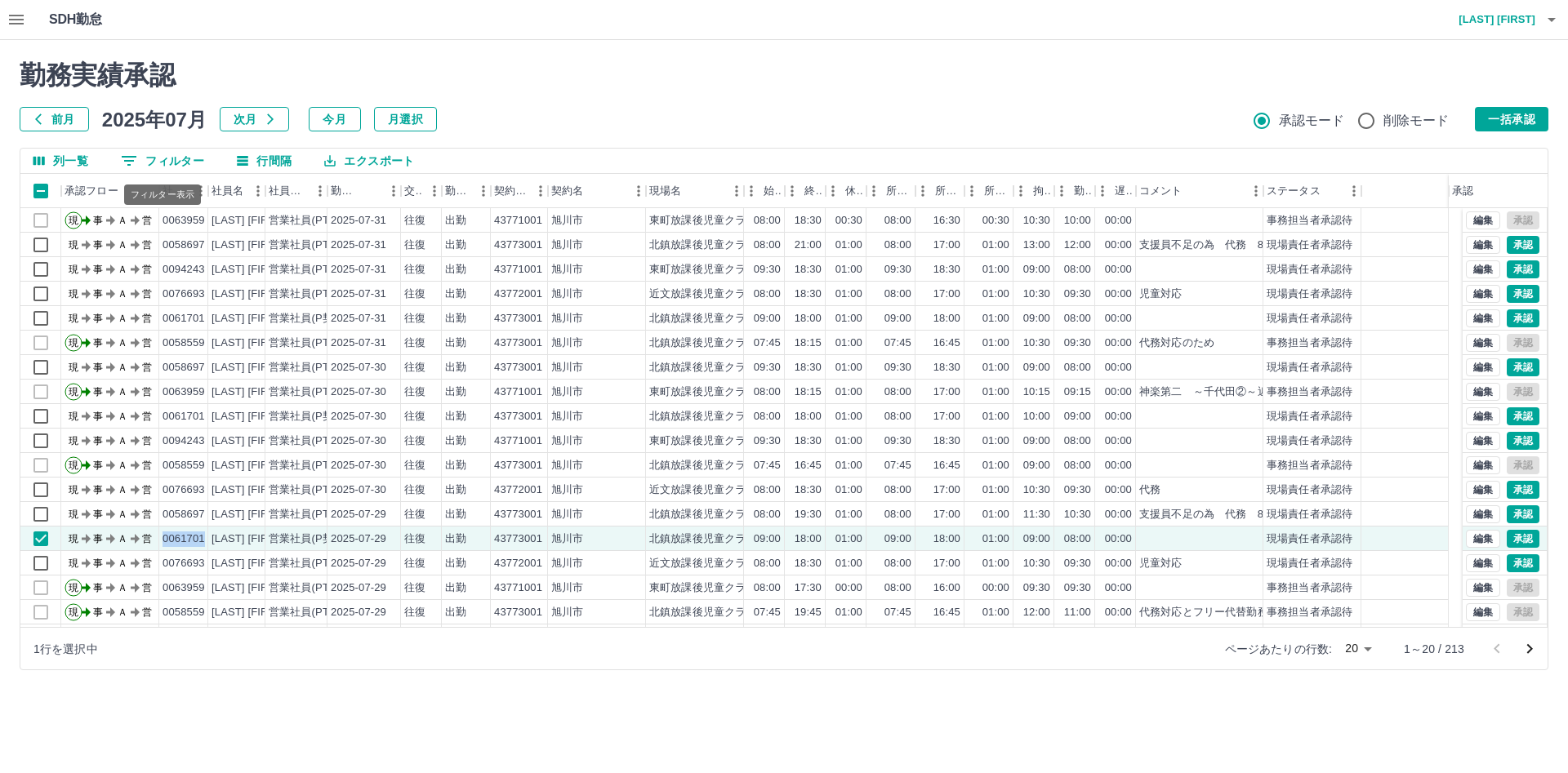 click on "0 フィルター" at bounding box center [163, 161] 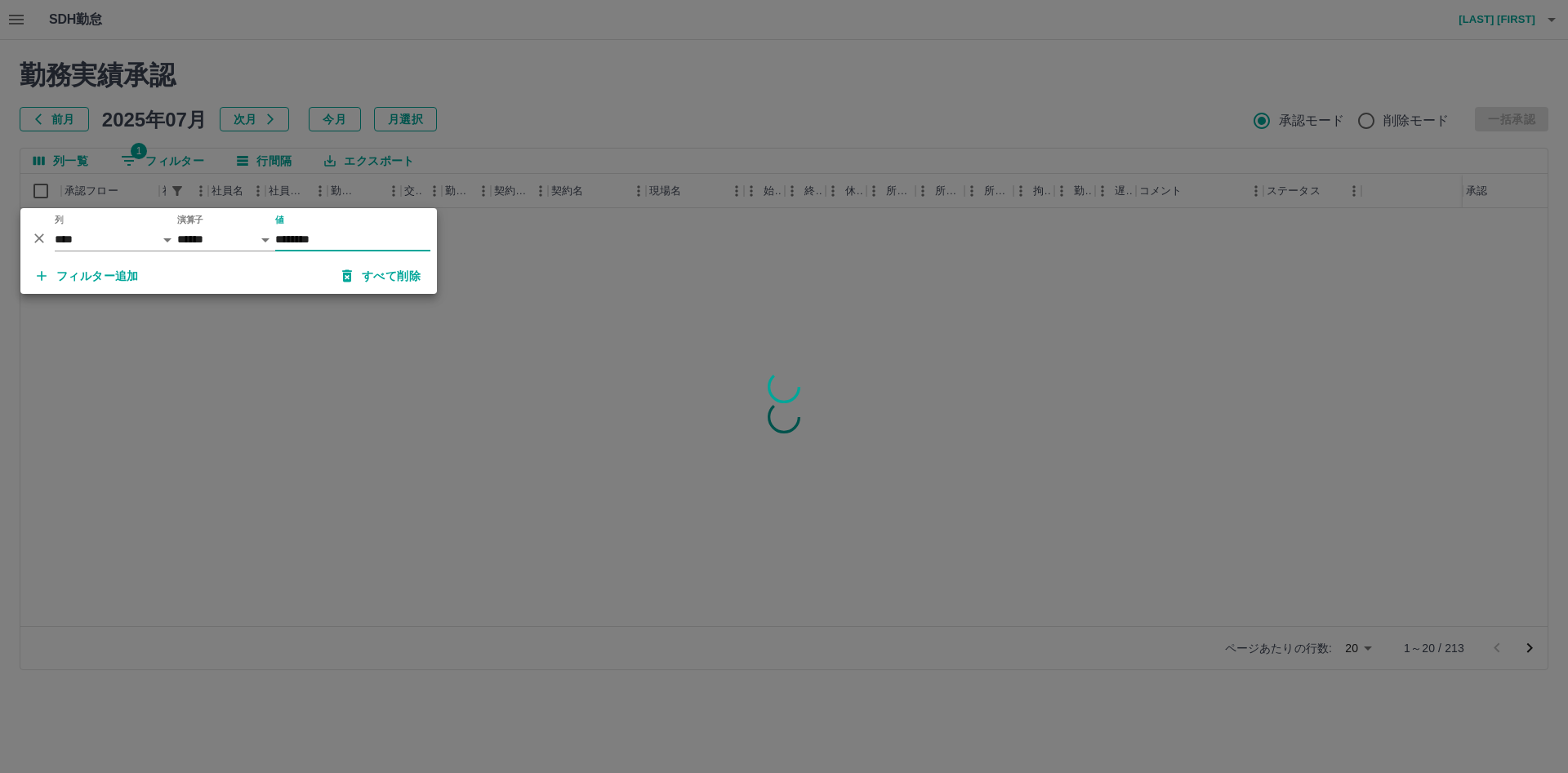 type on "*******" 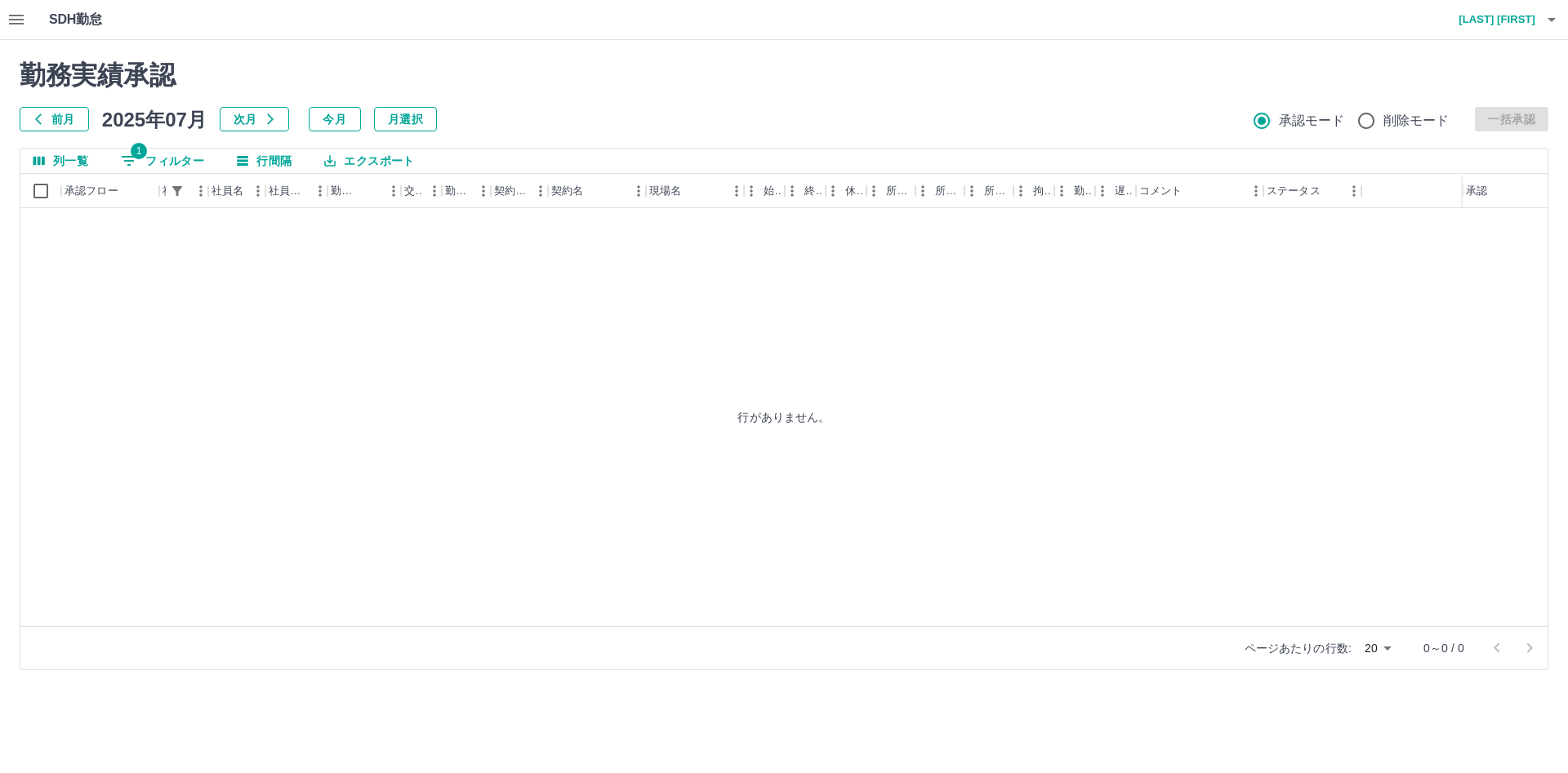 click on "勤務実績承認 前月 2025年07月 次月 今月 月選択 承認モード 削除モード 一括承認 列一覧 1 フィルター 行間隔 エクスポート 承認フロー 社員番号 社員名 社員区分 勤務日 交通費 勤務区分 契約コード 契約名 現場名 始業 終業 休憩 所定開始 所定終業 所定休憩 拘束 勤務 遅刻等 コメント ステータス 承認 行がありません。 ページあたりの行数: 20 ** 0～0 / 0" at bounding box center (784, 365) 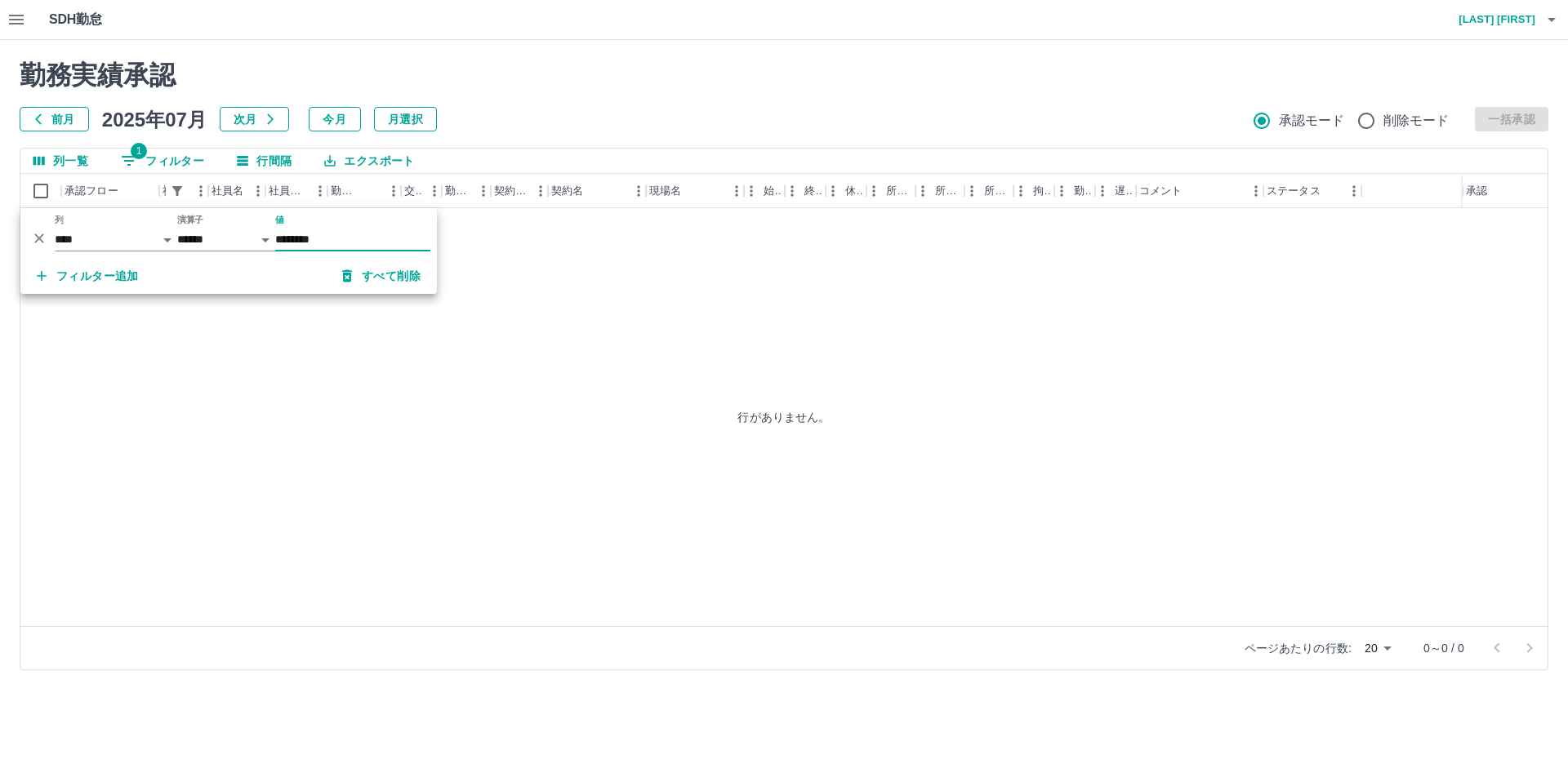 click on "すべて削除" at bounding box center (381, 276) 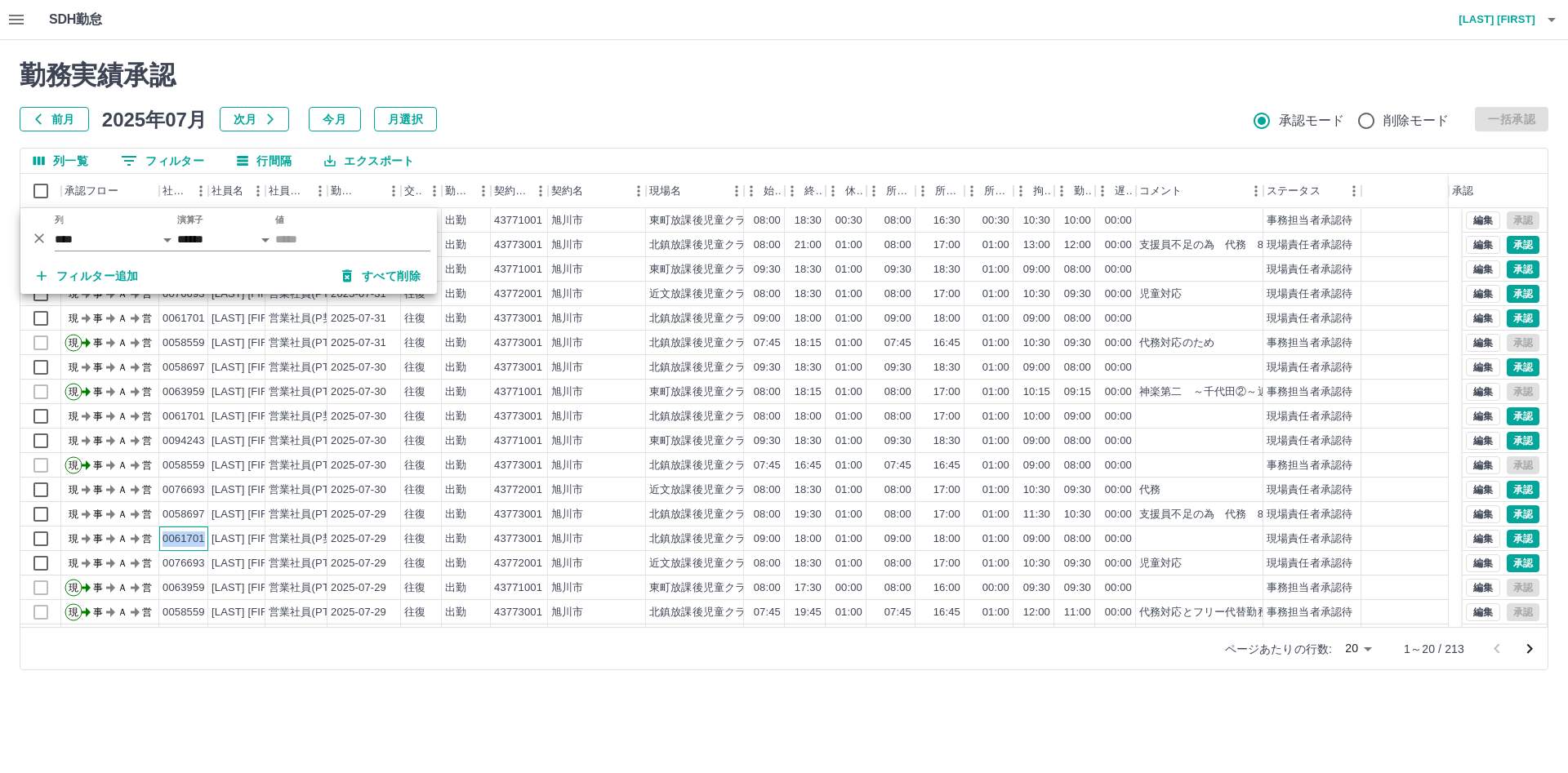 drag, startPoint x: 203, startPoint y: 543, endPoint x: 165, endPoint y: 537, distance: 38.47077 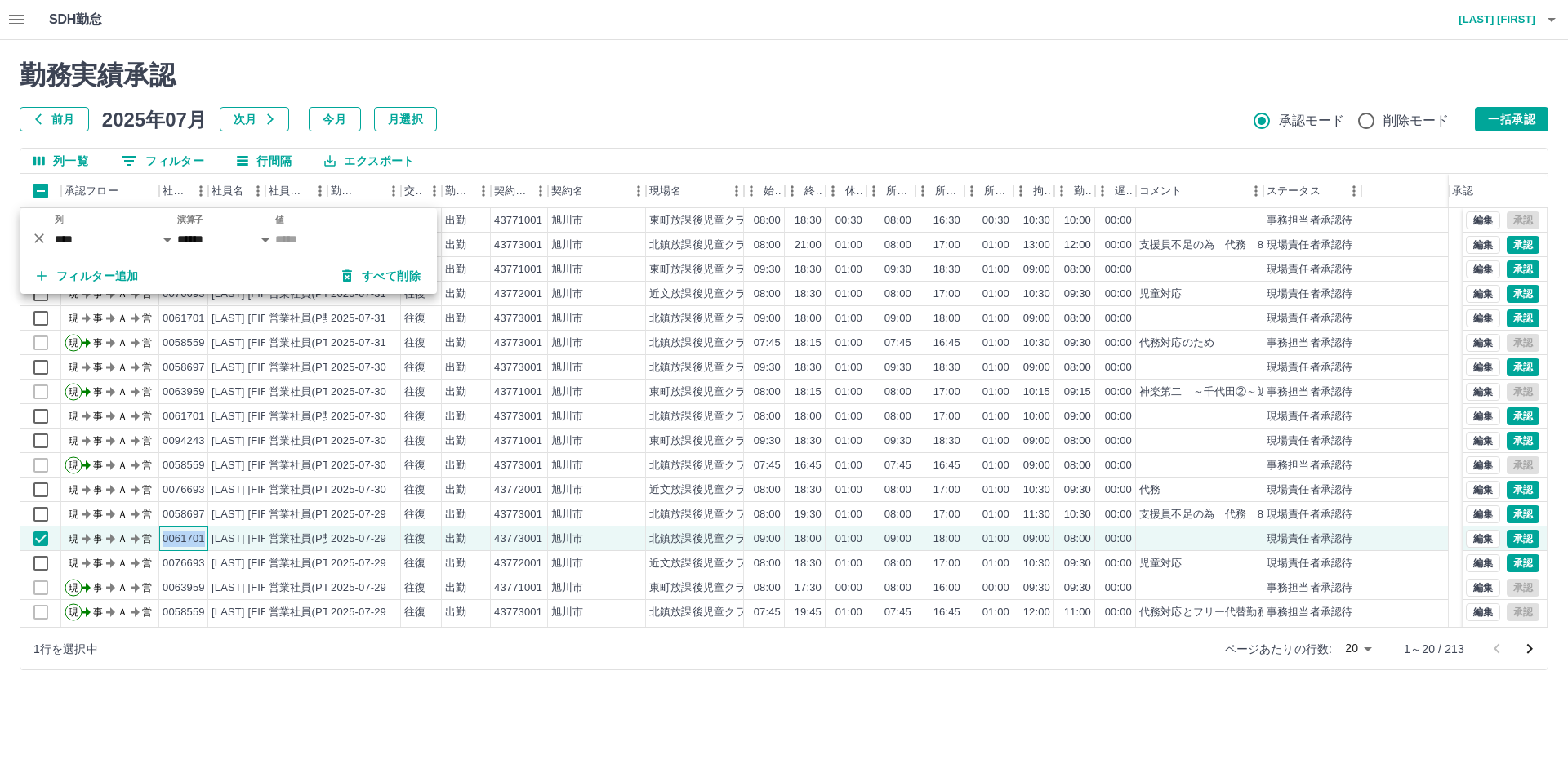 copy on "0061701" 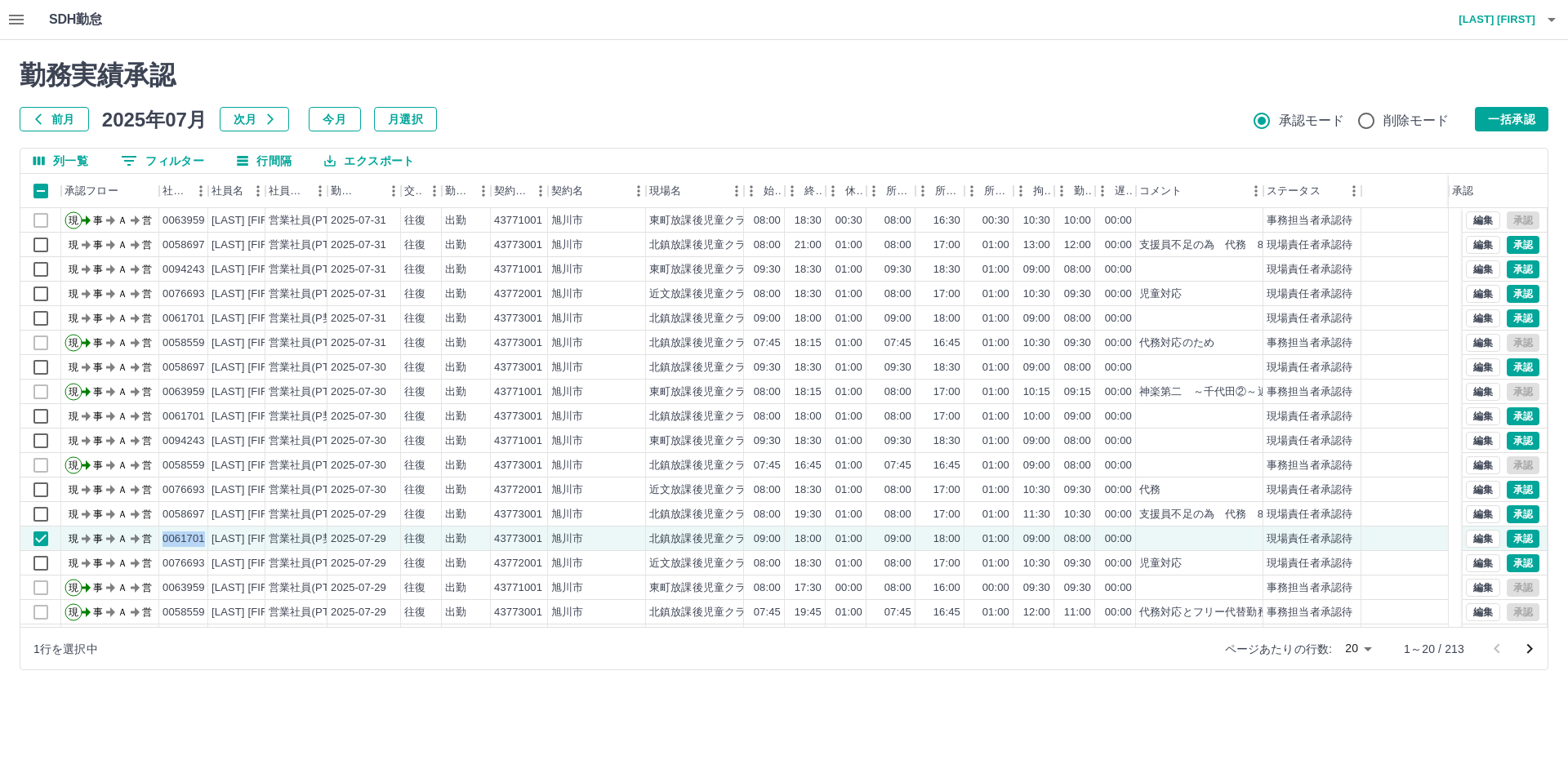 click on "0 フィルター" at bounding box center [163, 161] 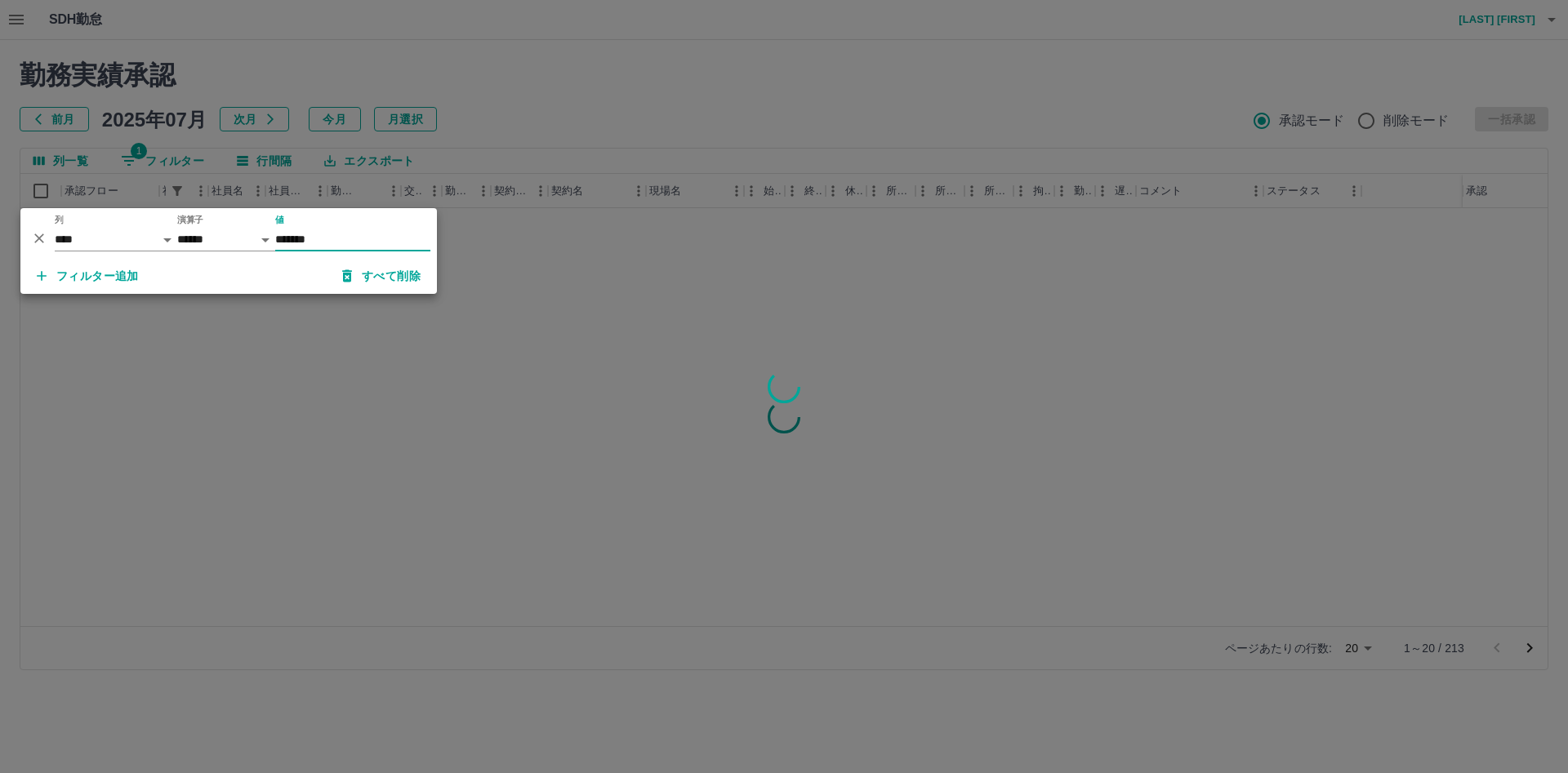 type on "*******" 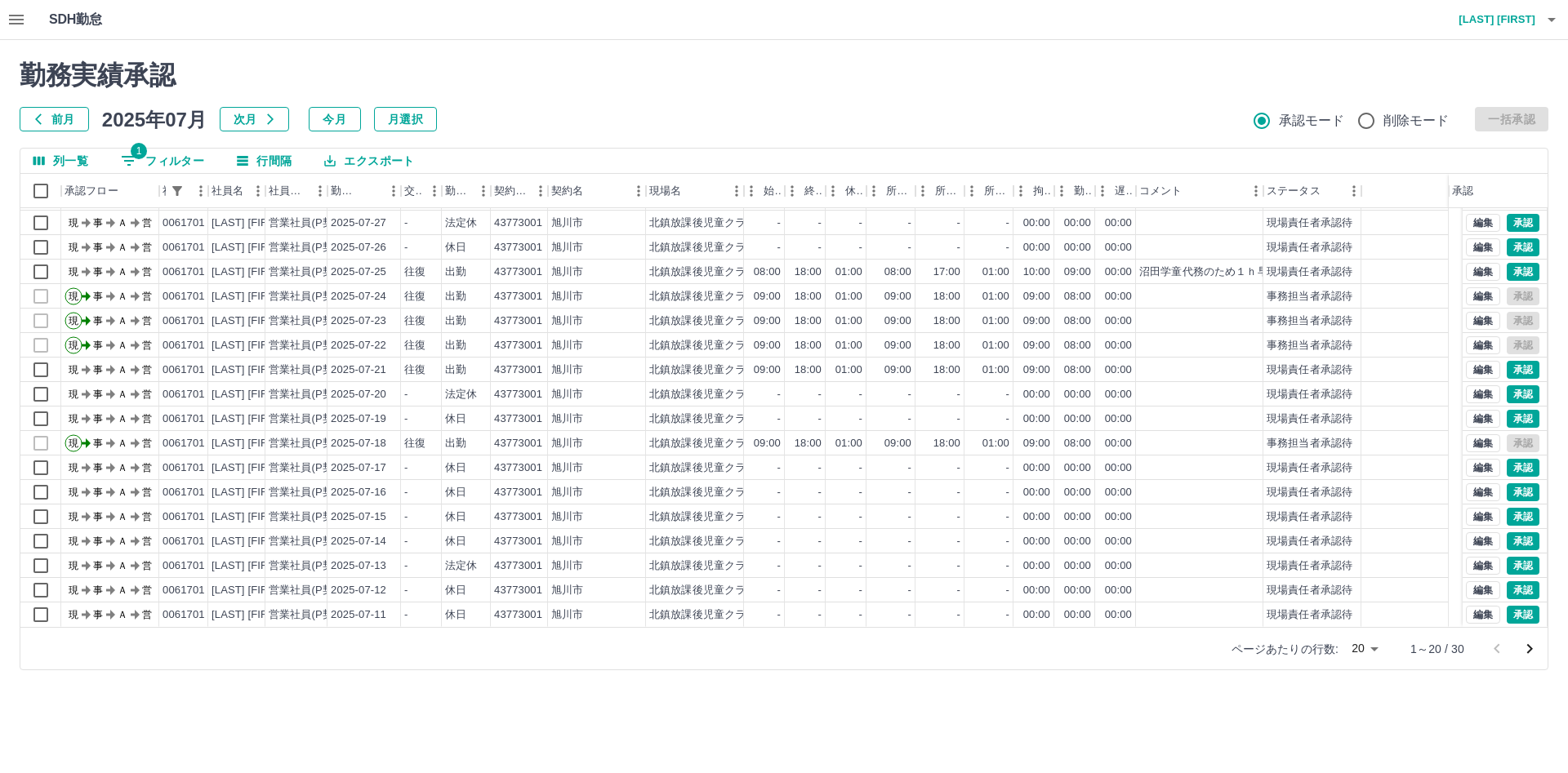 scroll, scrollTop: 0, scrollLeft: 0, axis: both 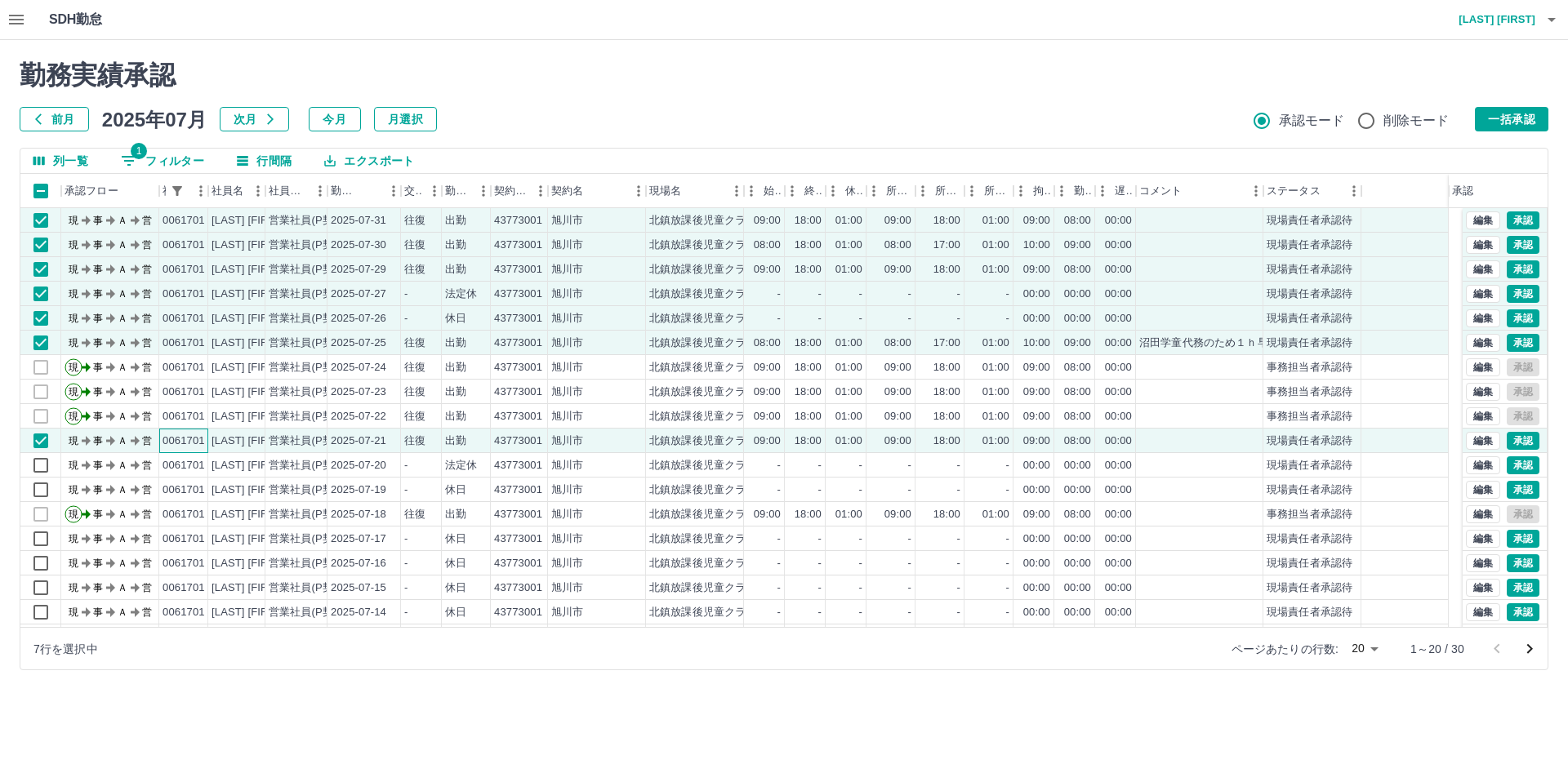 click on "0061701" at bounding box center [184, 441] 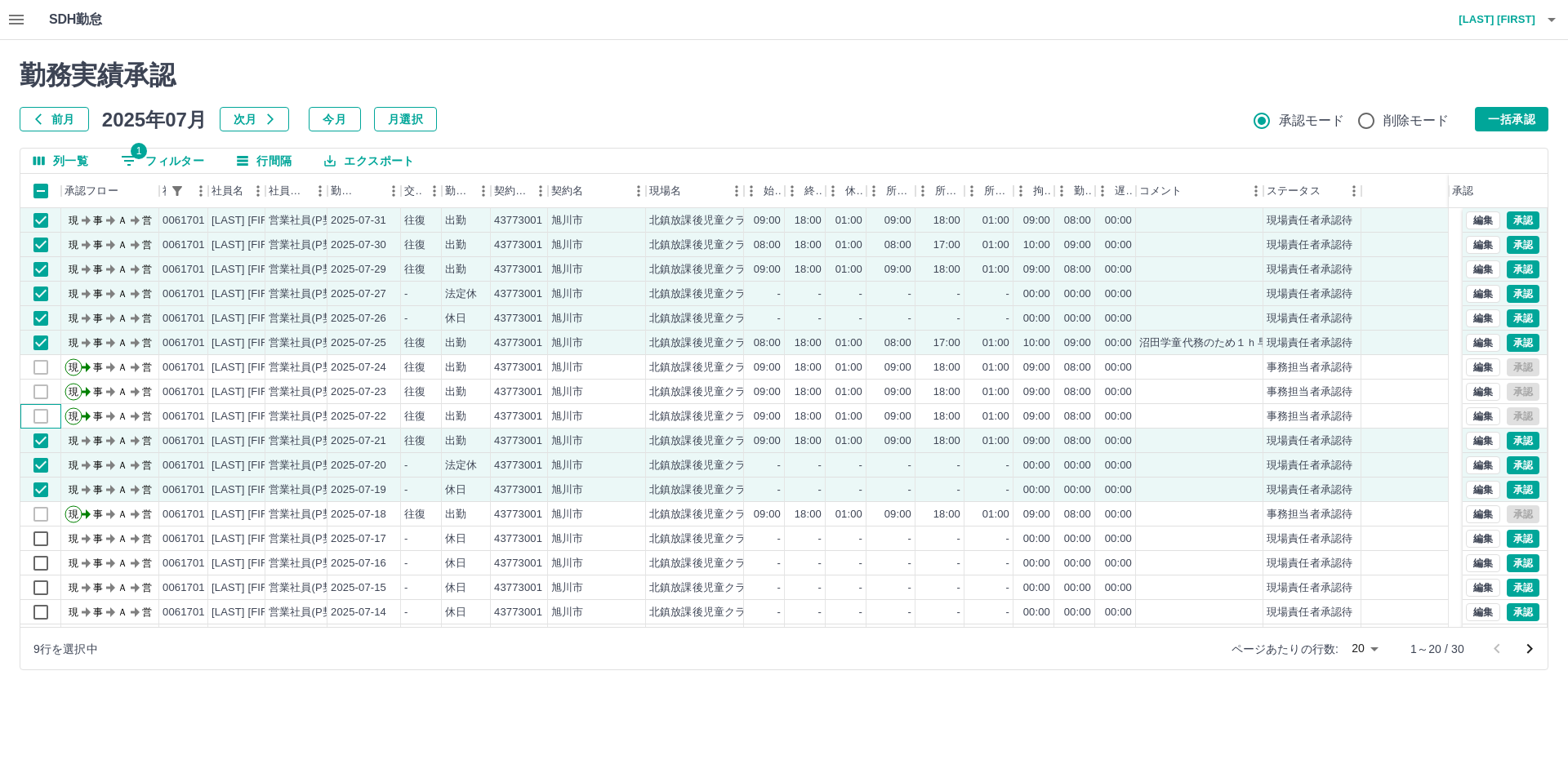 click at bounding box center (41, 416) 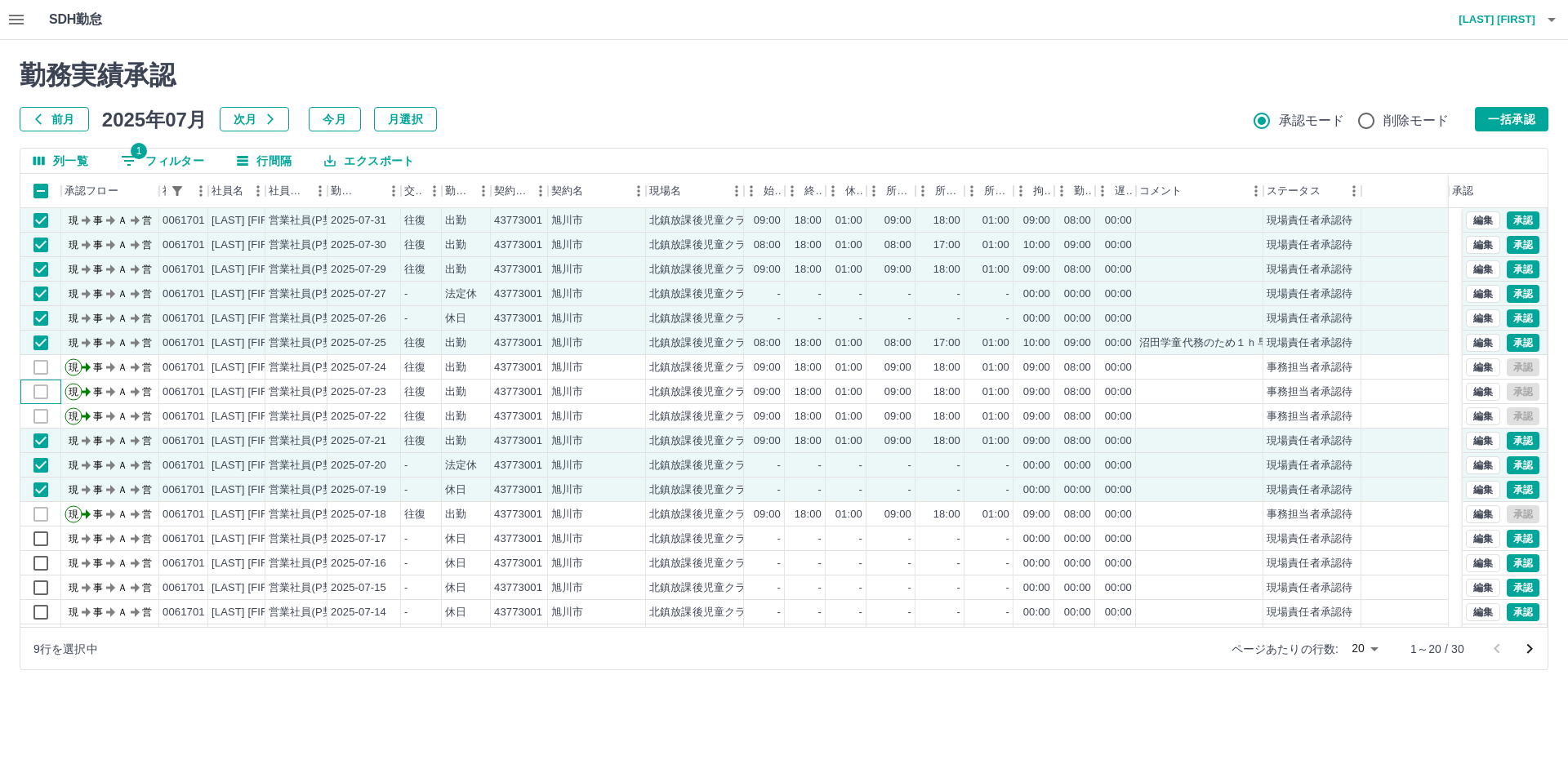 click at bounding box center [41, 392] 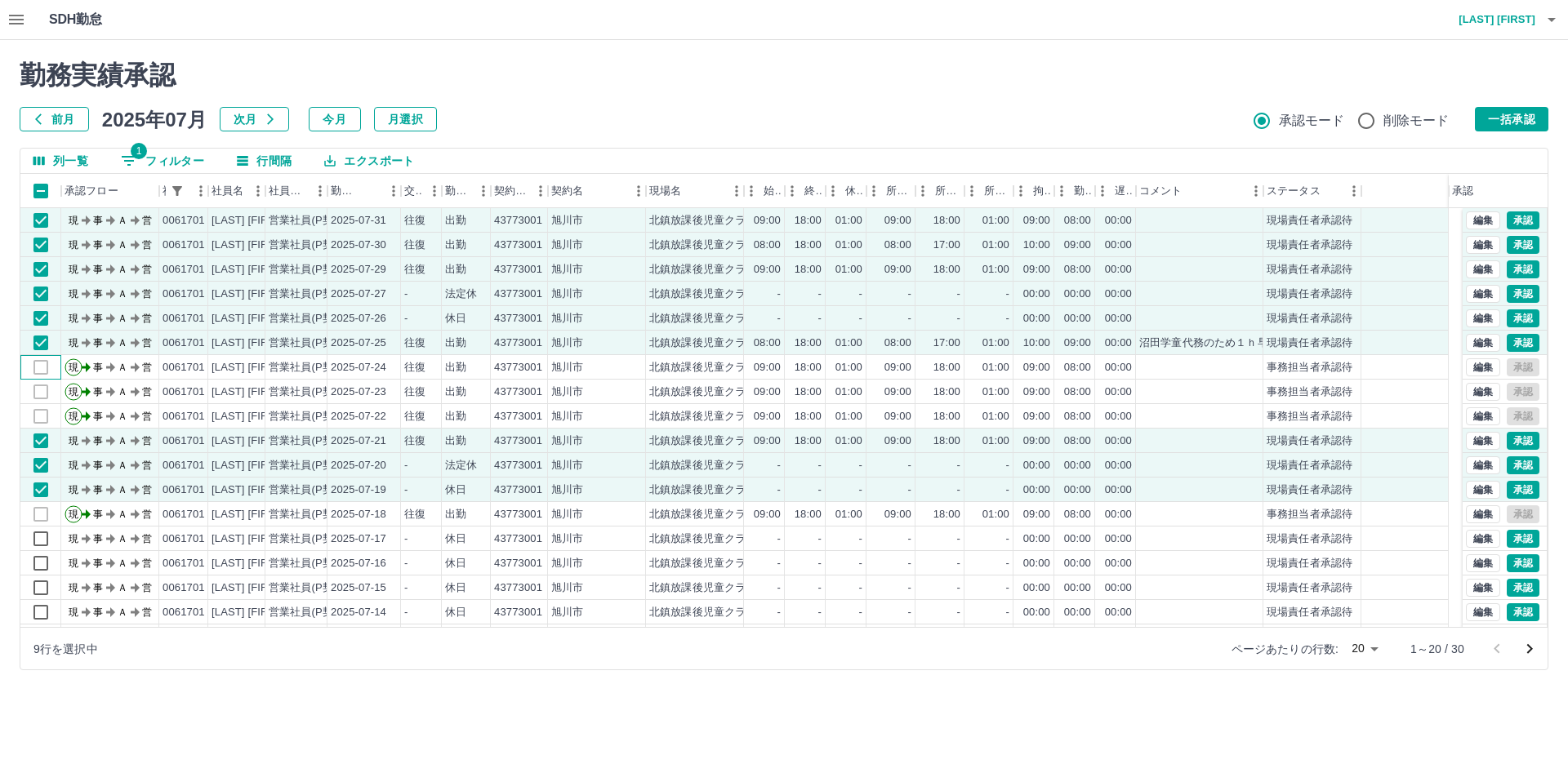 click at bounding box center [41, 367] 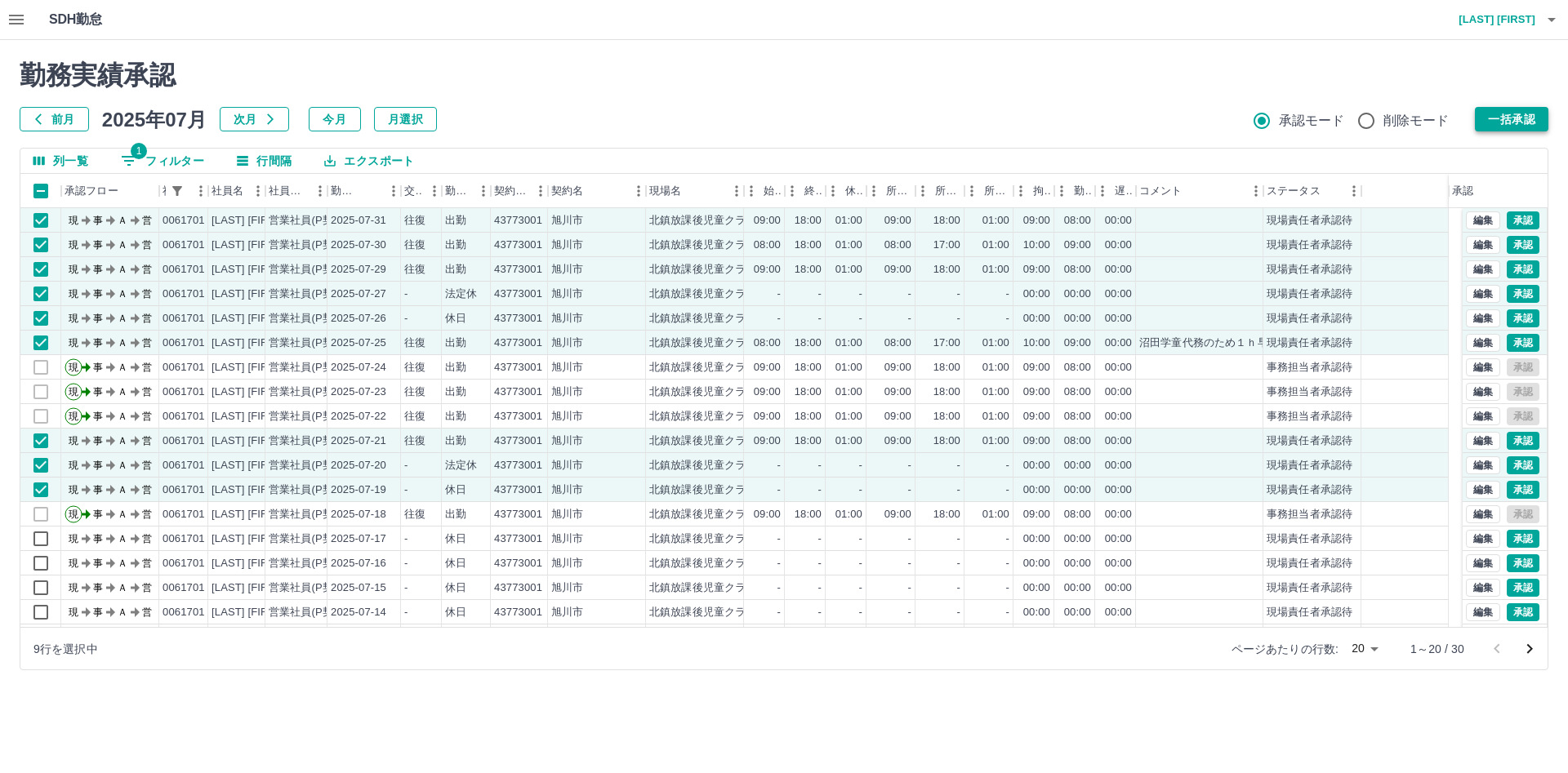click on "一括承認" at bounding box center [1512, 119] 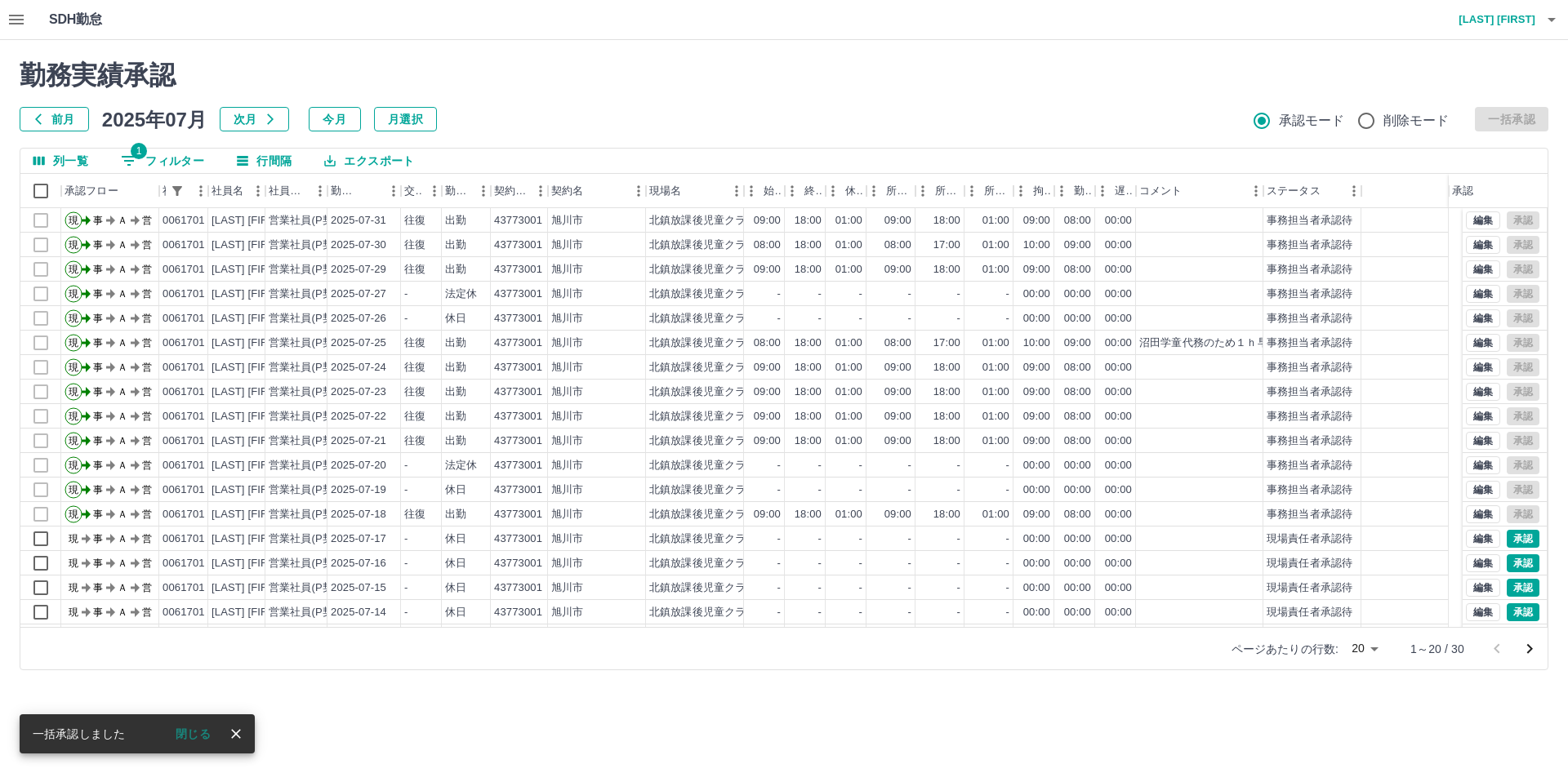 click at bounding box center [159, 191] 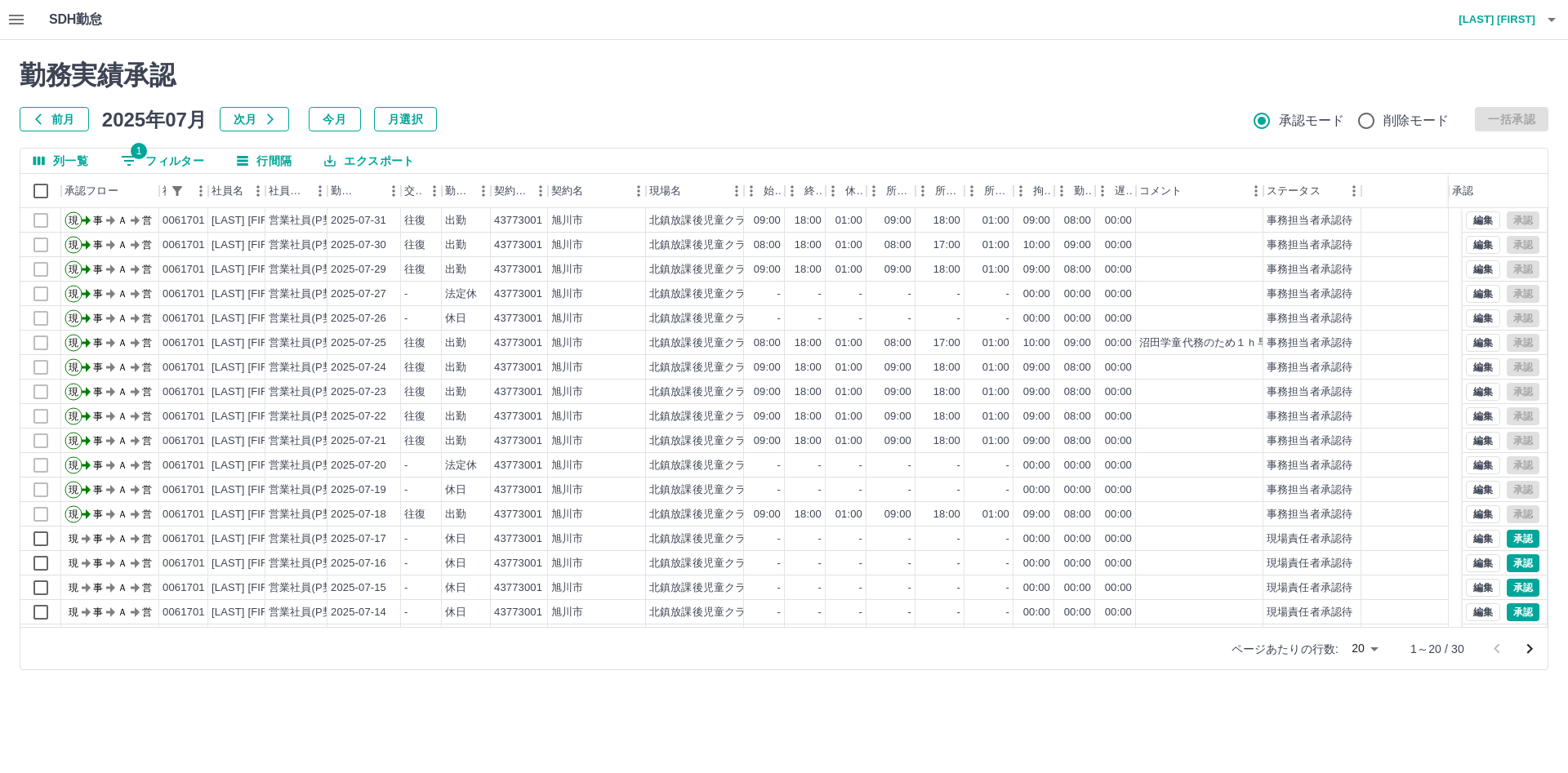 click on "1 フィルター" at bounding box center [163, 161] 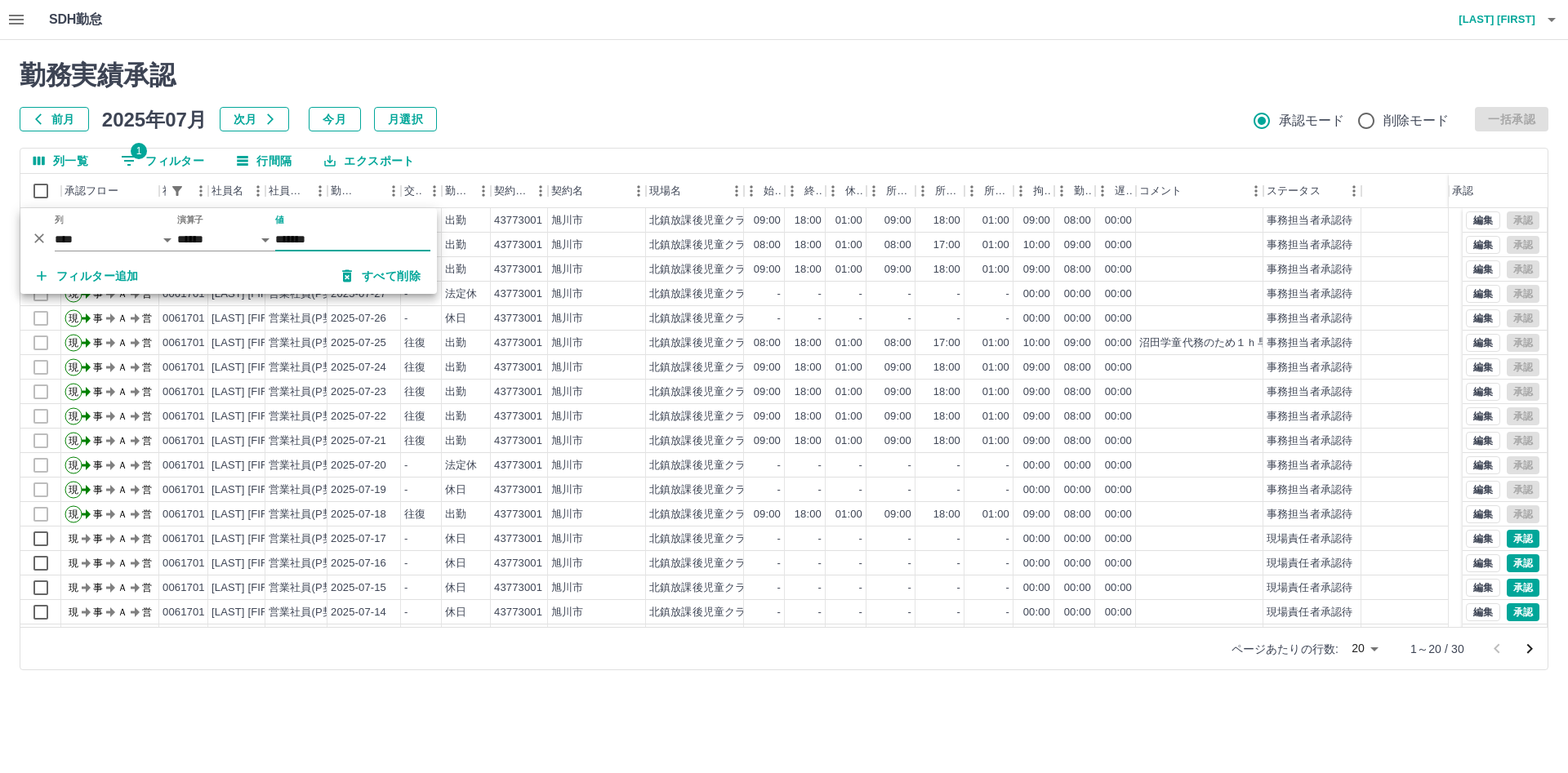 drag, startPoint x: 352, startPoint y: 242, endPoint x: 258, endPoint y: 242, distance: 94 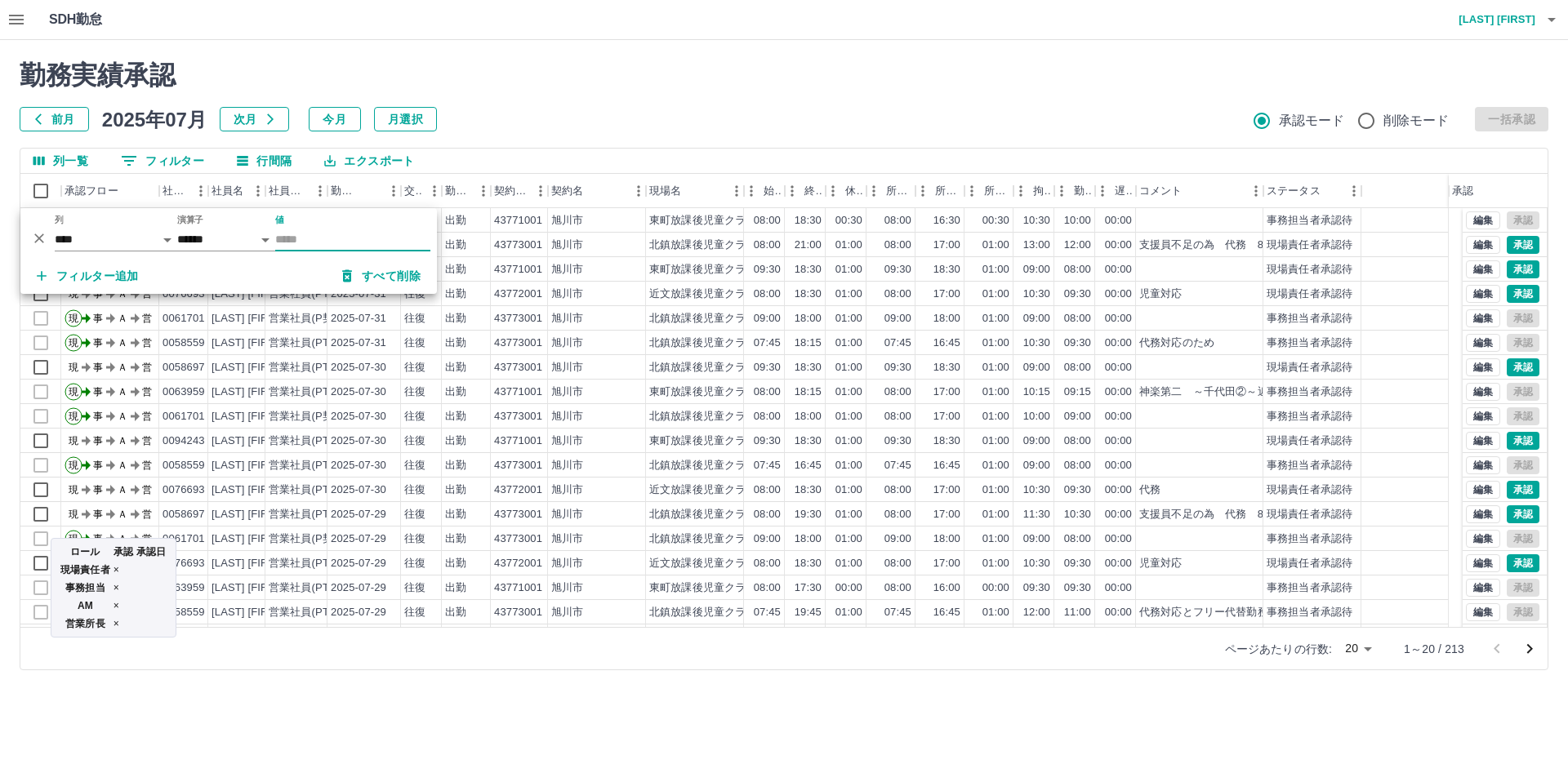 type 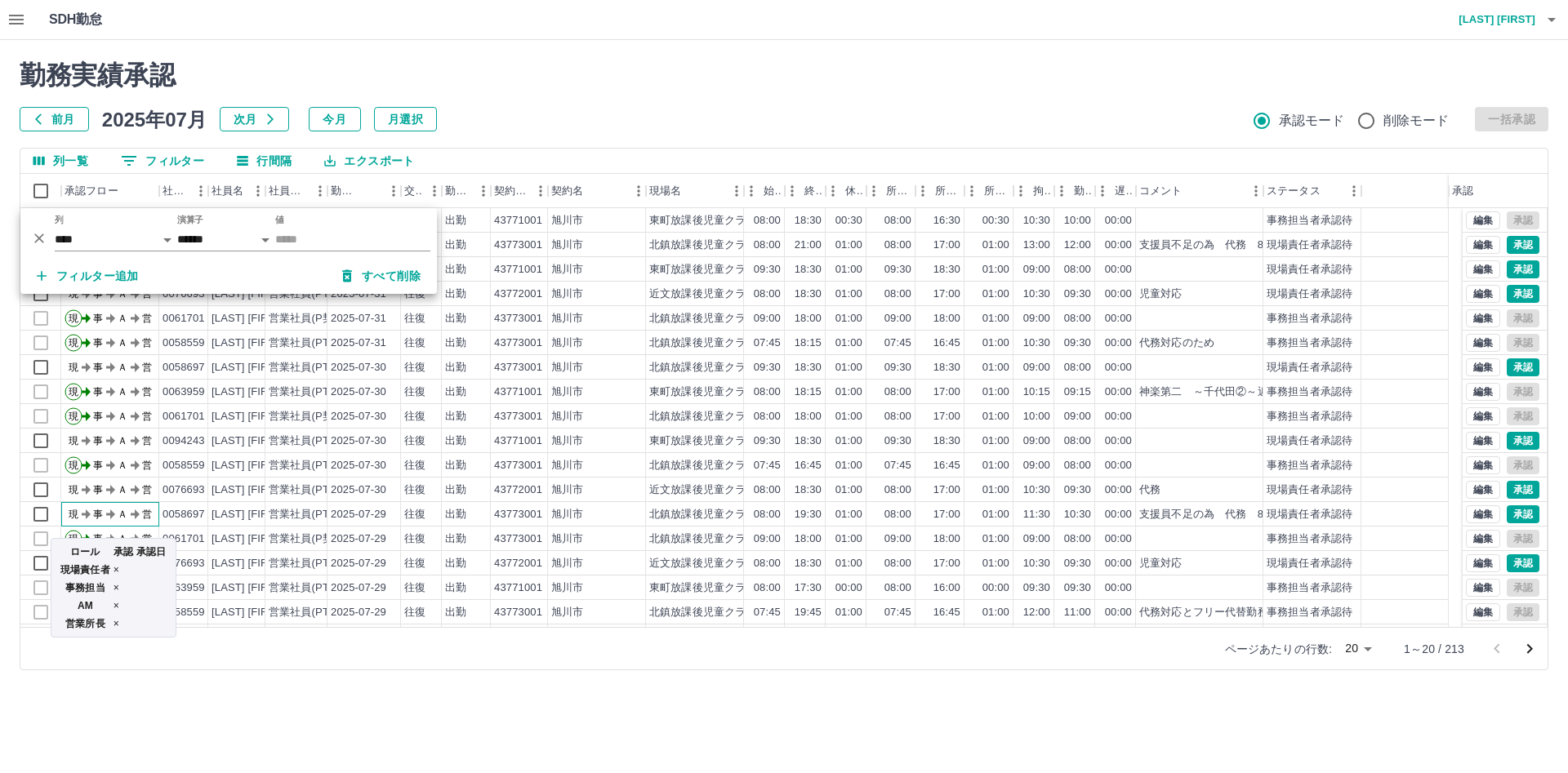 click on "現 事 Ａ 営" 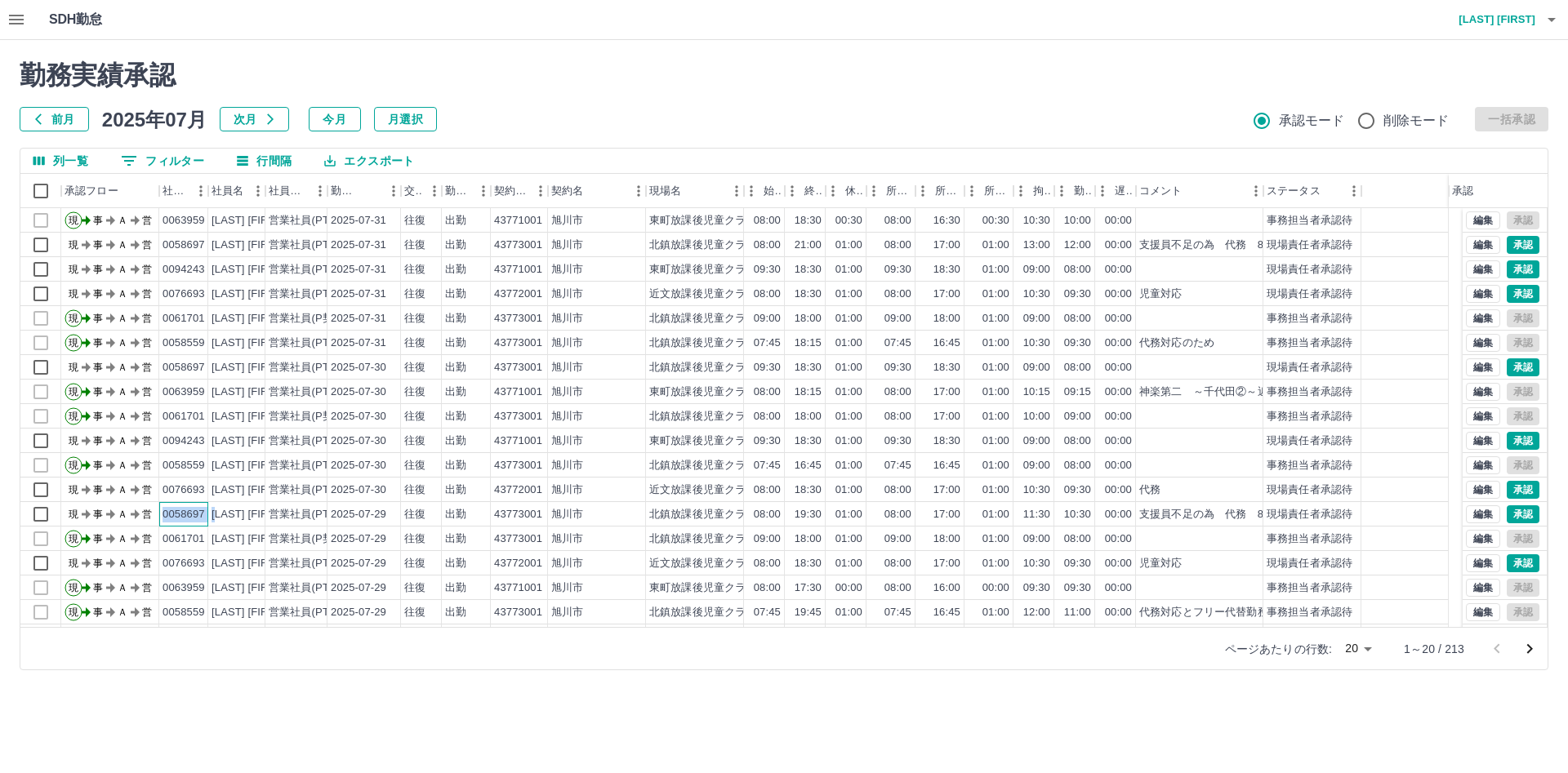 drag, startPoint x: 161, startPoint y: 513, endPoint x: 220, endPoint y: 522, distance: 59.68249 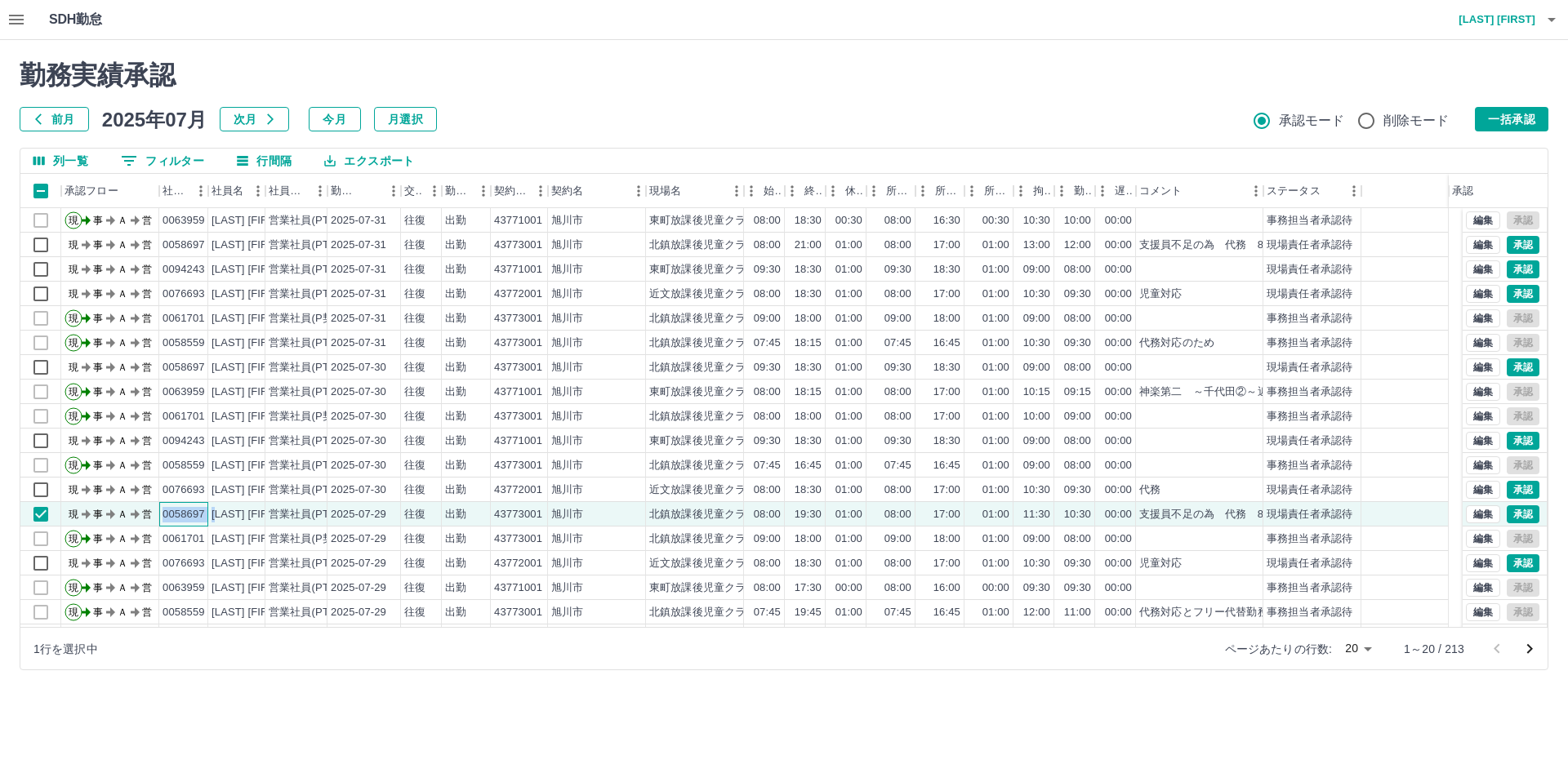 click on "0058697" at bounding box center (184, 514) 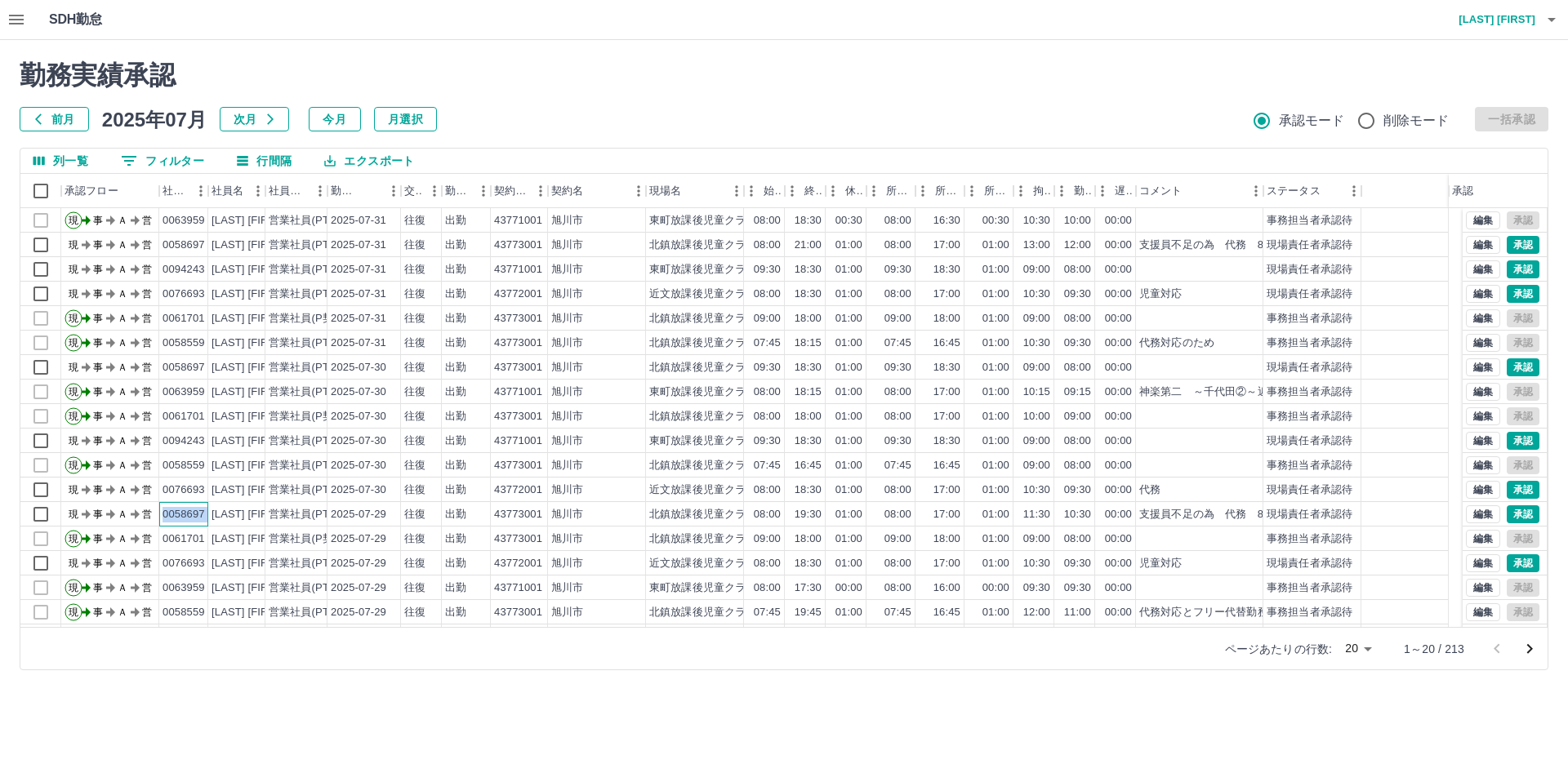 drag, startPoint x: 161, startPoint y: 516, endPoint x: 212, endPoint y: 522, distance: 51.351728 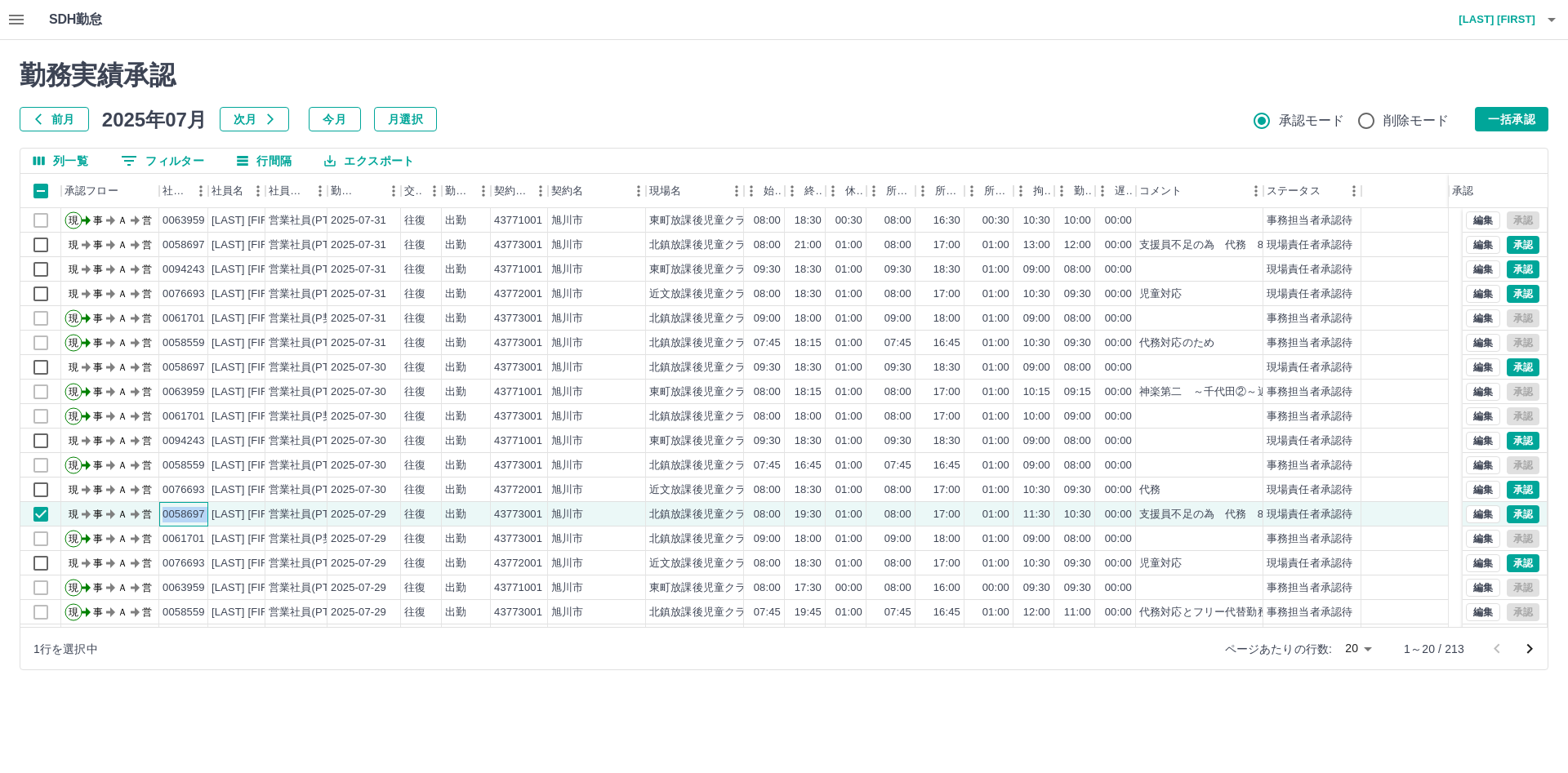 copy on "0058697" 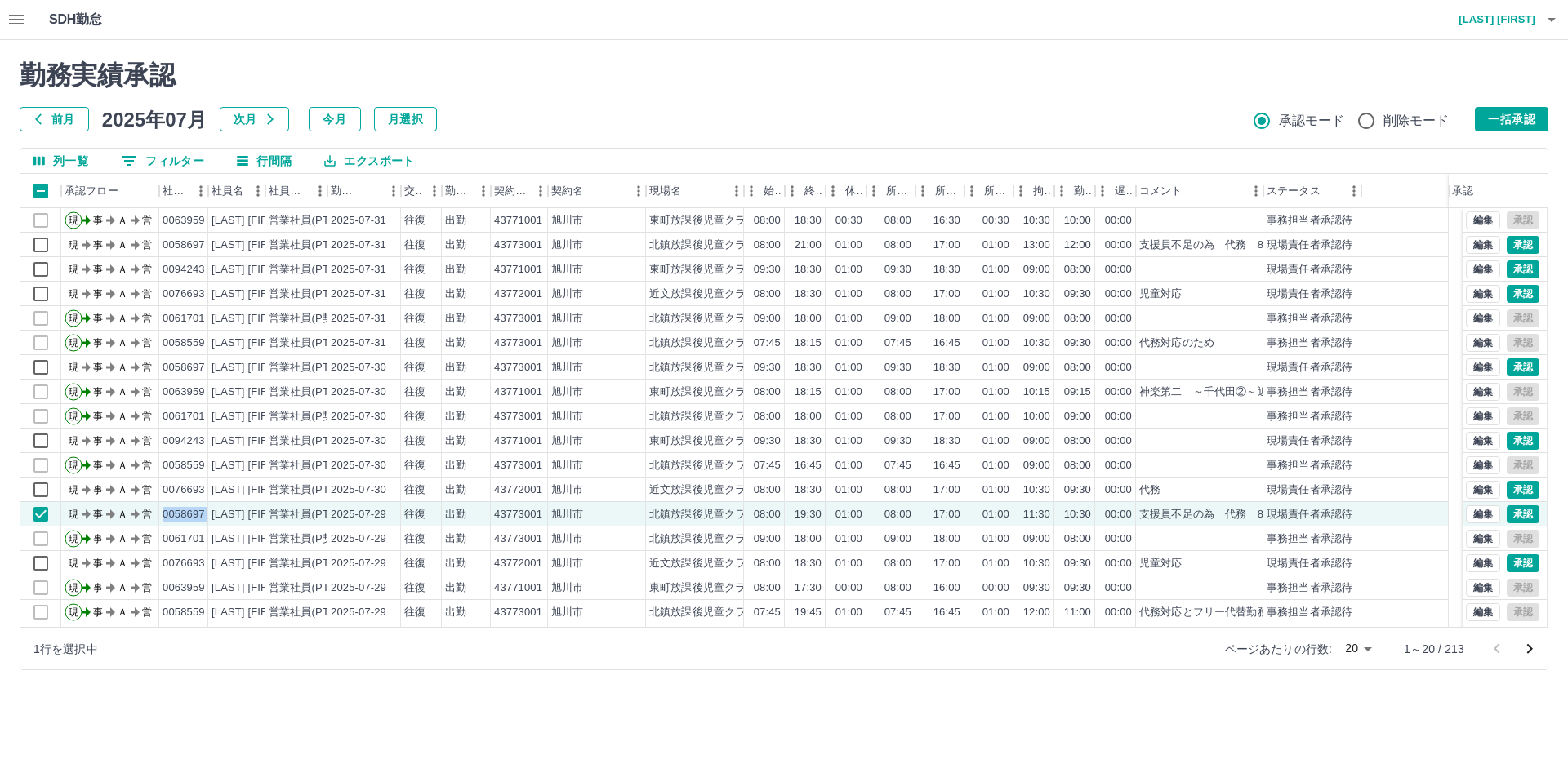 click on "0 フィルター" at bounding box center (163, 161) 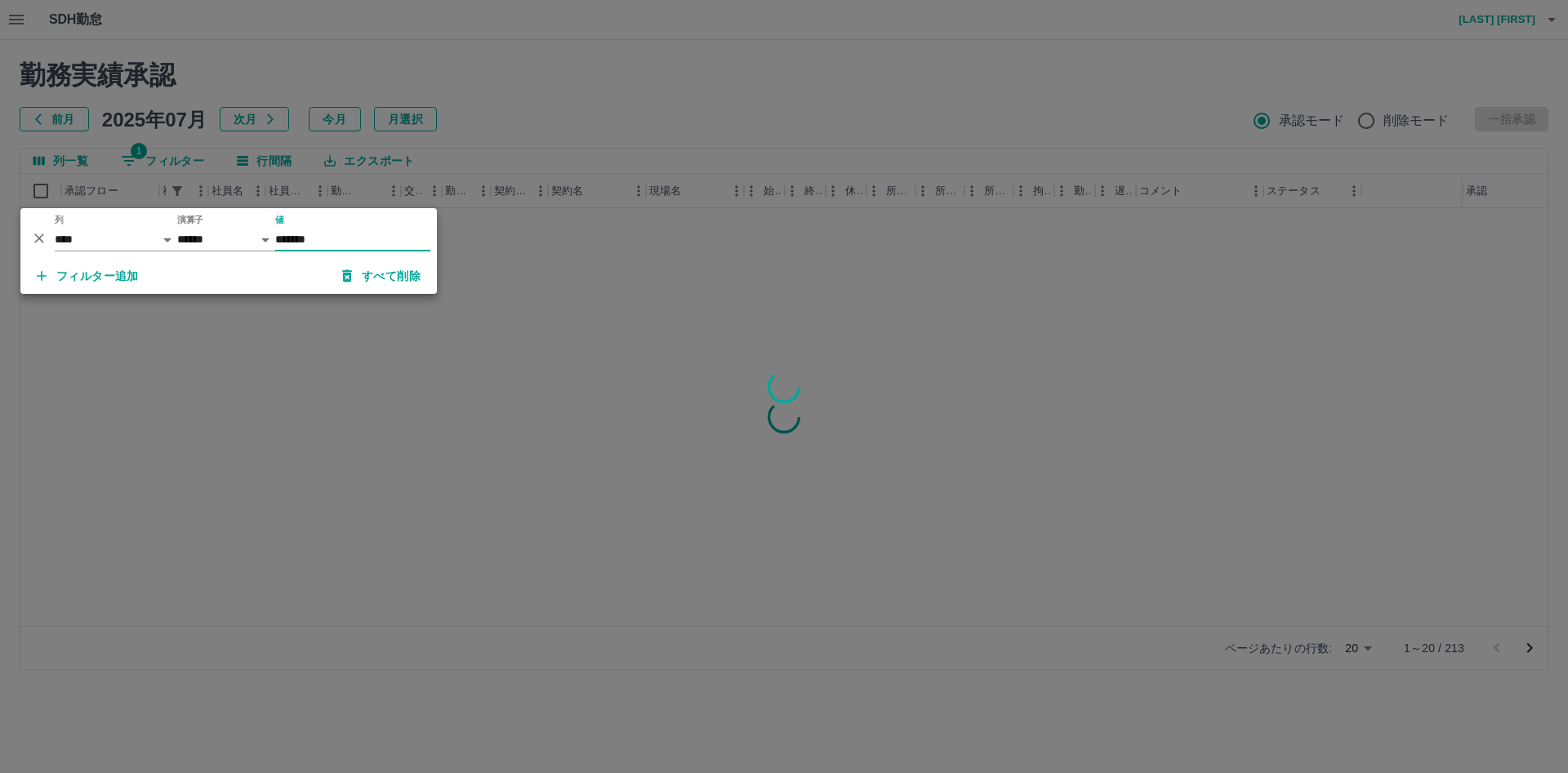 type on "*******" 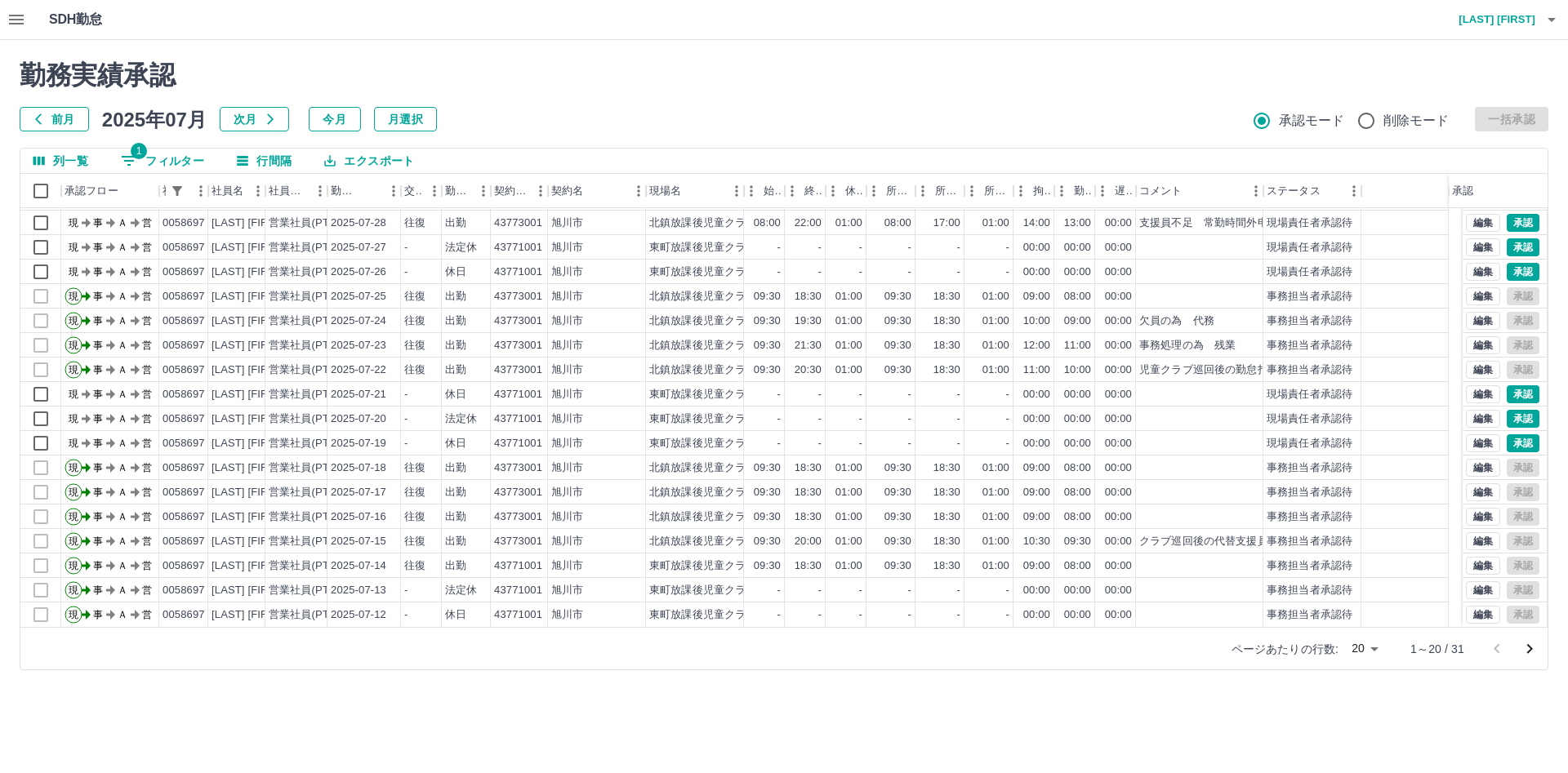 scroll, scrollTop: 0, scrollLeft: 0, axis: both 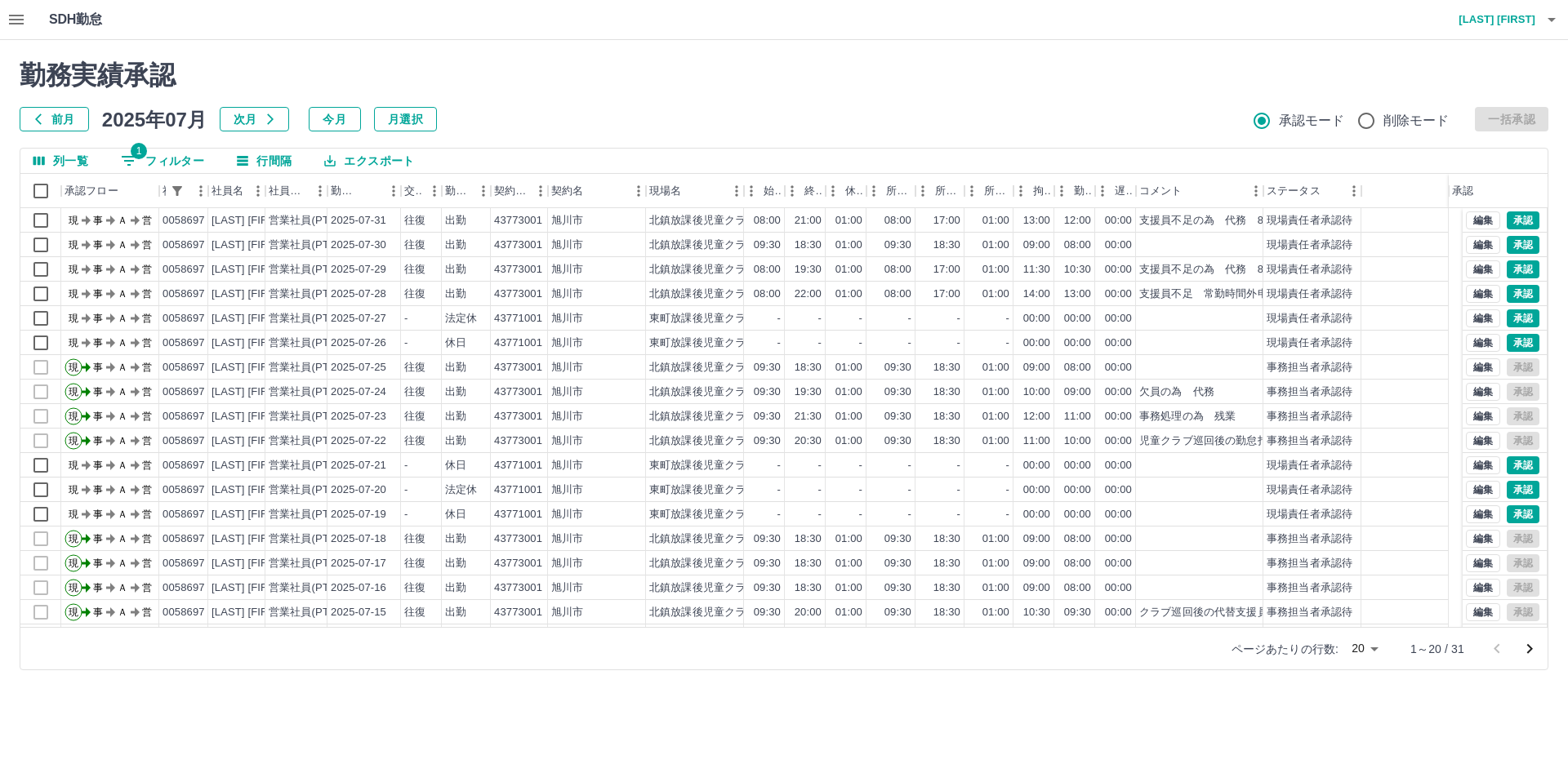click on "1 フィルター" at bounding box center [163, 161] 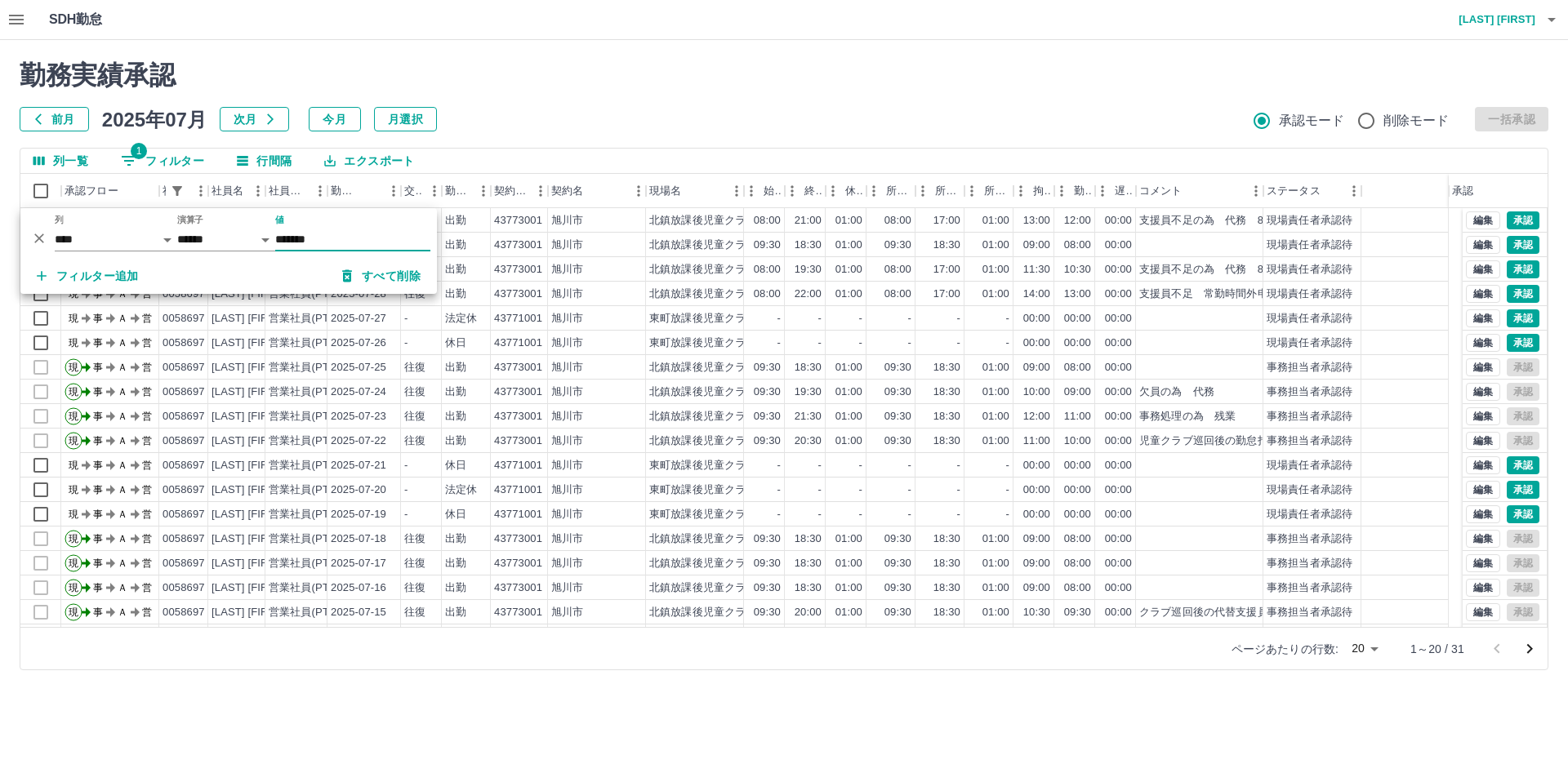 drag, startPoint x: 324, startPoint y: 238, endPoint x: 275, endPoint y: 238, distance: 49 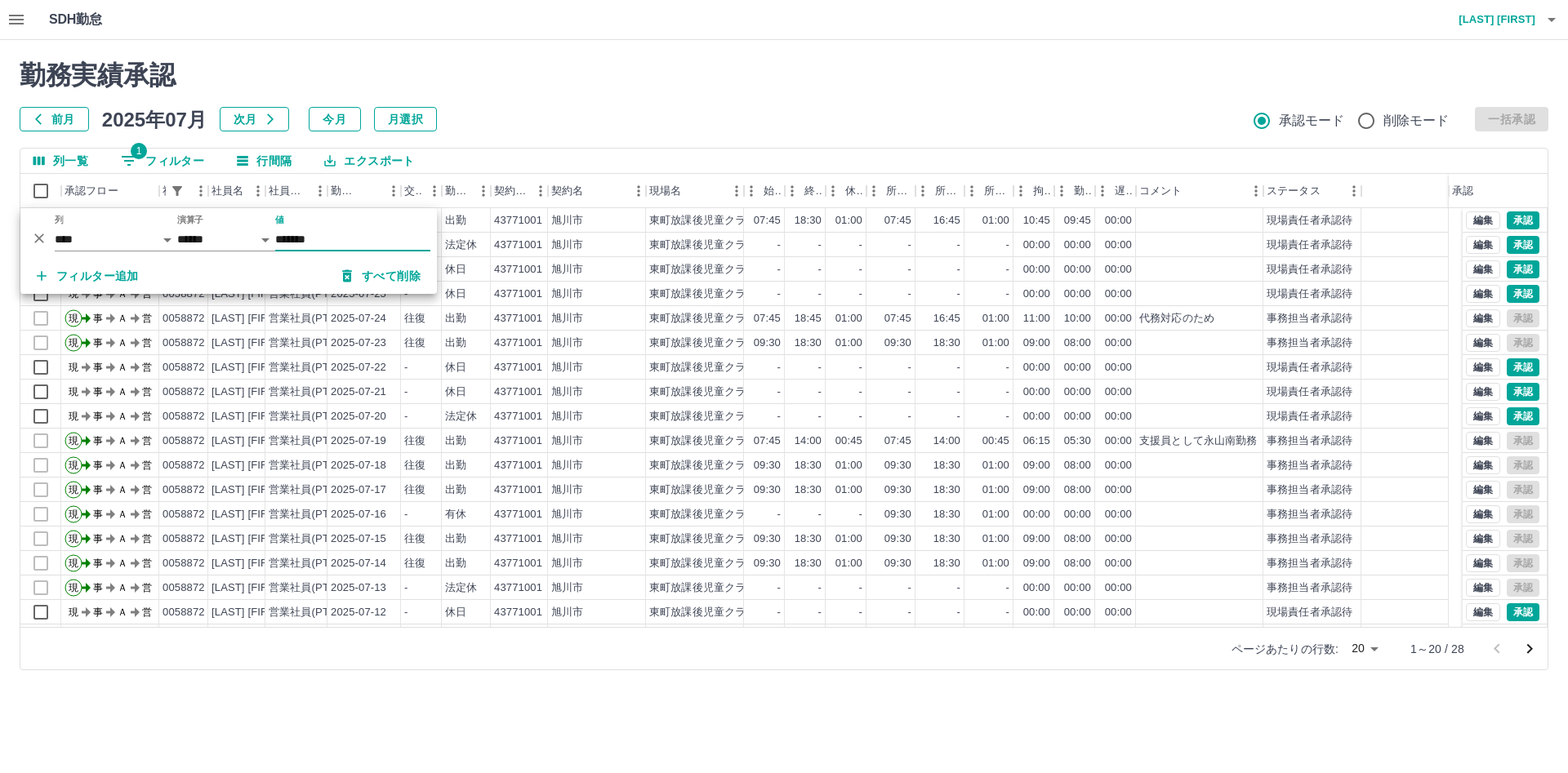 type on "*******" 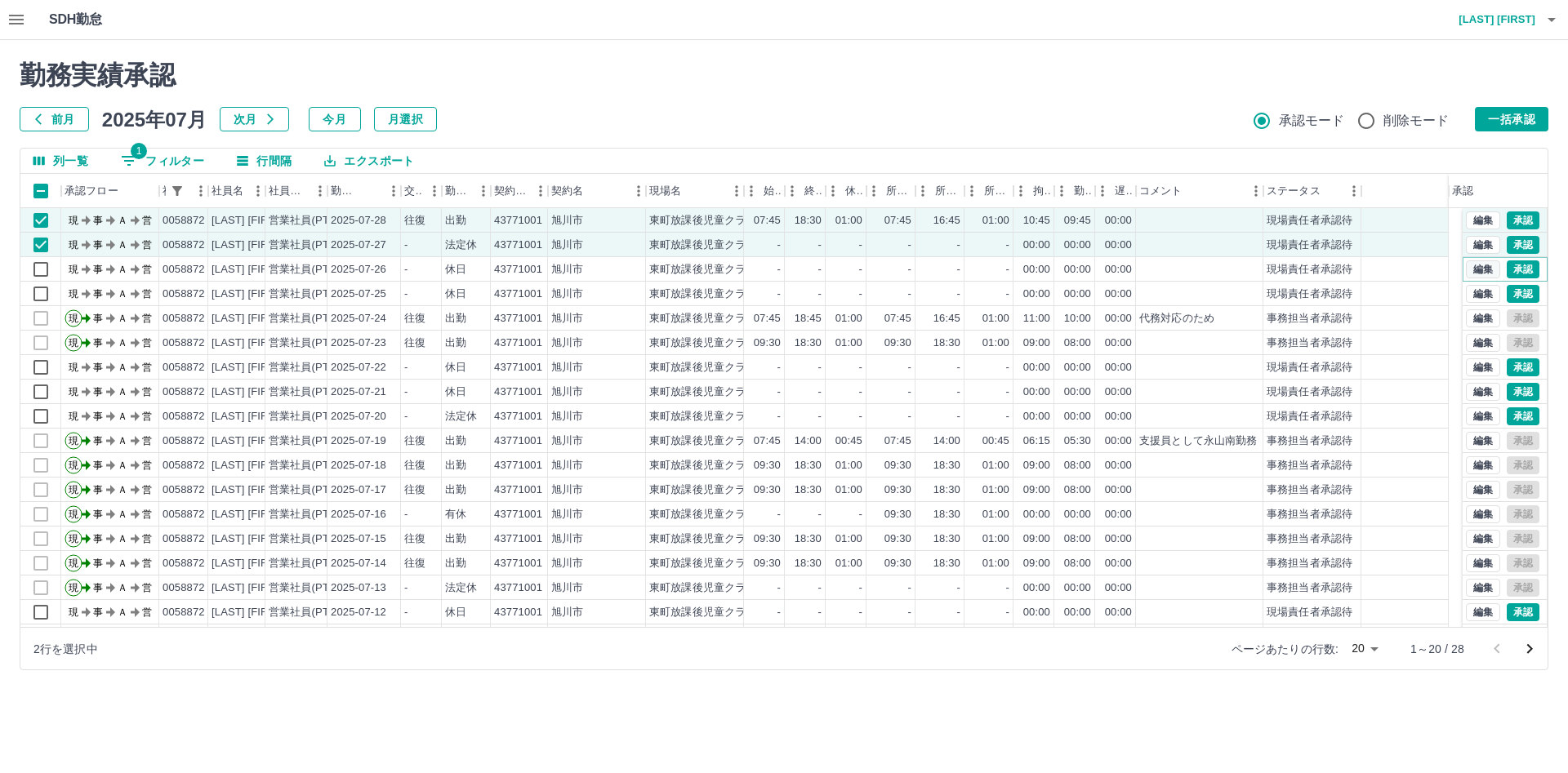 click on "編集" at bounding box center [1483, 269] 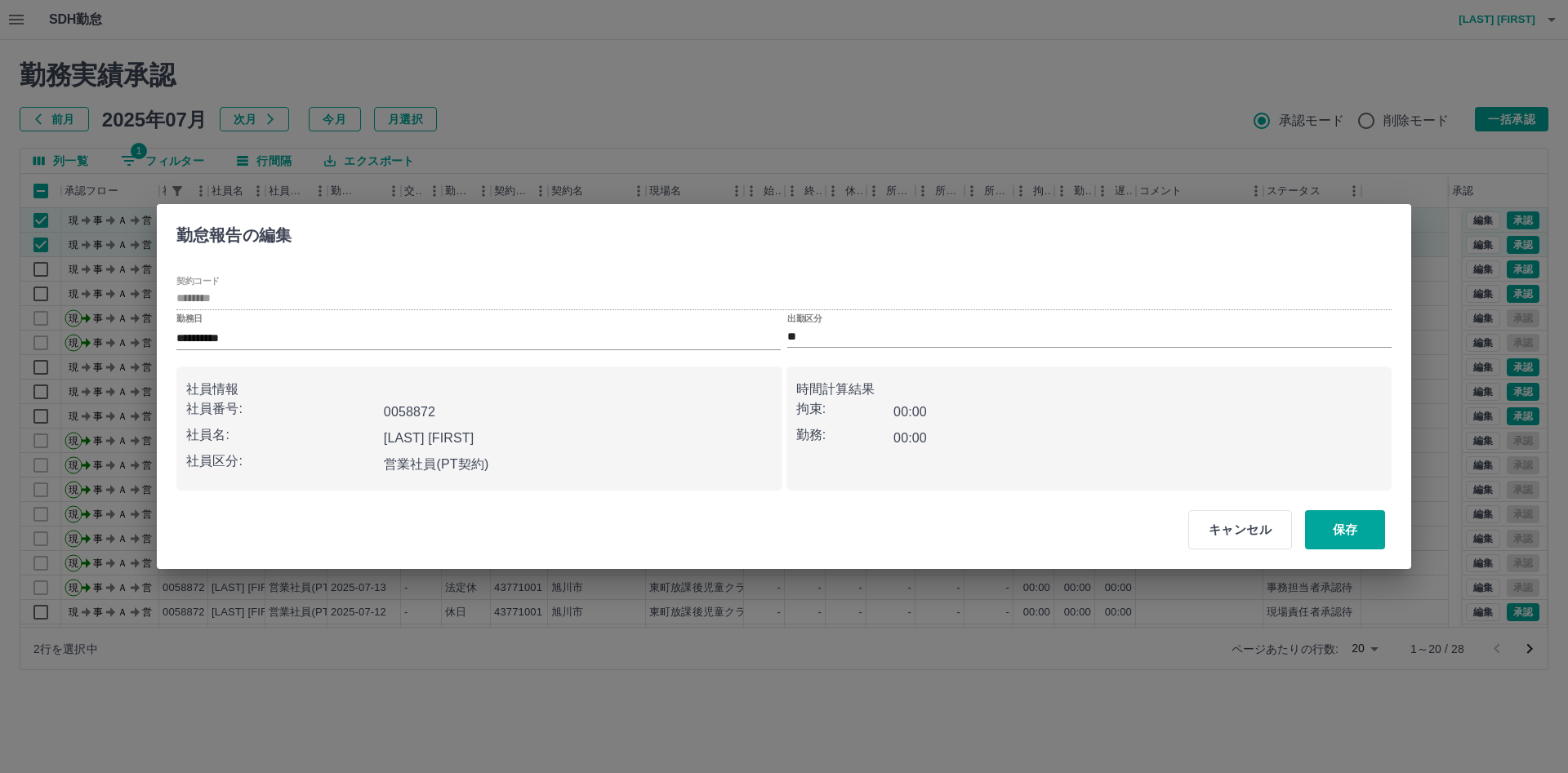 click on "社員情報 社員番号: 0058872 社員名: [LAST] [FIRST] 社員区分: 営業社員(PT契約) 時間計算結果 拘束: 00:00 勤務: 00:00" at bounding box center [784, 422] 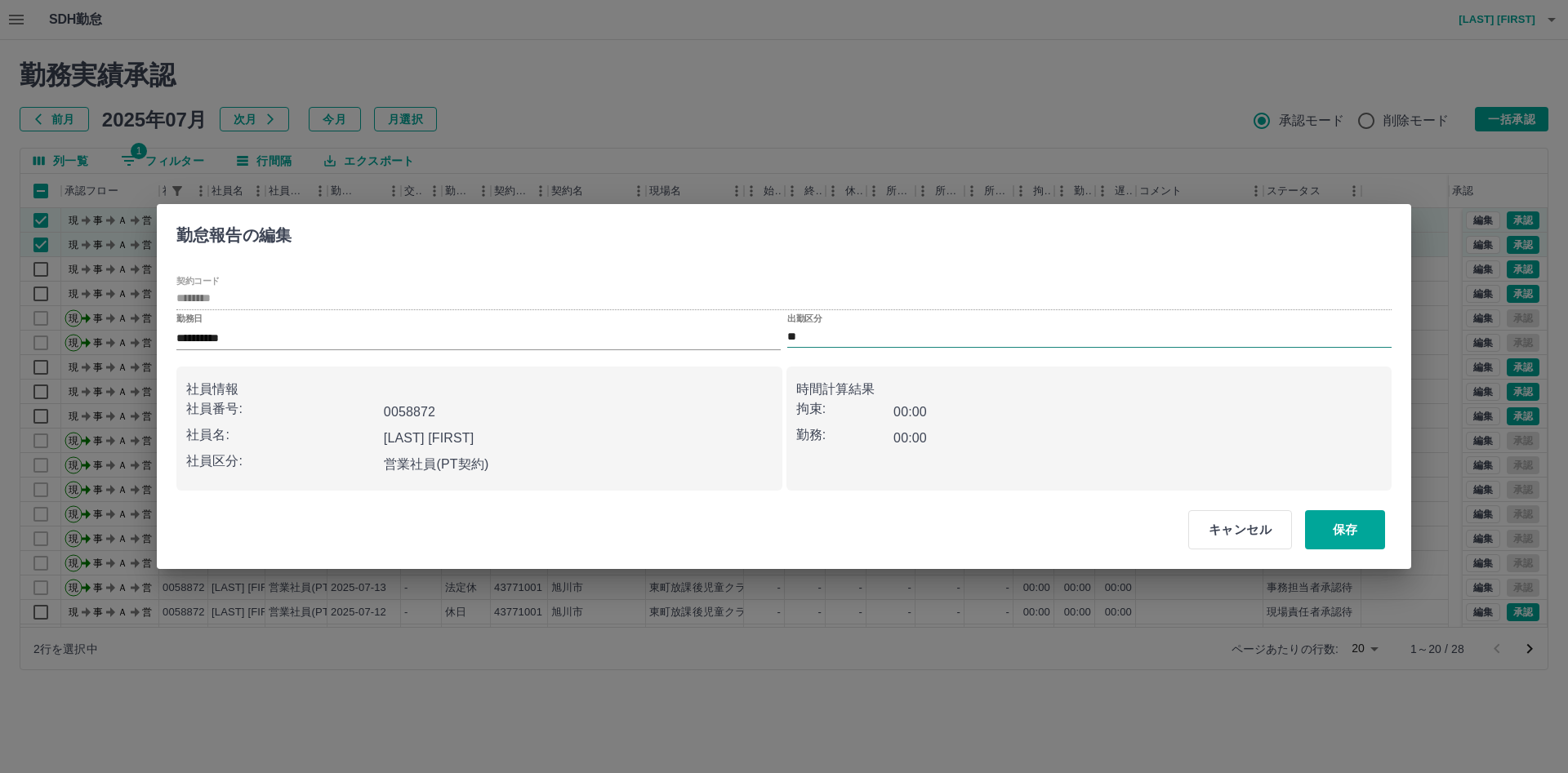 click on "**" at bounding box center (1089, 336) 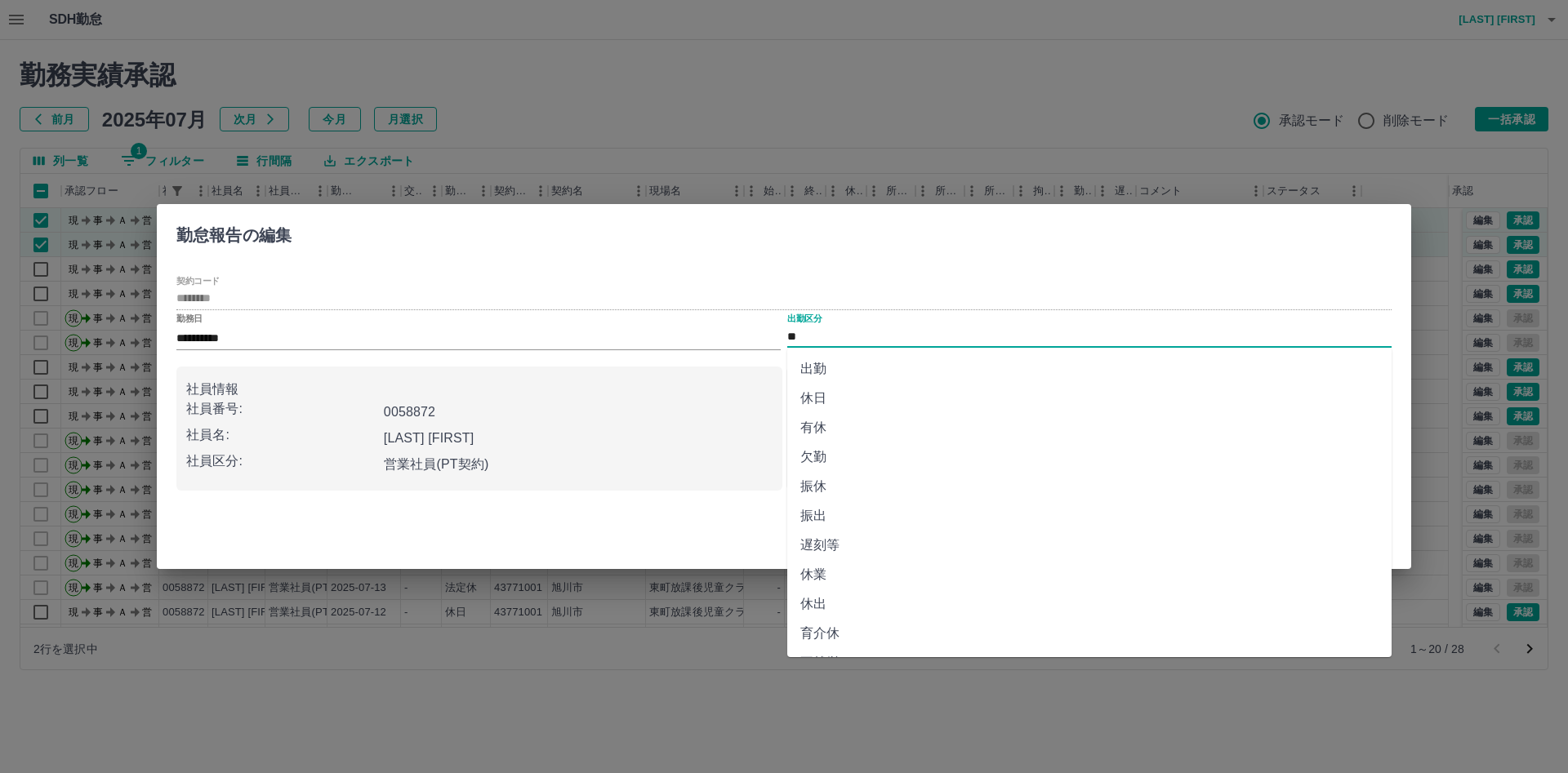 click on "出勤" at bounding box center [1089, 369] 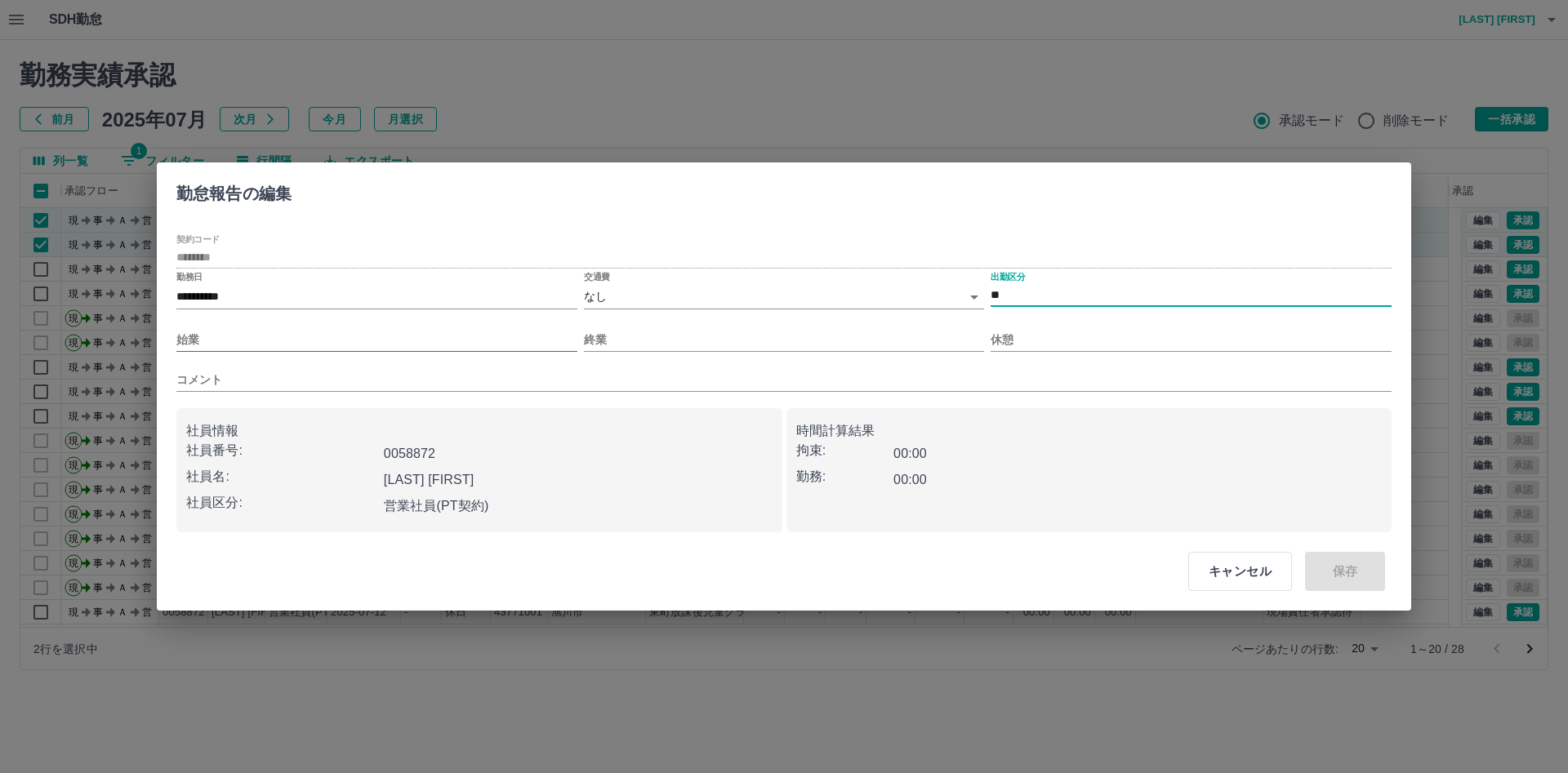 click on "始業" at bounding box center (376, 340) 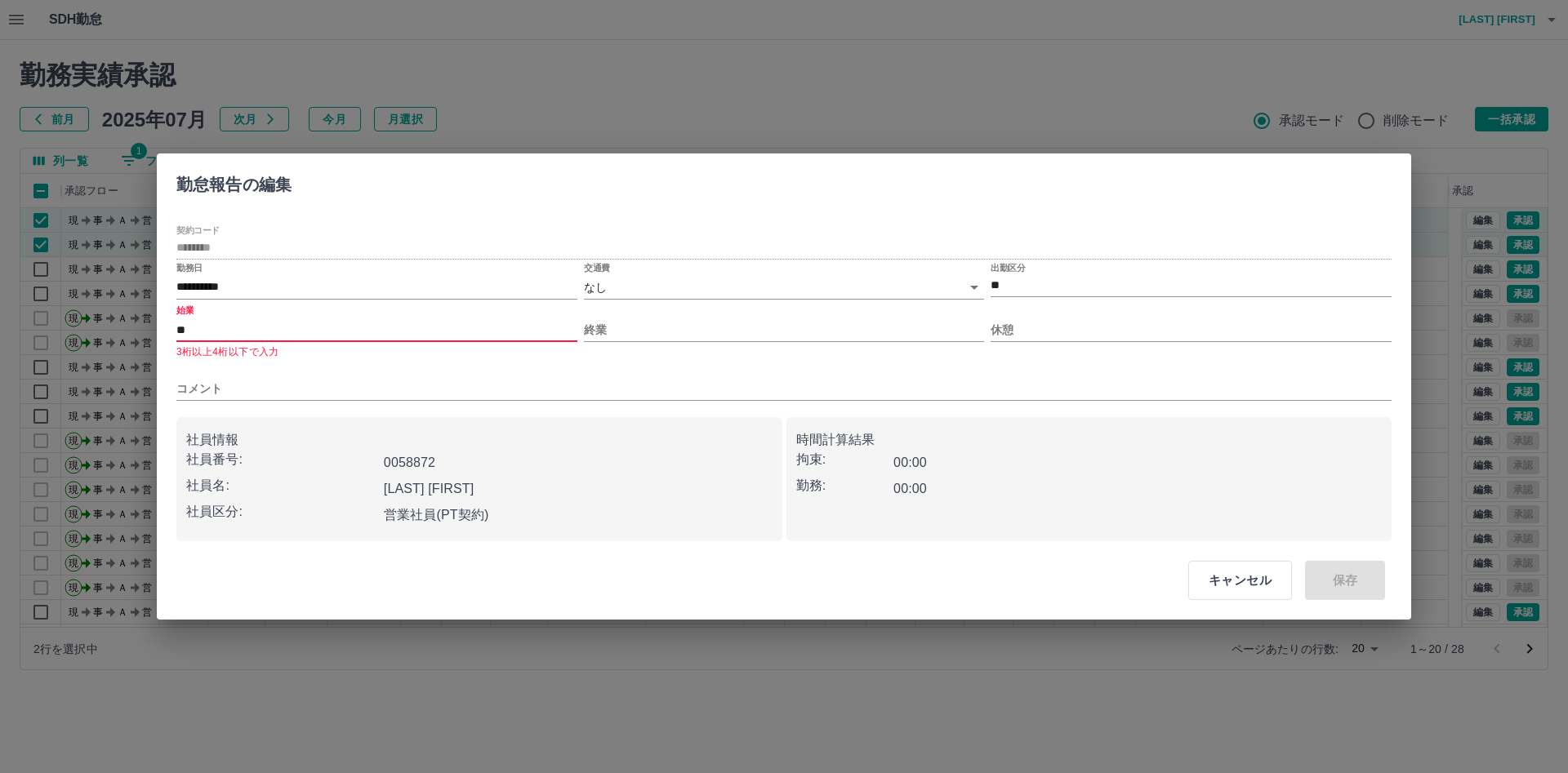 type on "*" 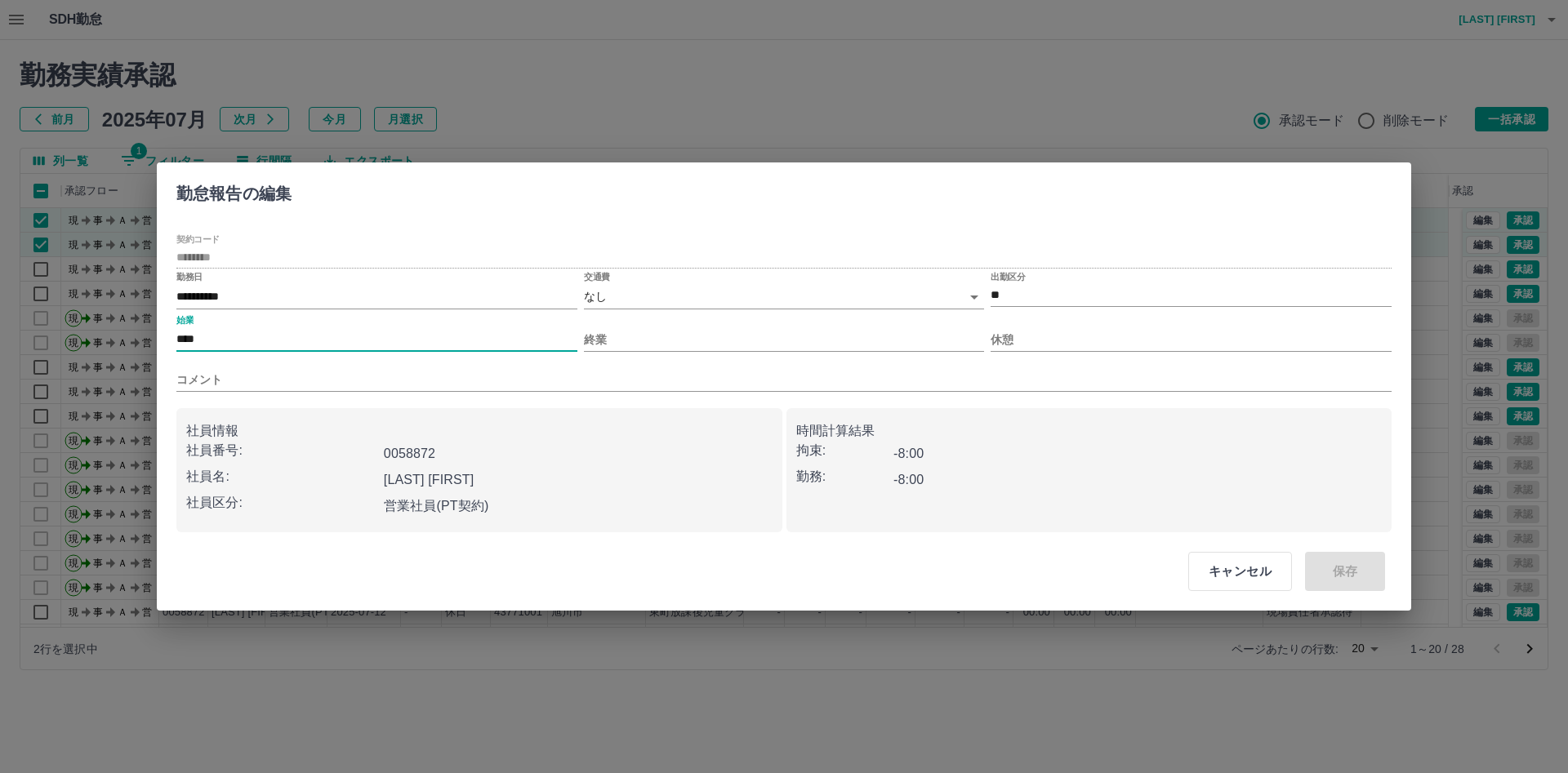 type on "****" 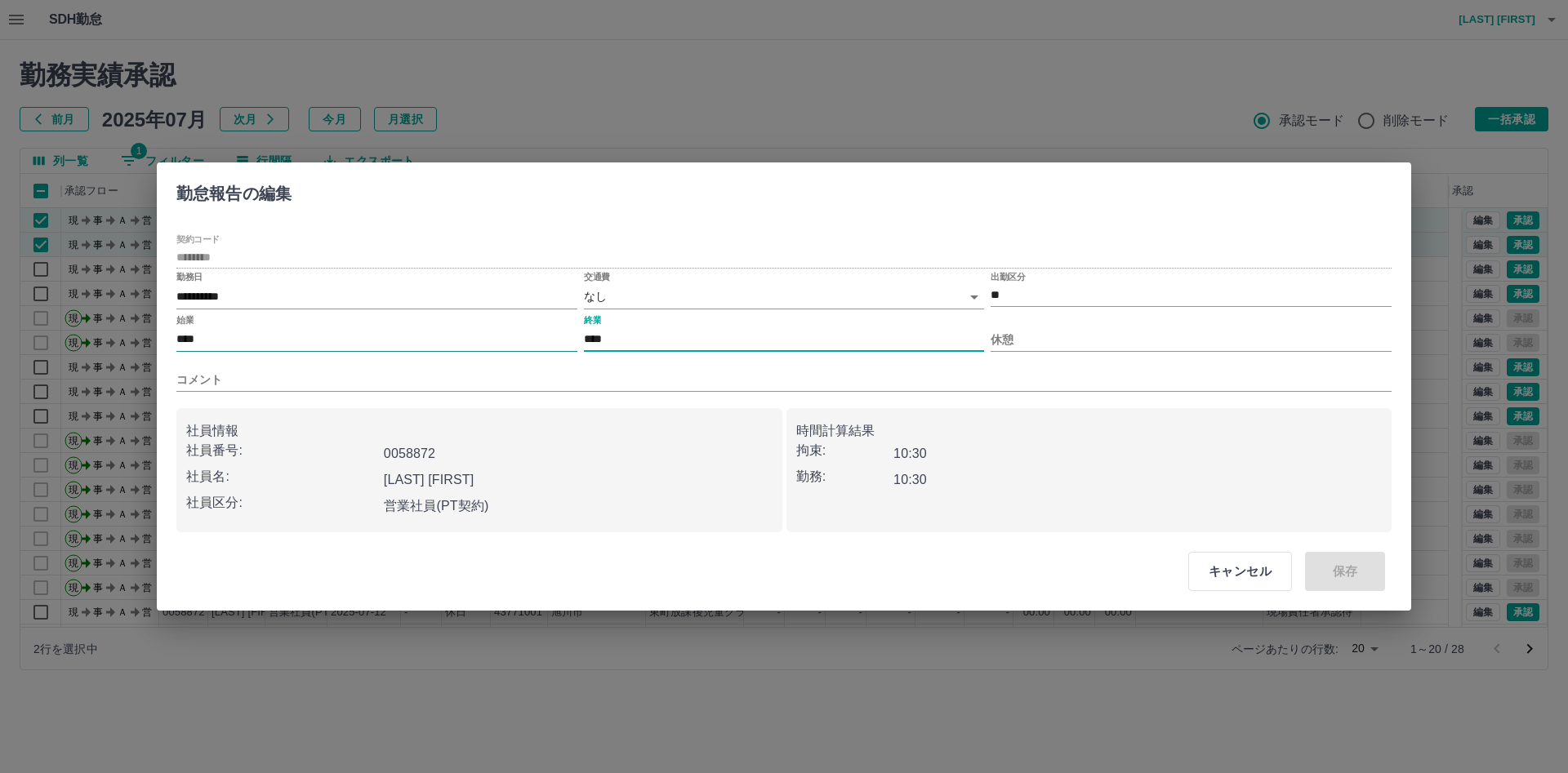 type on "****" 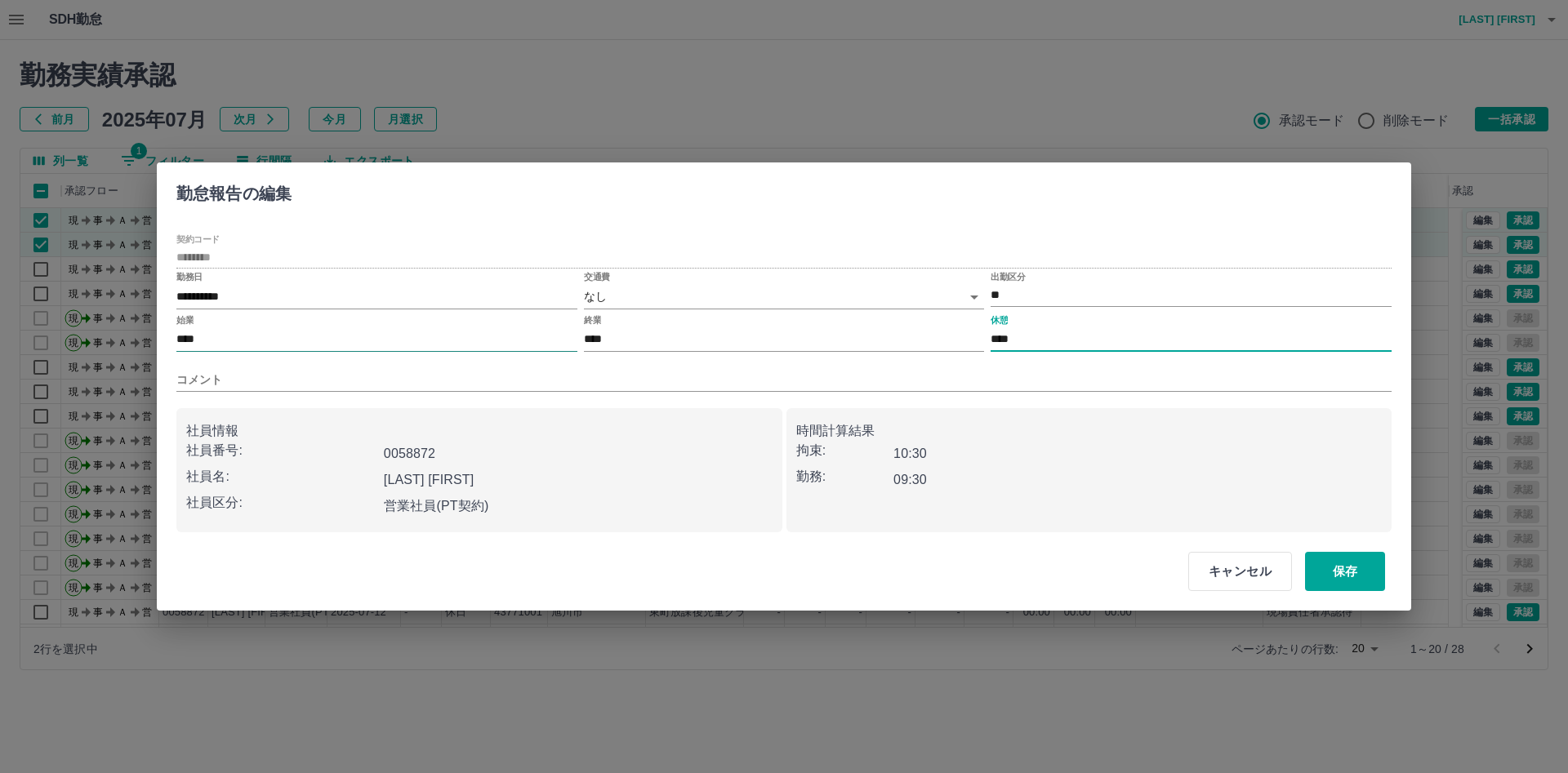 type on "****" 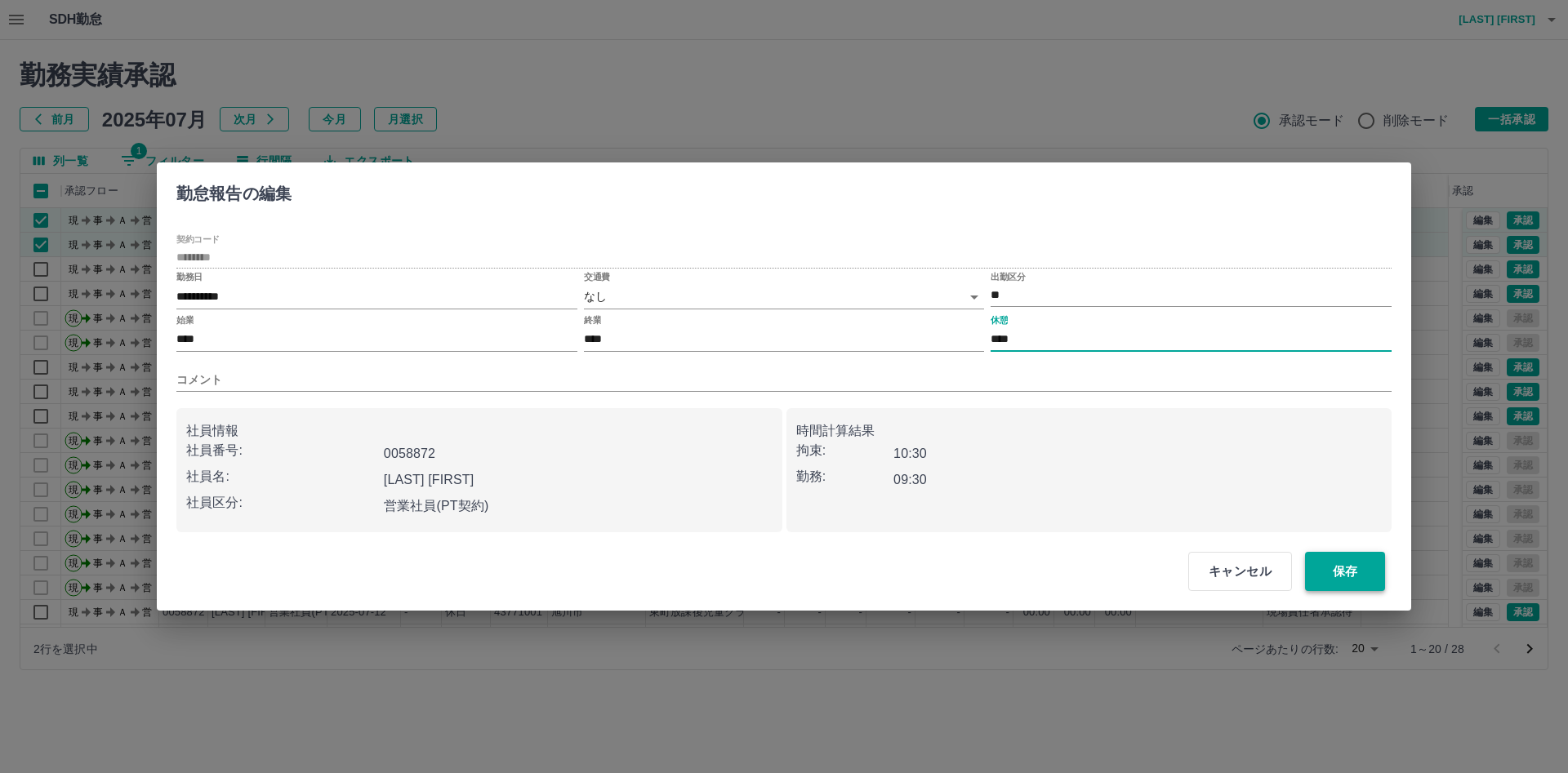 click on "保存" at bounding box center (1345, 571) 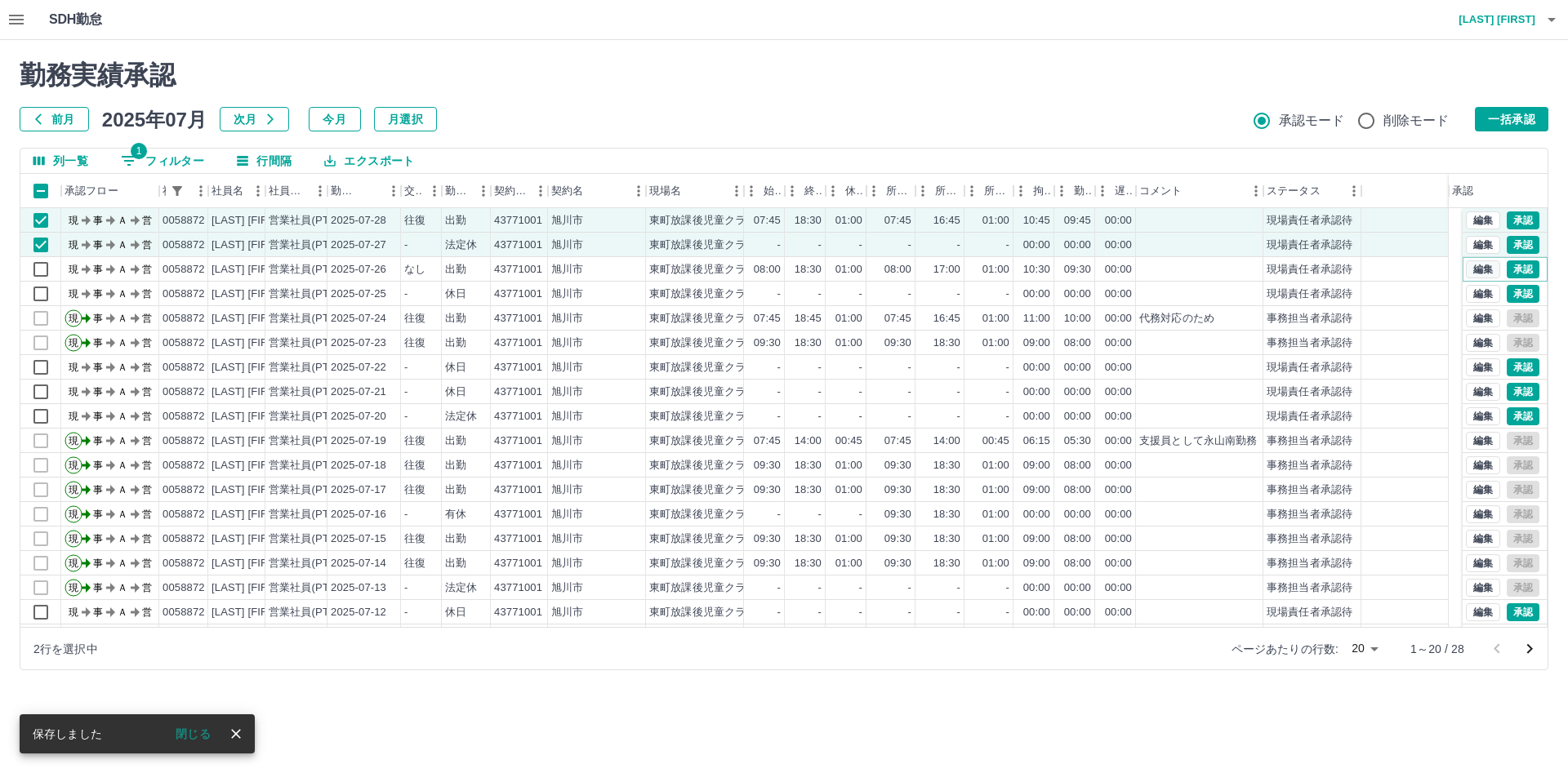 click on "編集" at bounding box center [1483, 269] 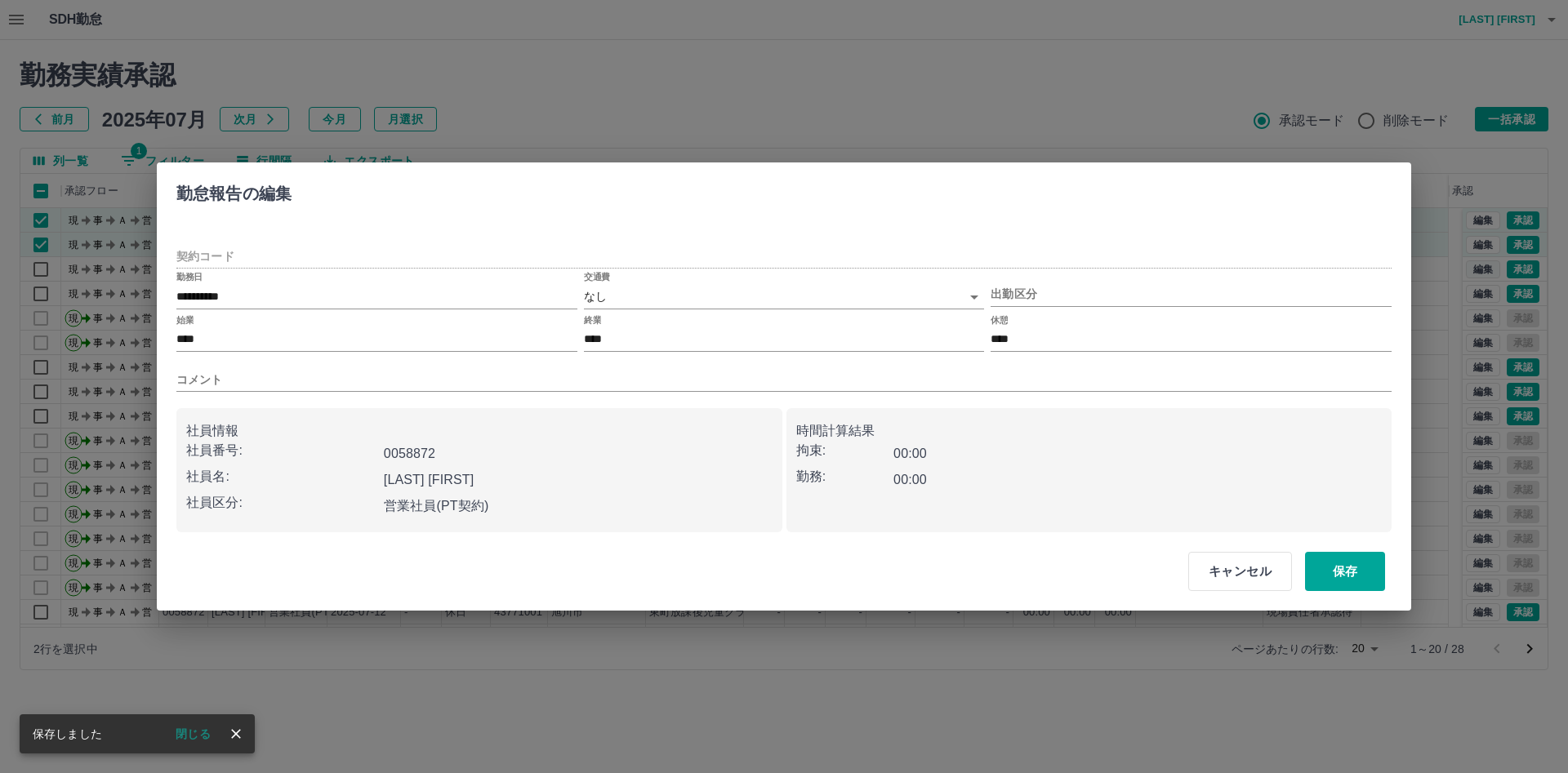 type on "********" 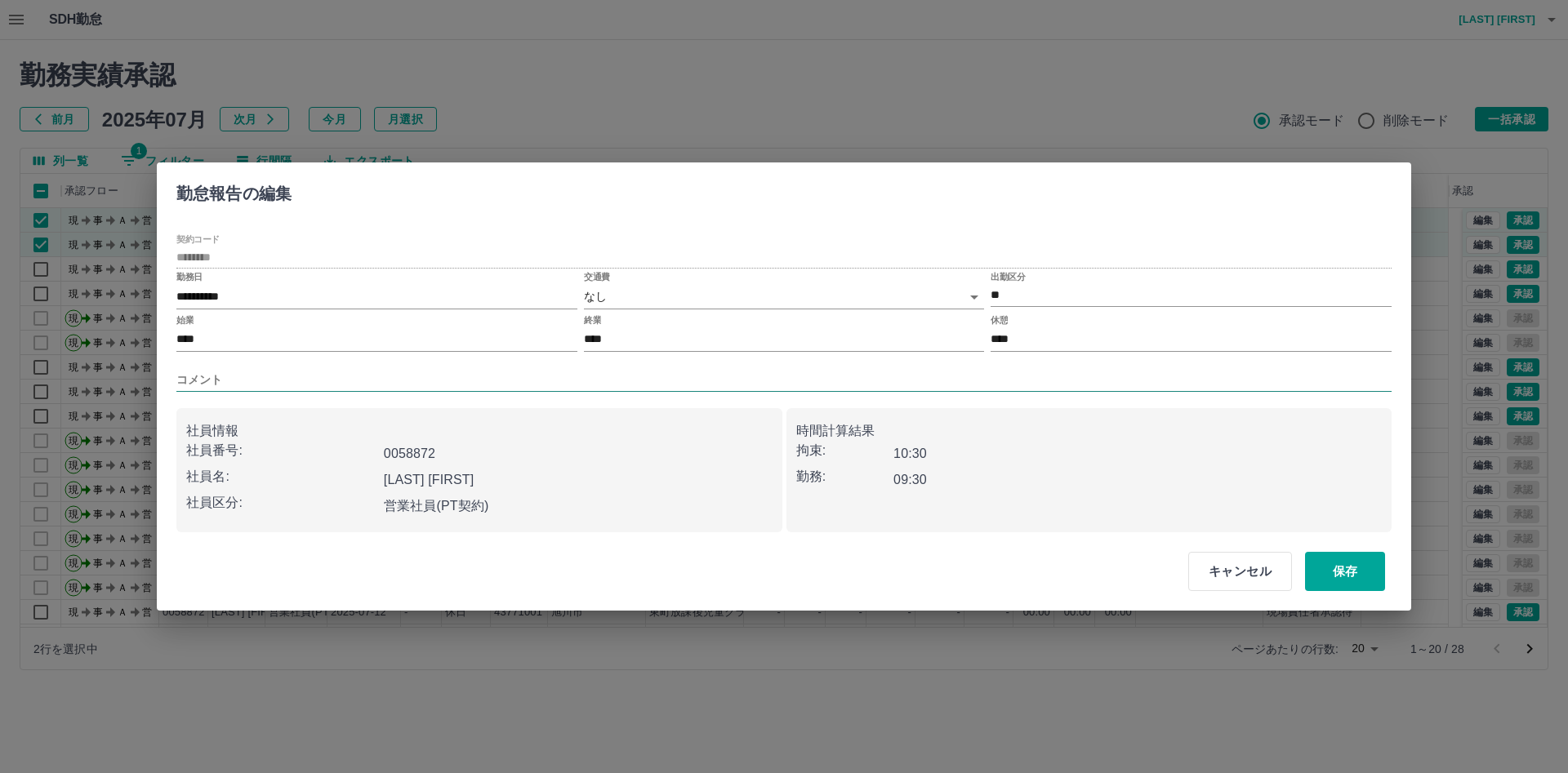 click on "コメント" at bounding box center (784, 380) 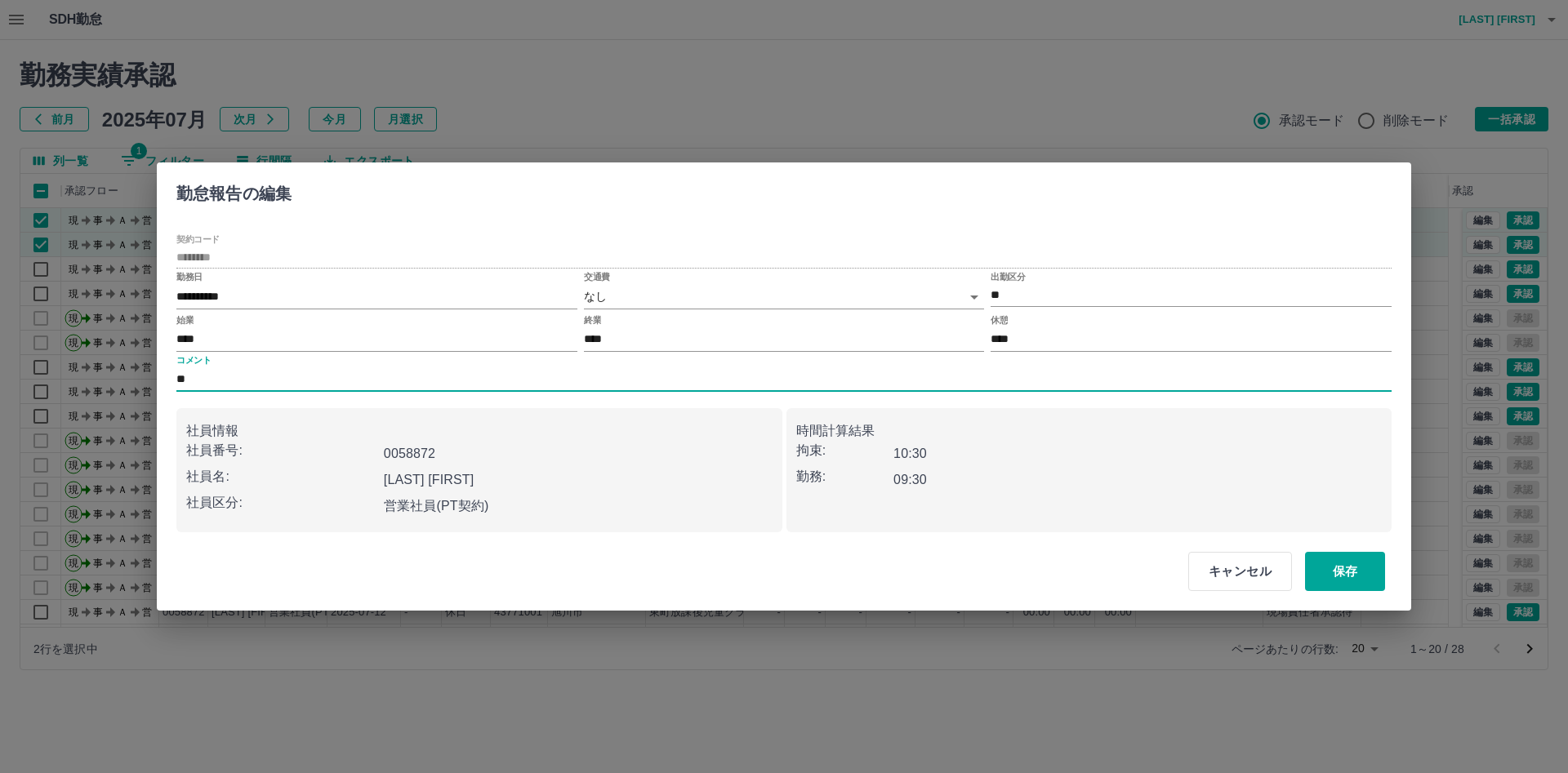 type on "*" 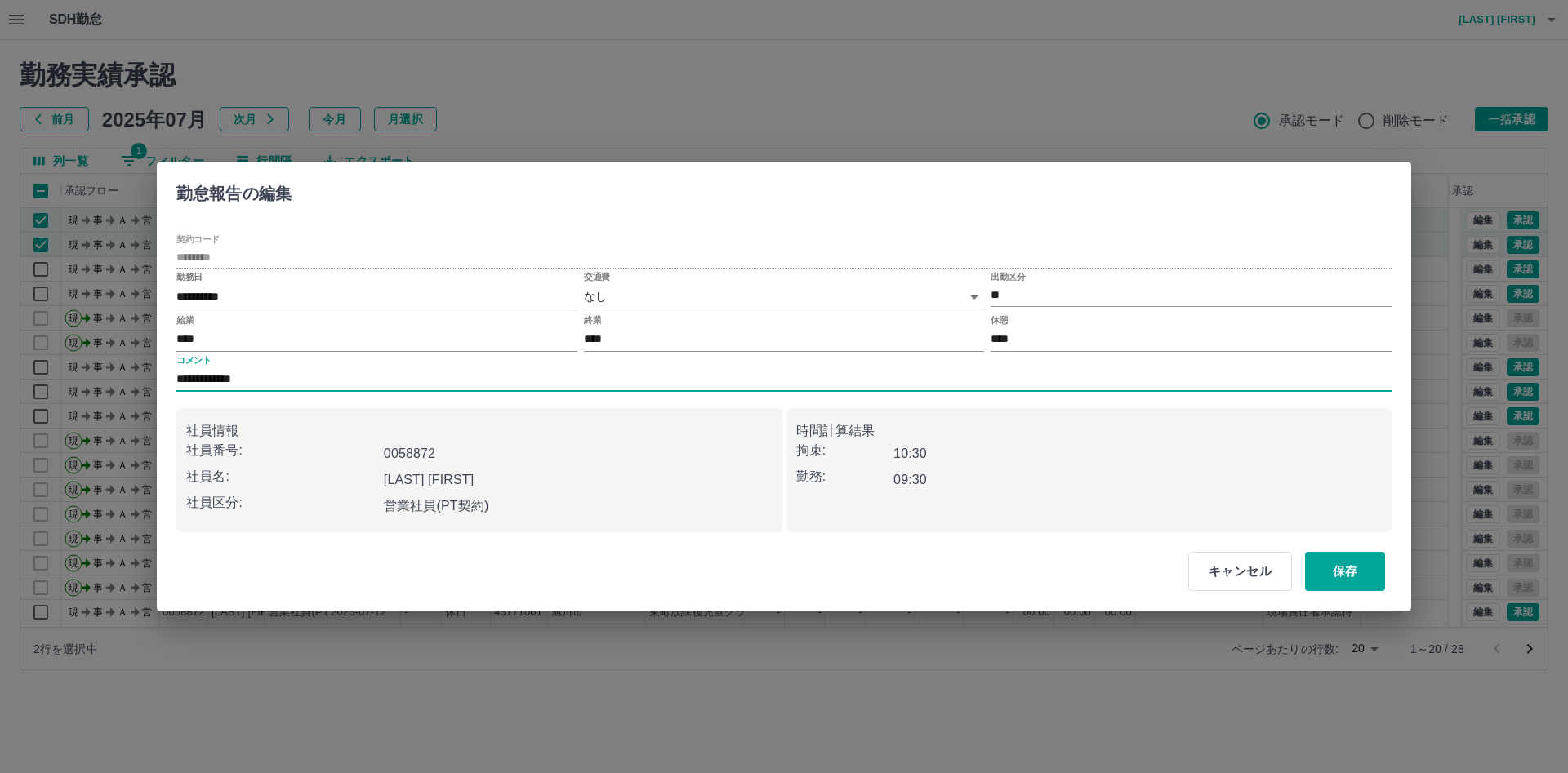 type on "**********" 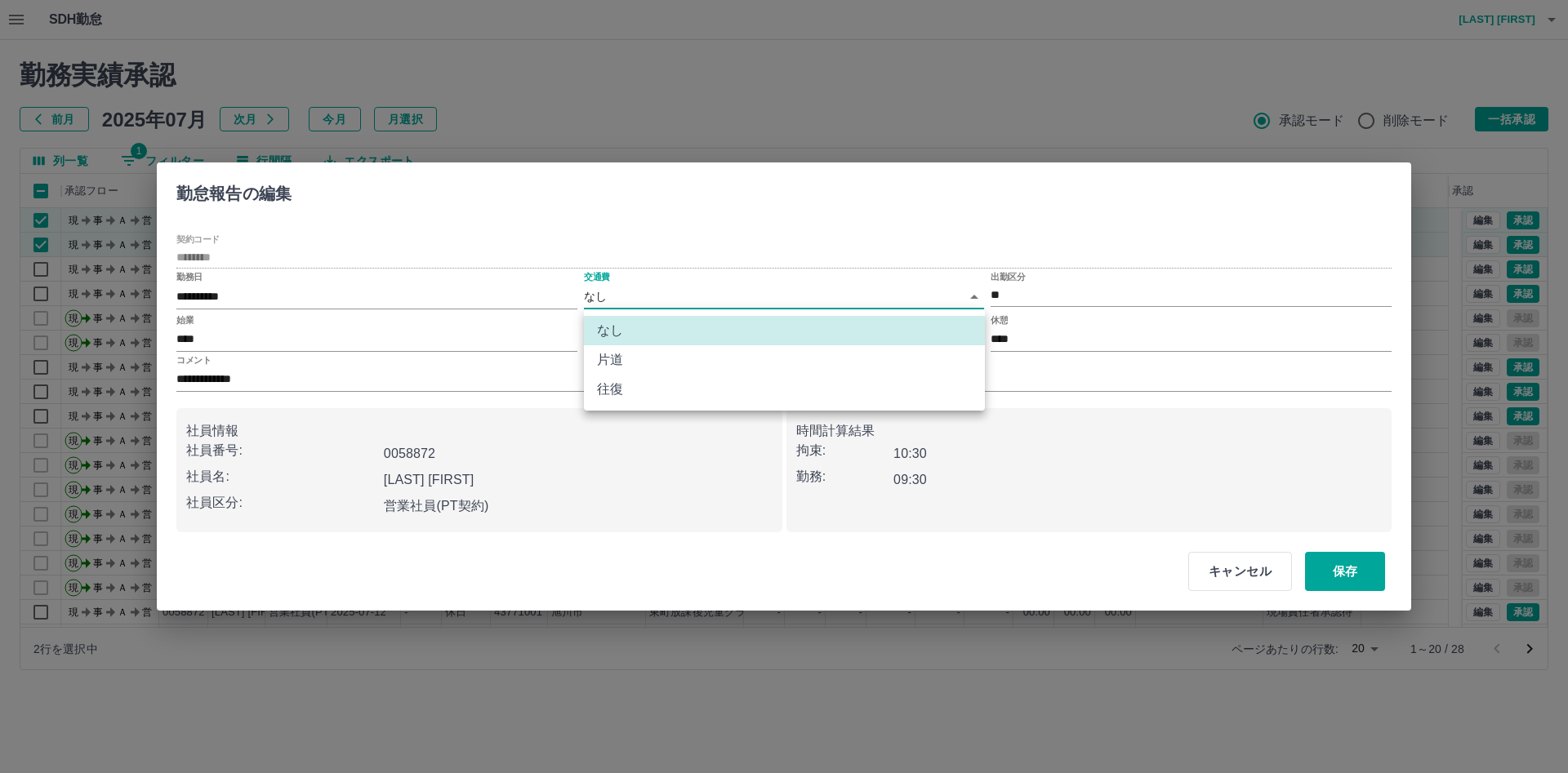 click at bounding box center (784, 386) 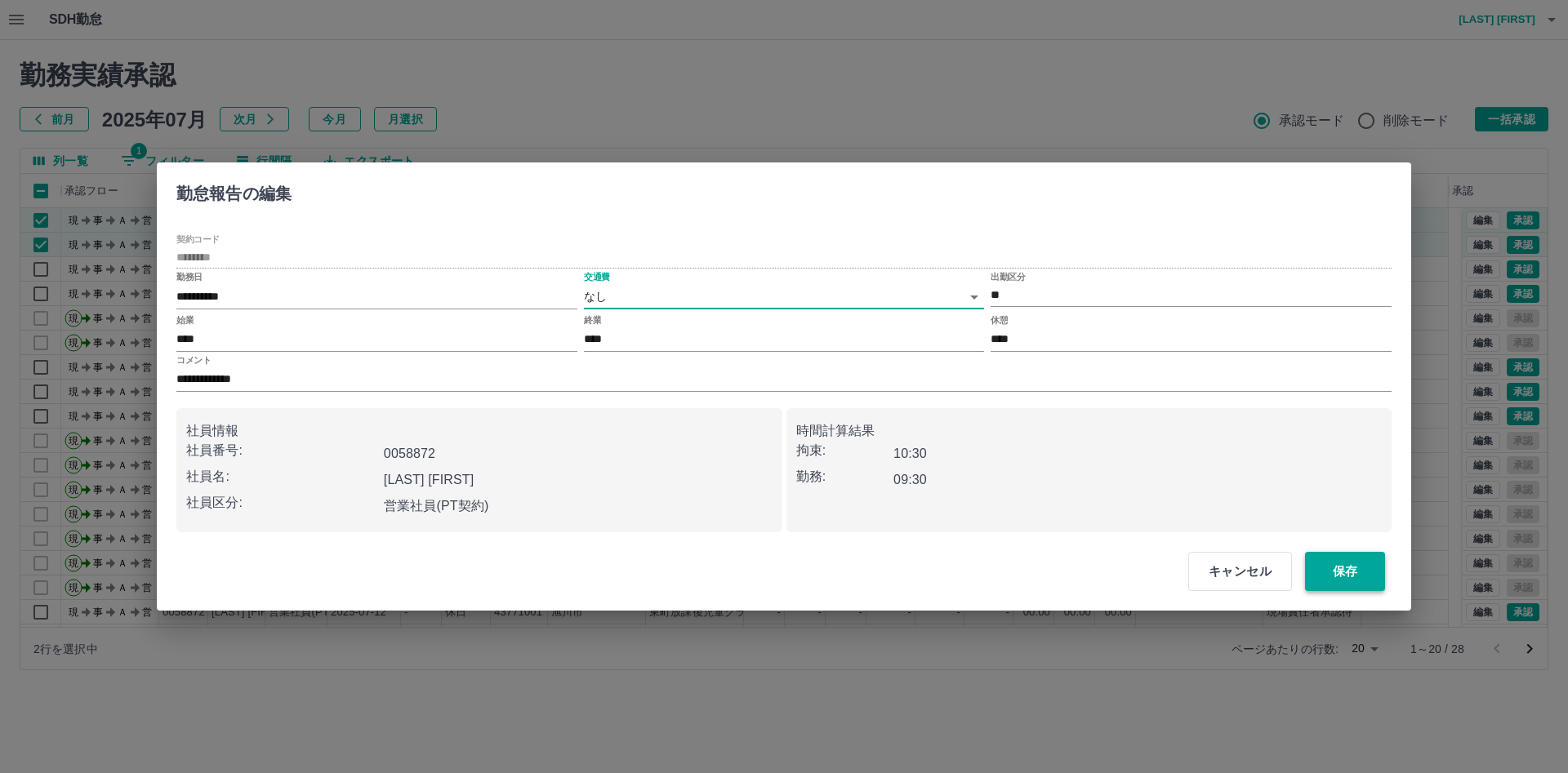 click on "保存" at bounding box center [1345, 571] 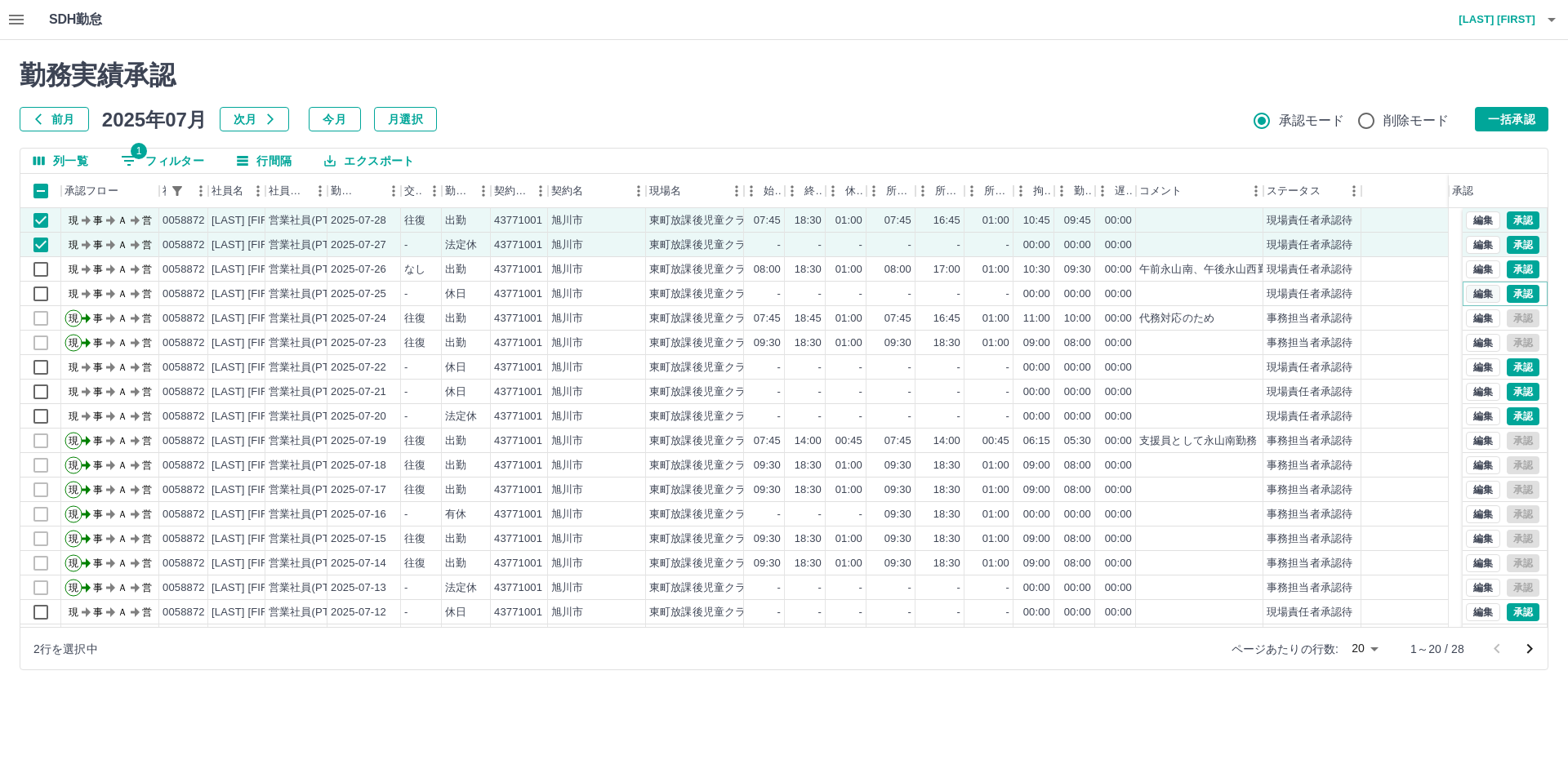 click on "編集" at bounding box center (1483, 294) 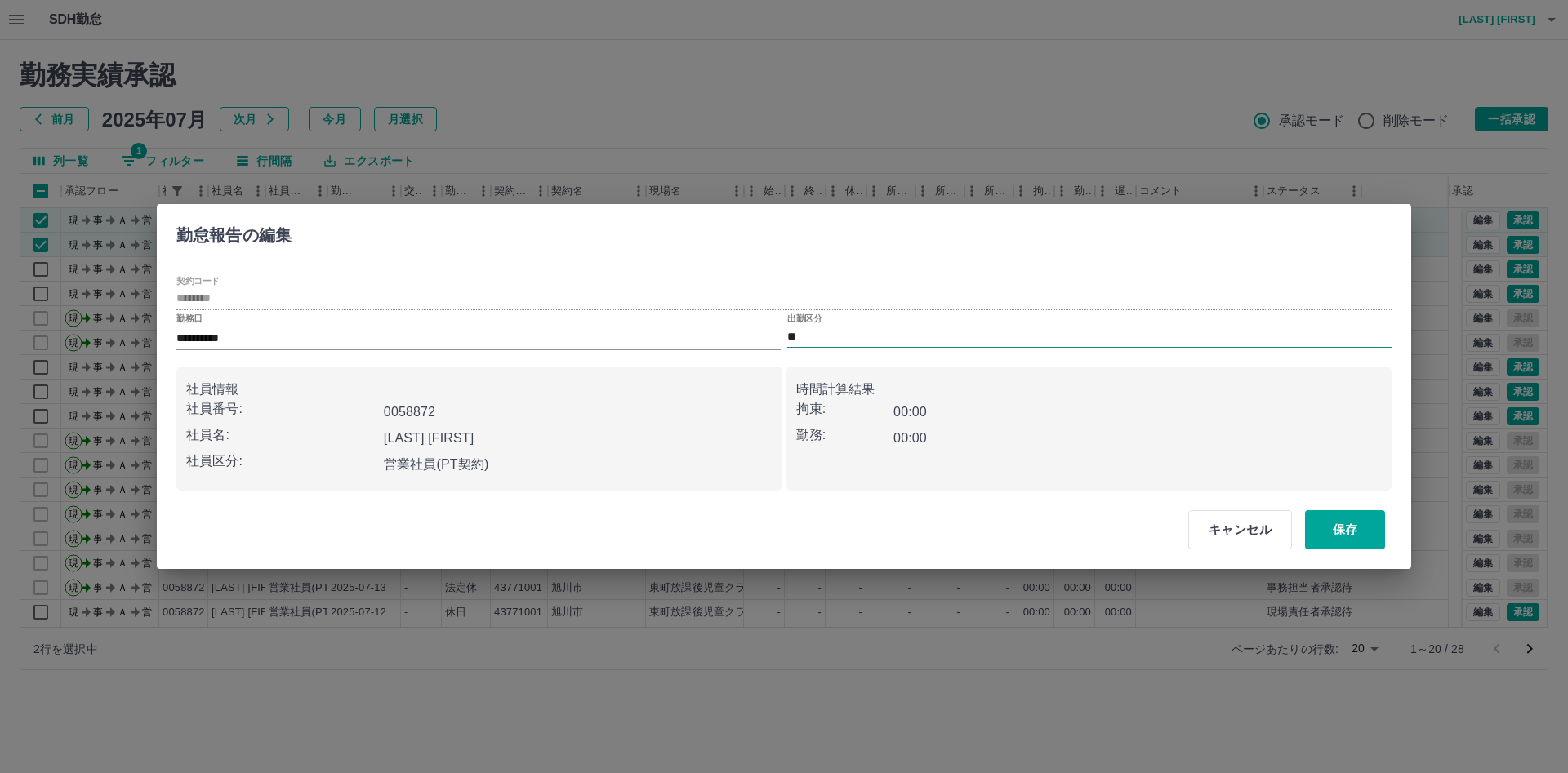 click on "**" at bounding box center [1089, 336] 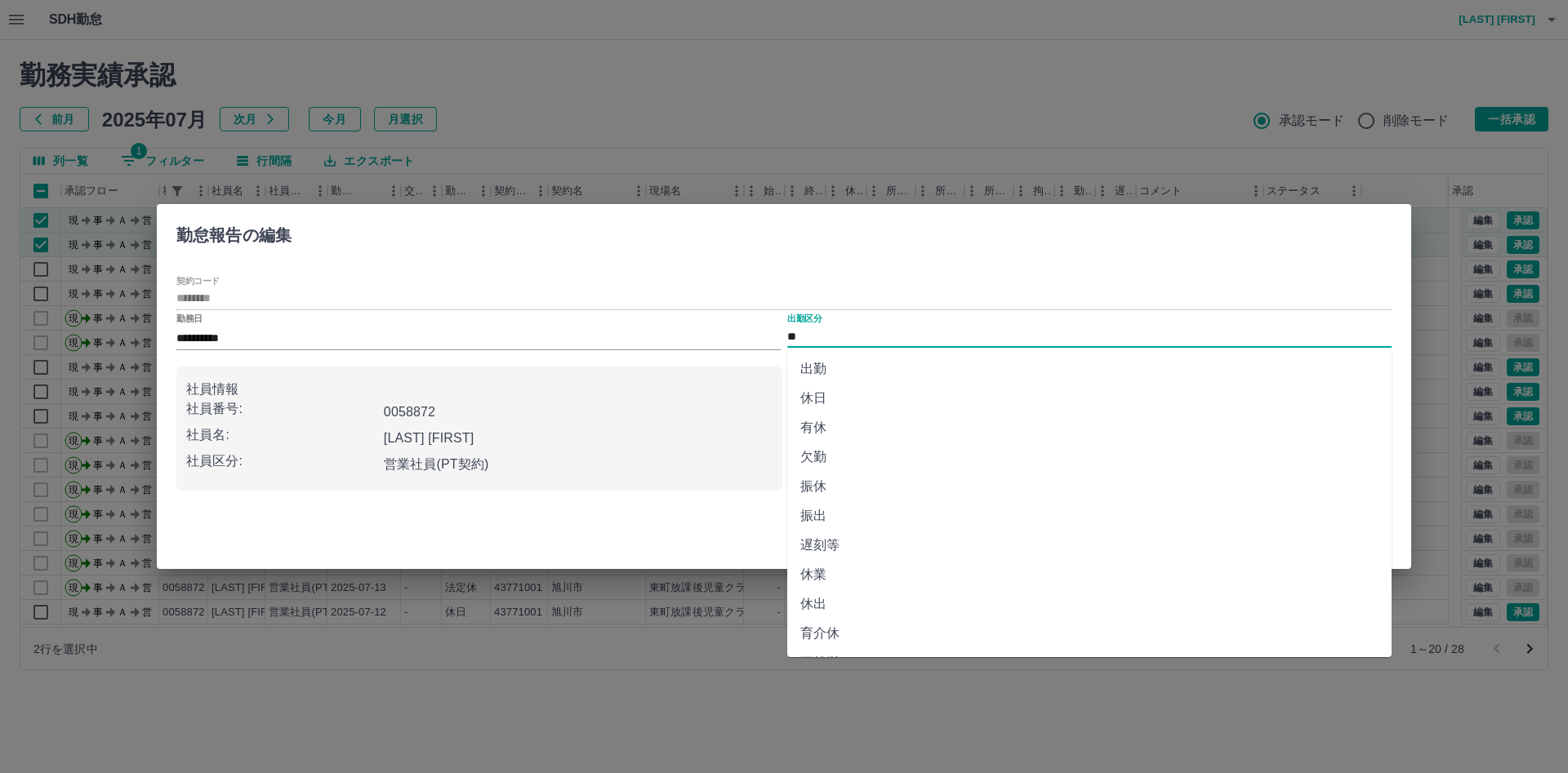 click on "出勤" at bounding box center (1089, 369) 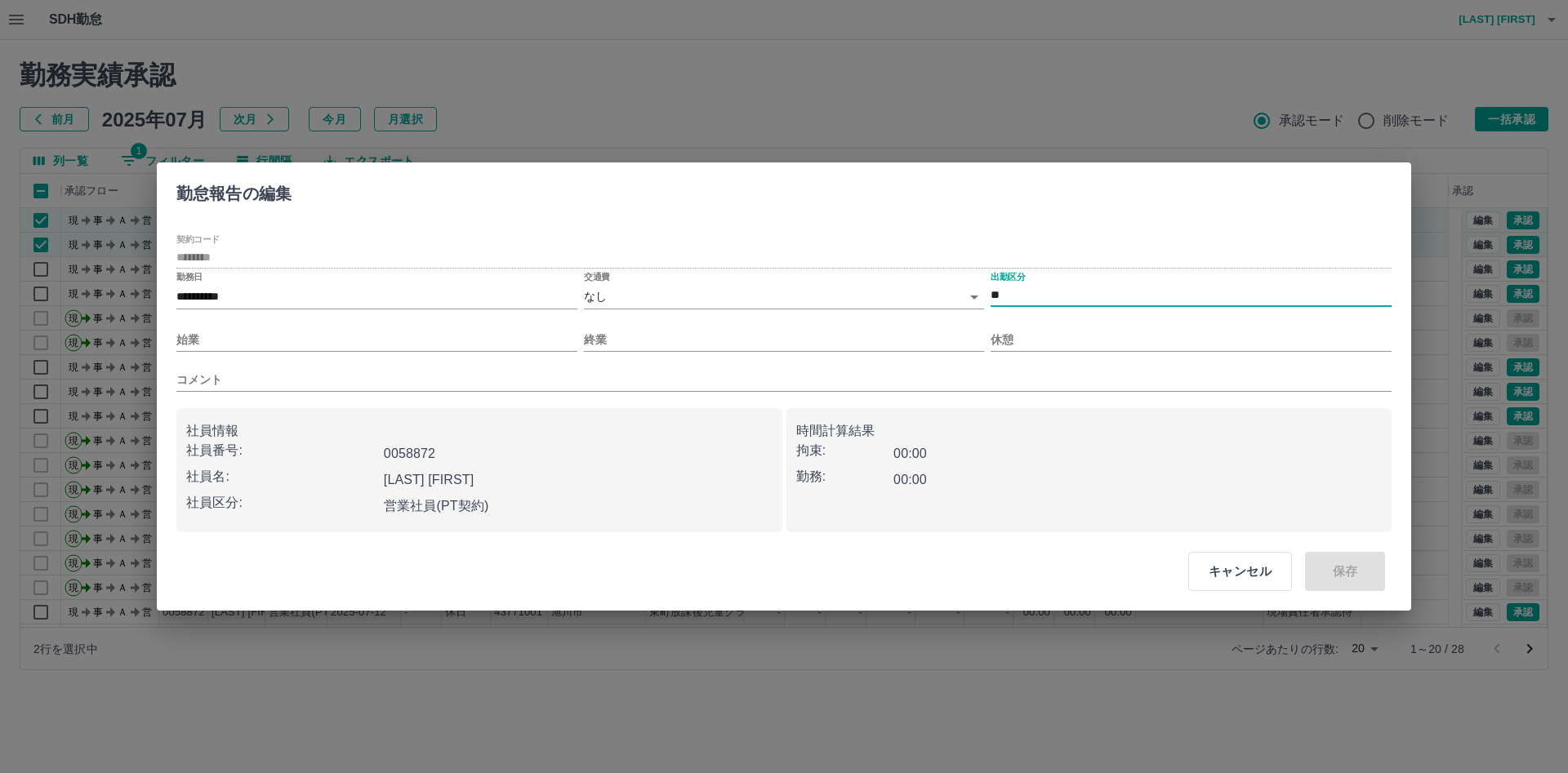 click on "始業" at bounding box center (376, 333) 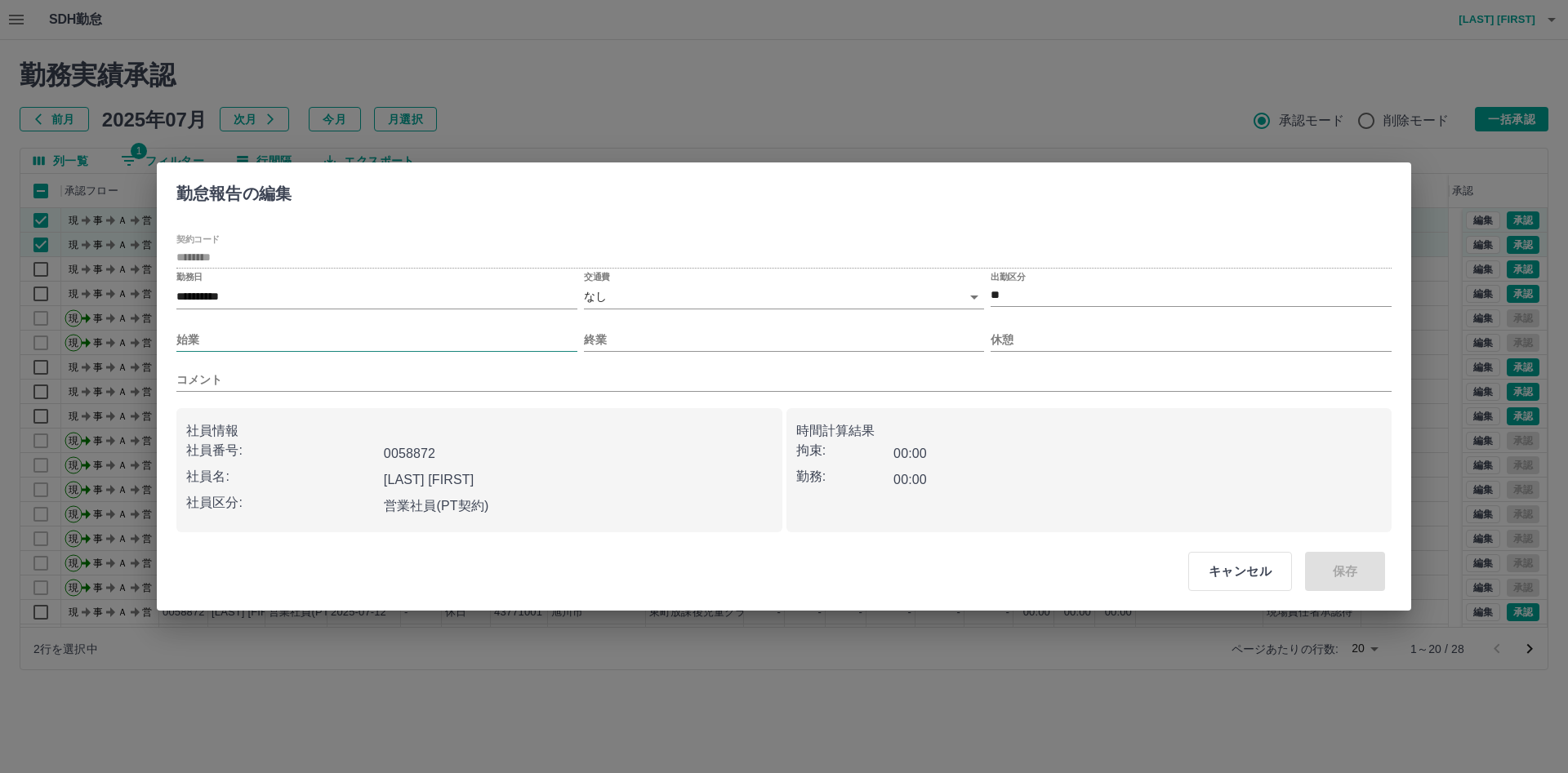 click on "始業" at bounding box center (376, 340) 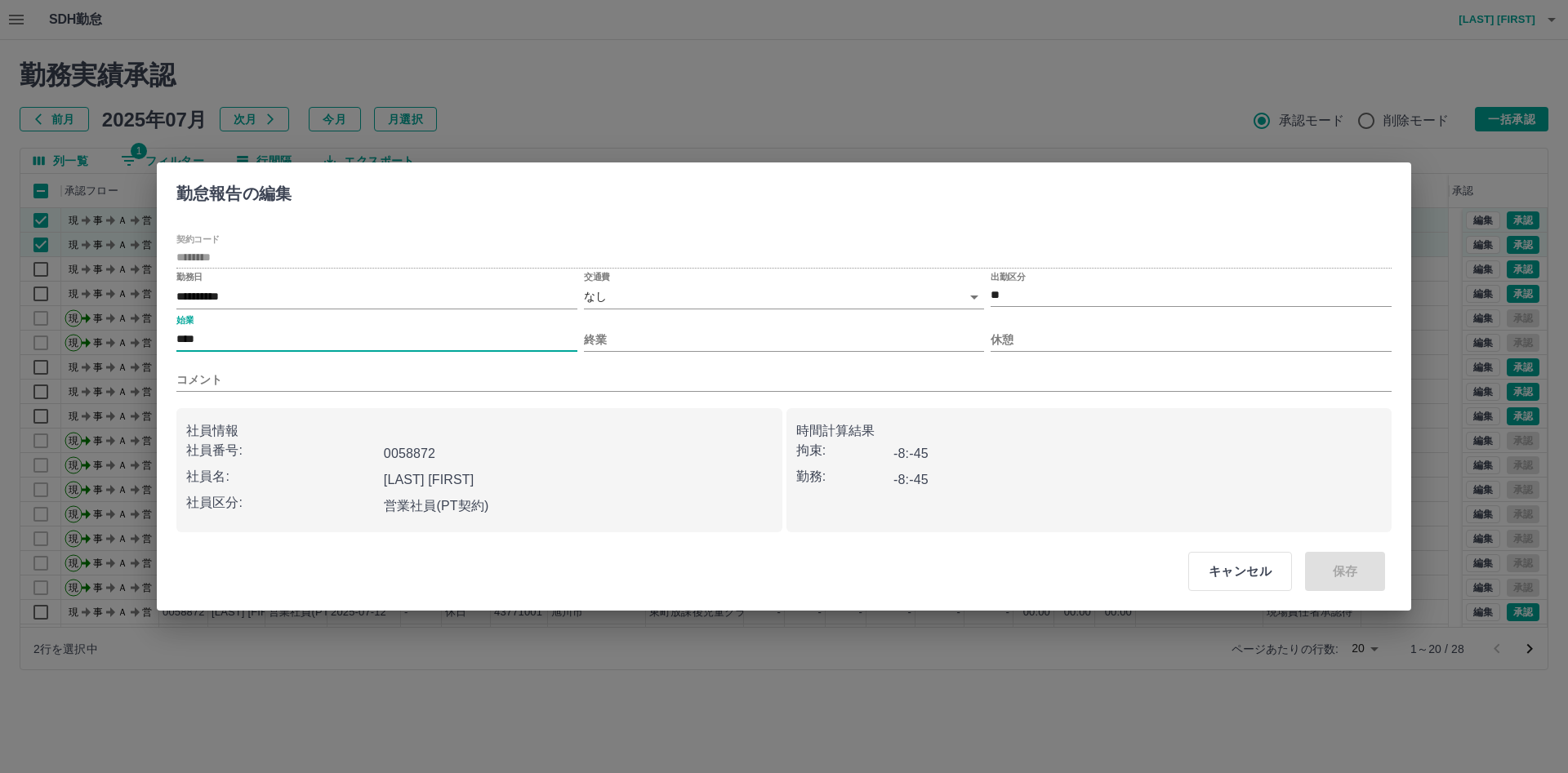 type on "****" 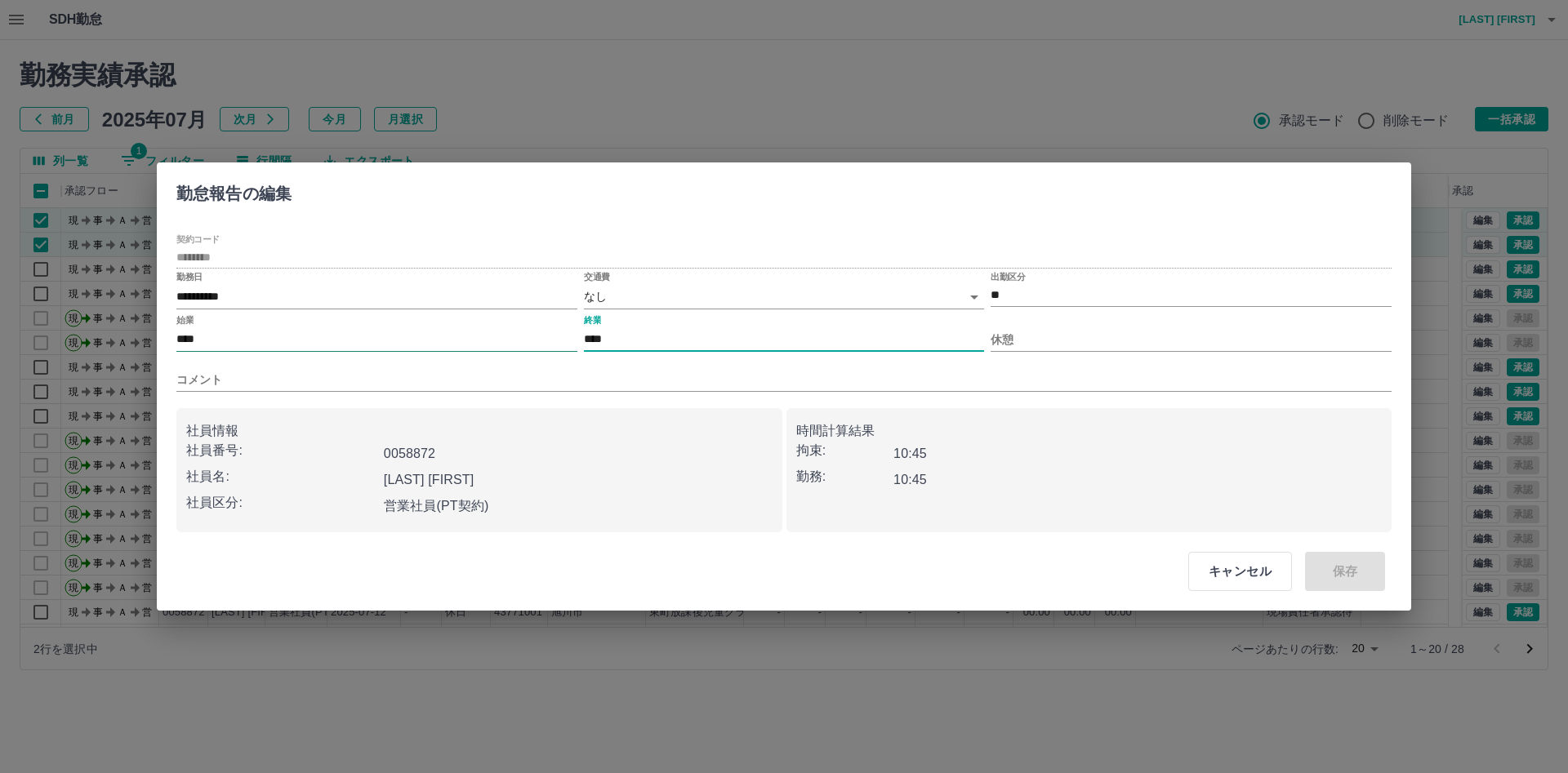 type on "****" 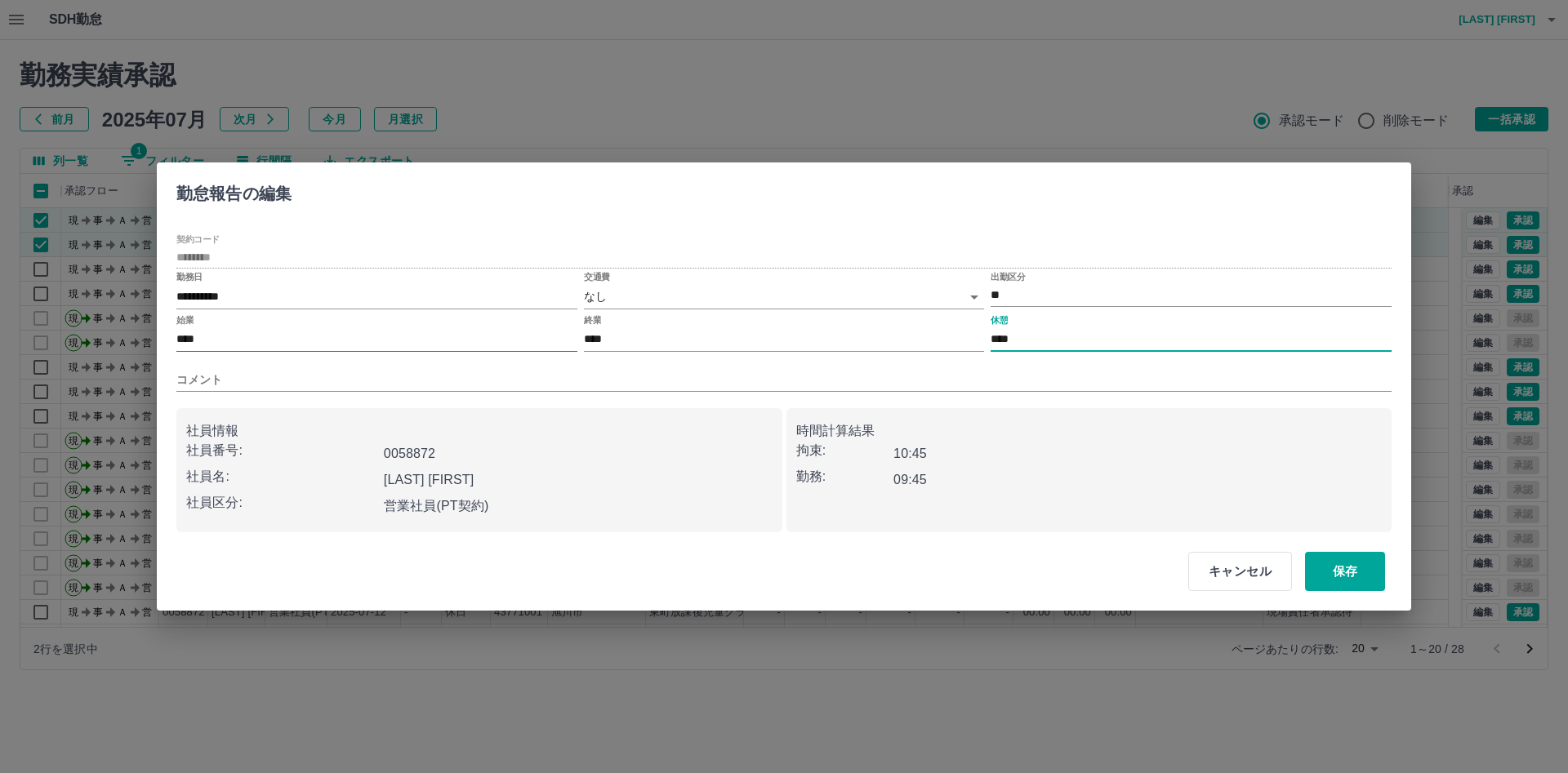 type on "****" 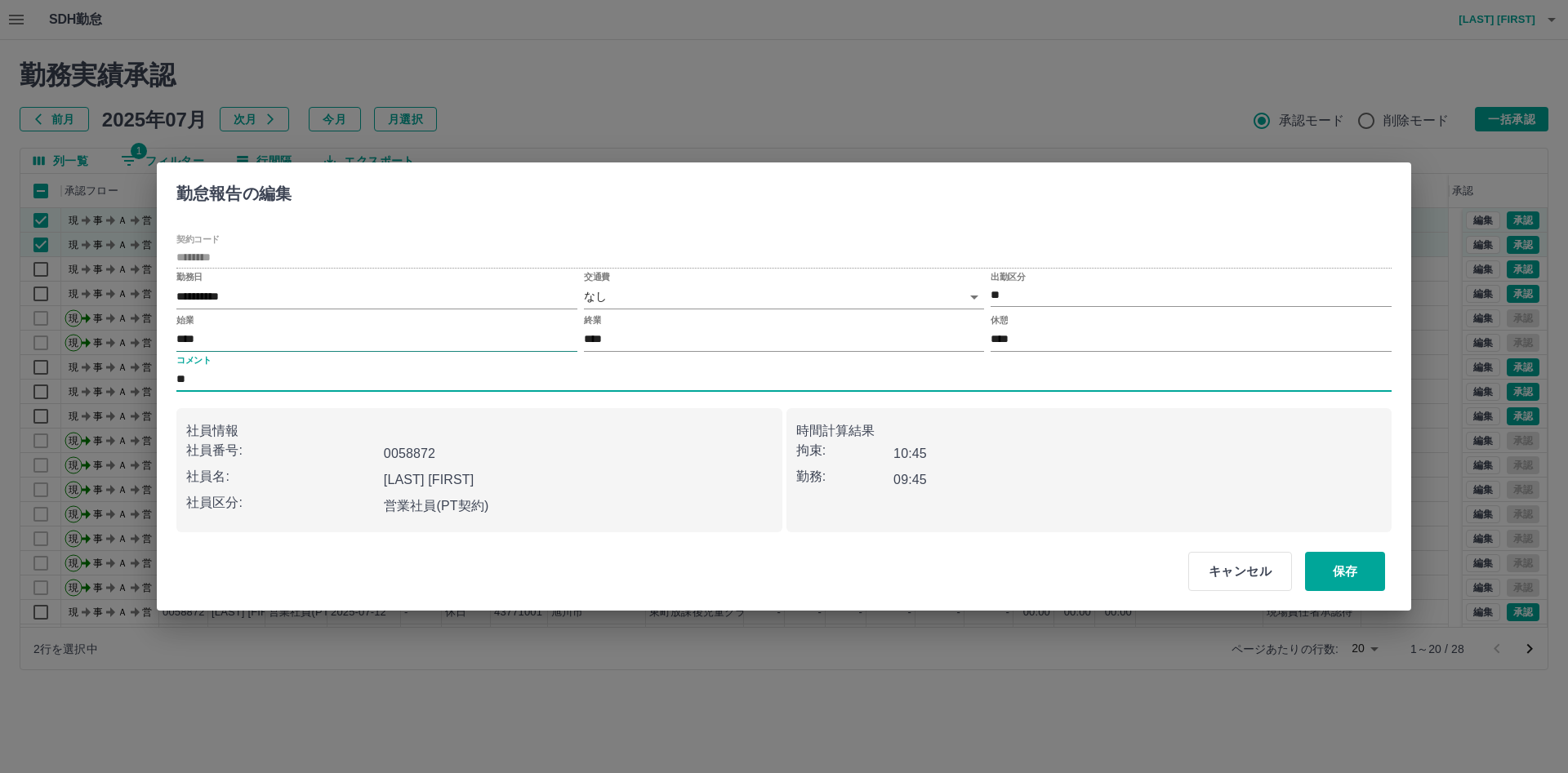 type on "*" 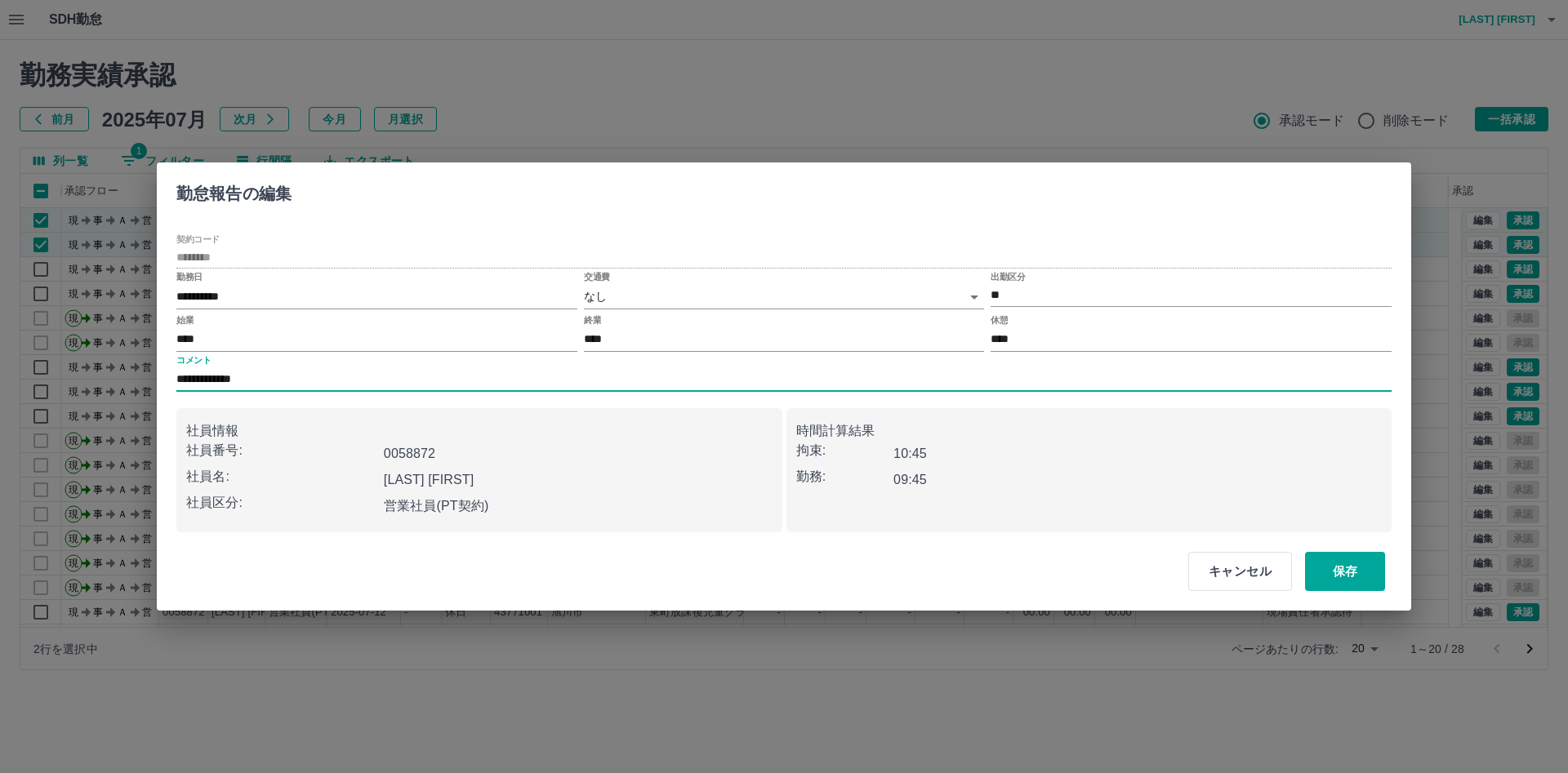 type on "**********" 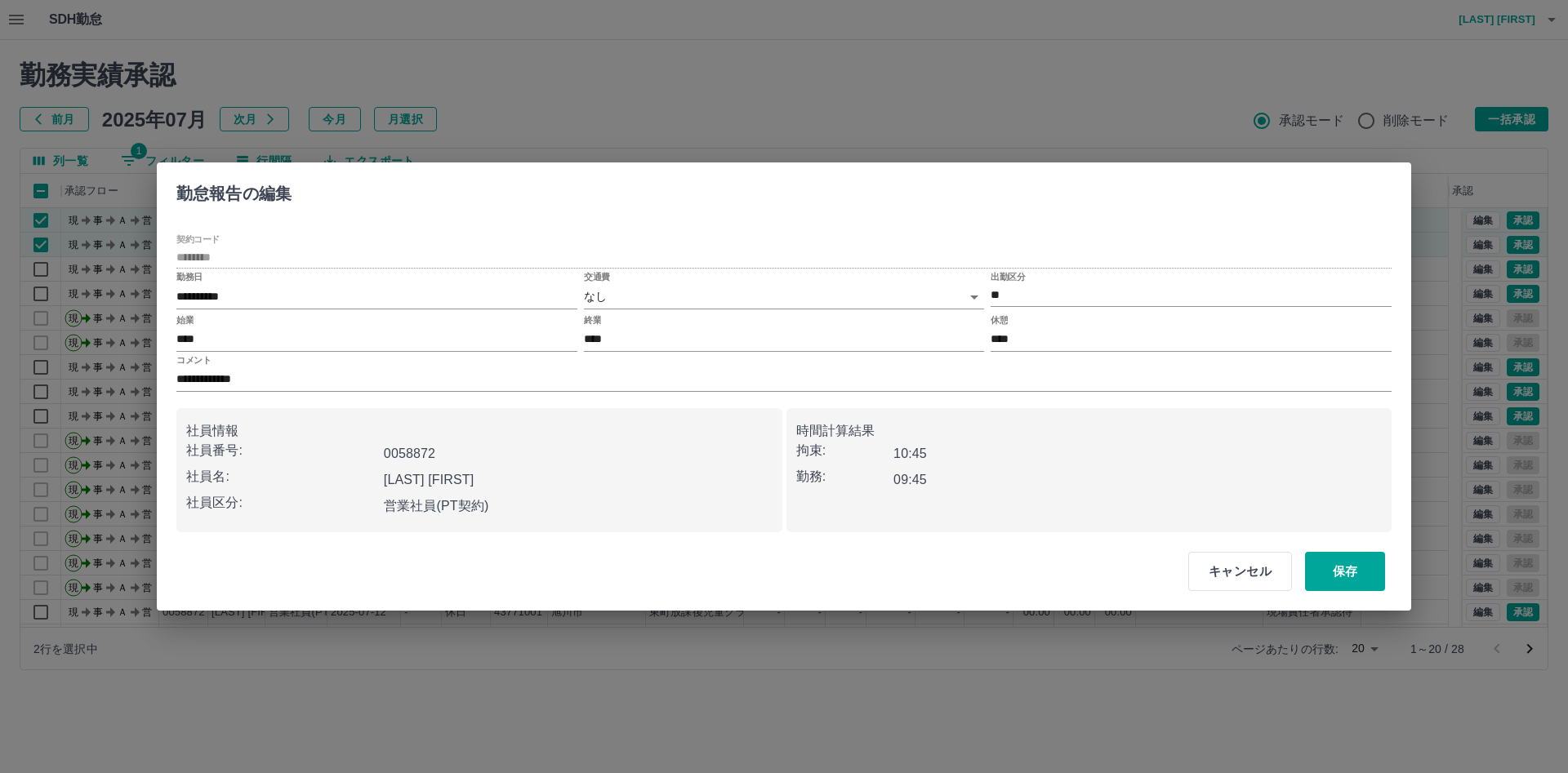 click on "キャンセル 保存" at bounding box center [1280, 571] 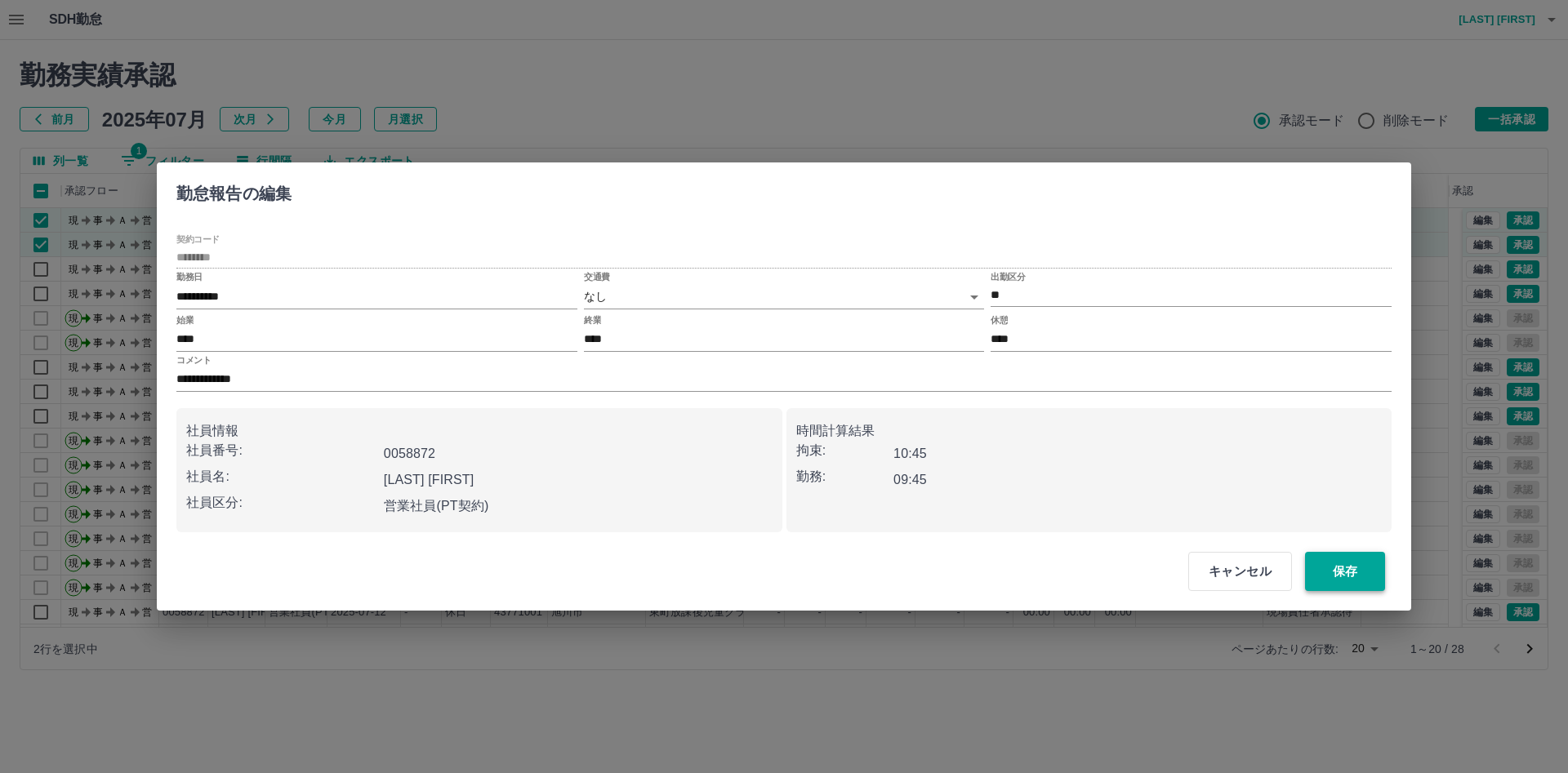 click on "保存" at bounding box center (1345, 571) 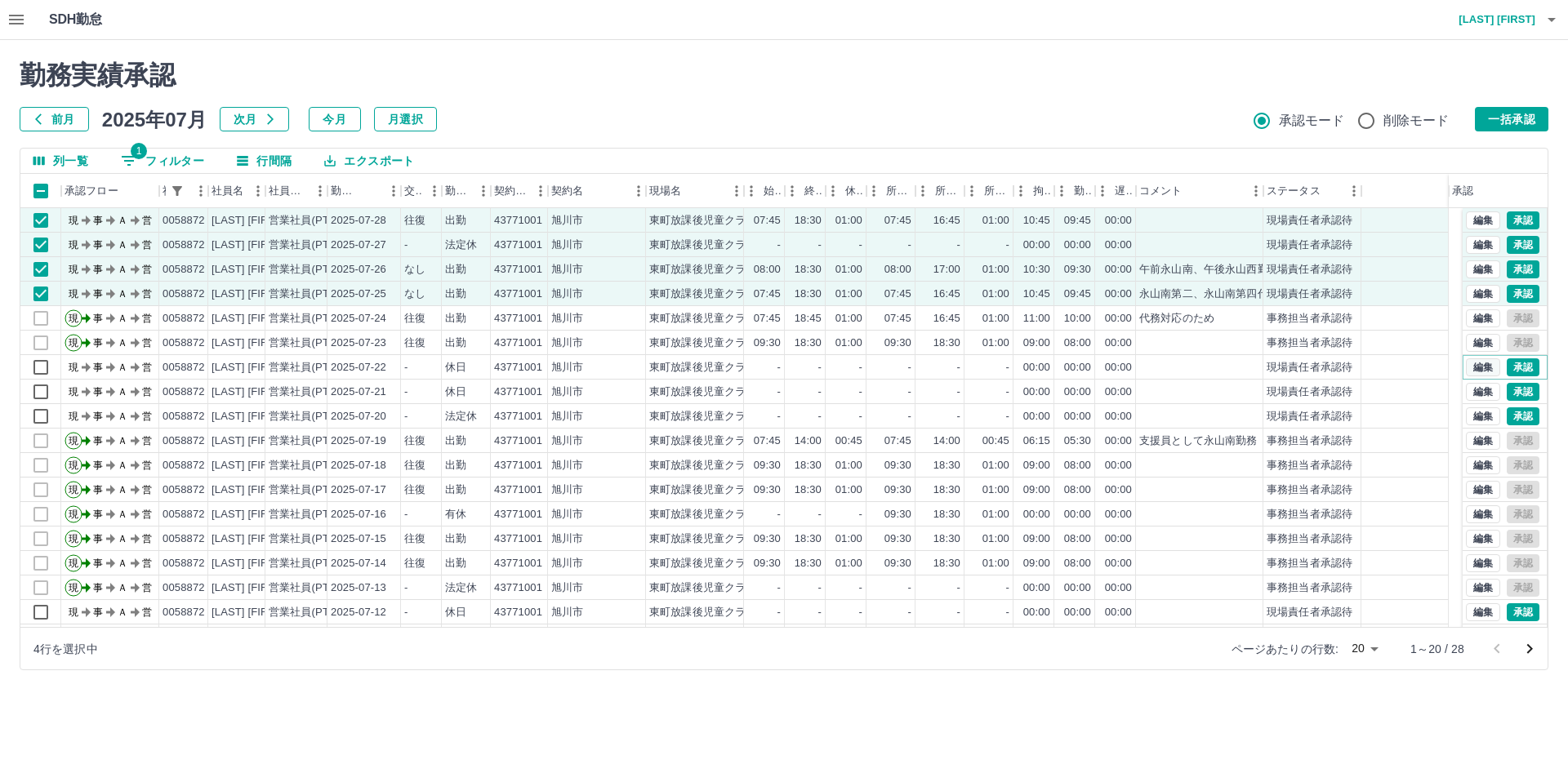 click on "編集" at bounding box center (1483, 367) 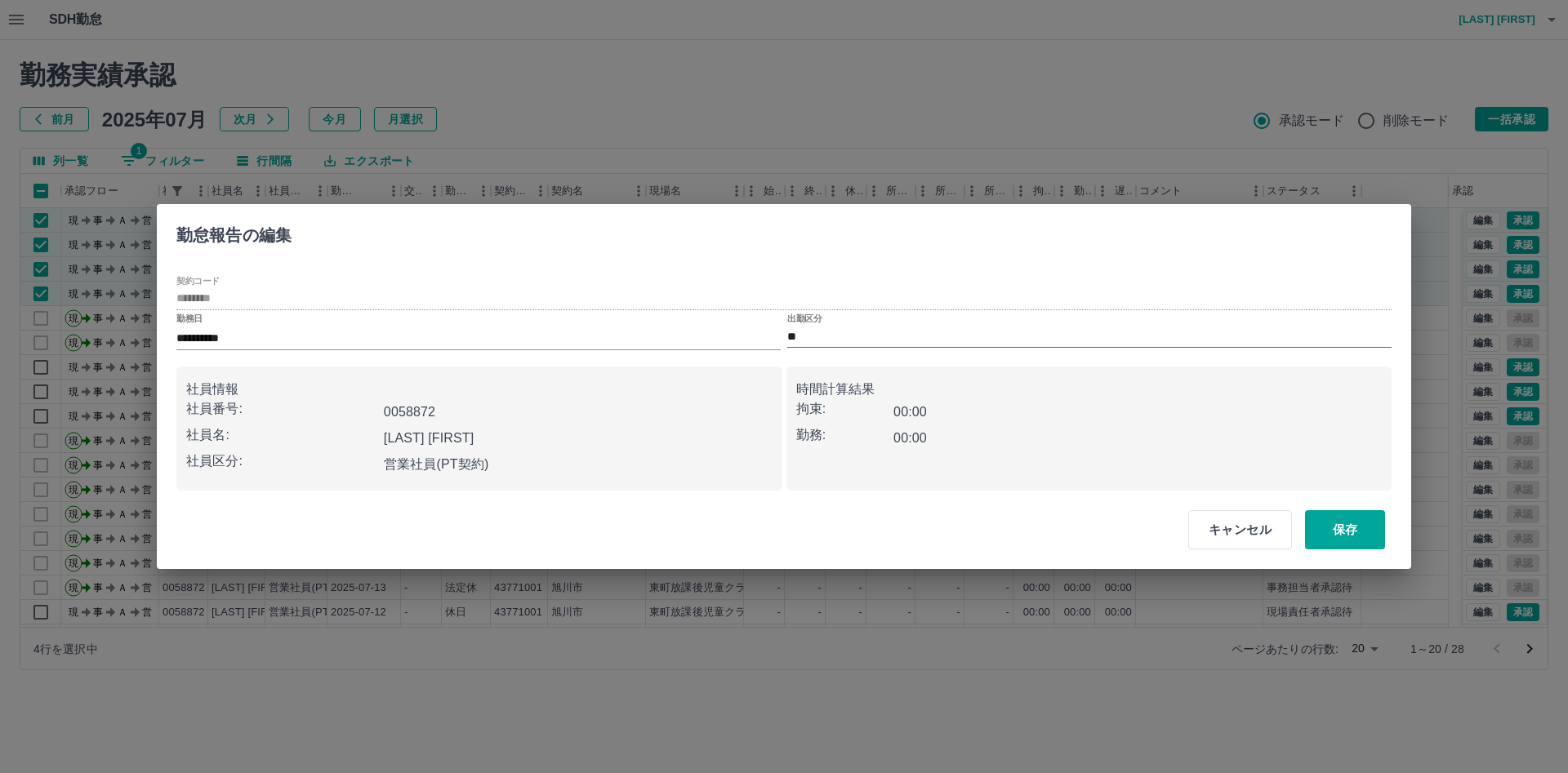 click on "**" at bounding box center [1089, 336] 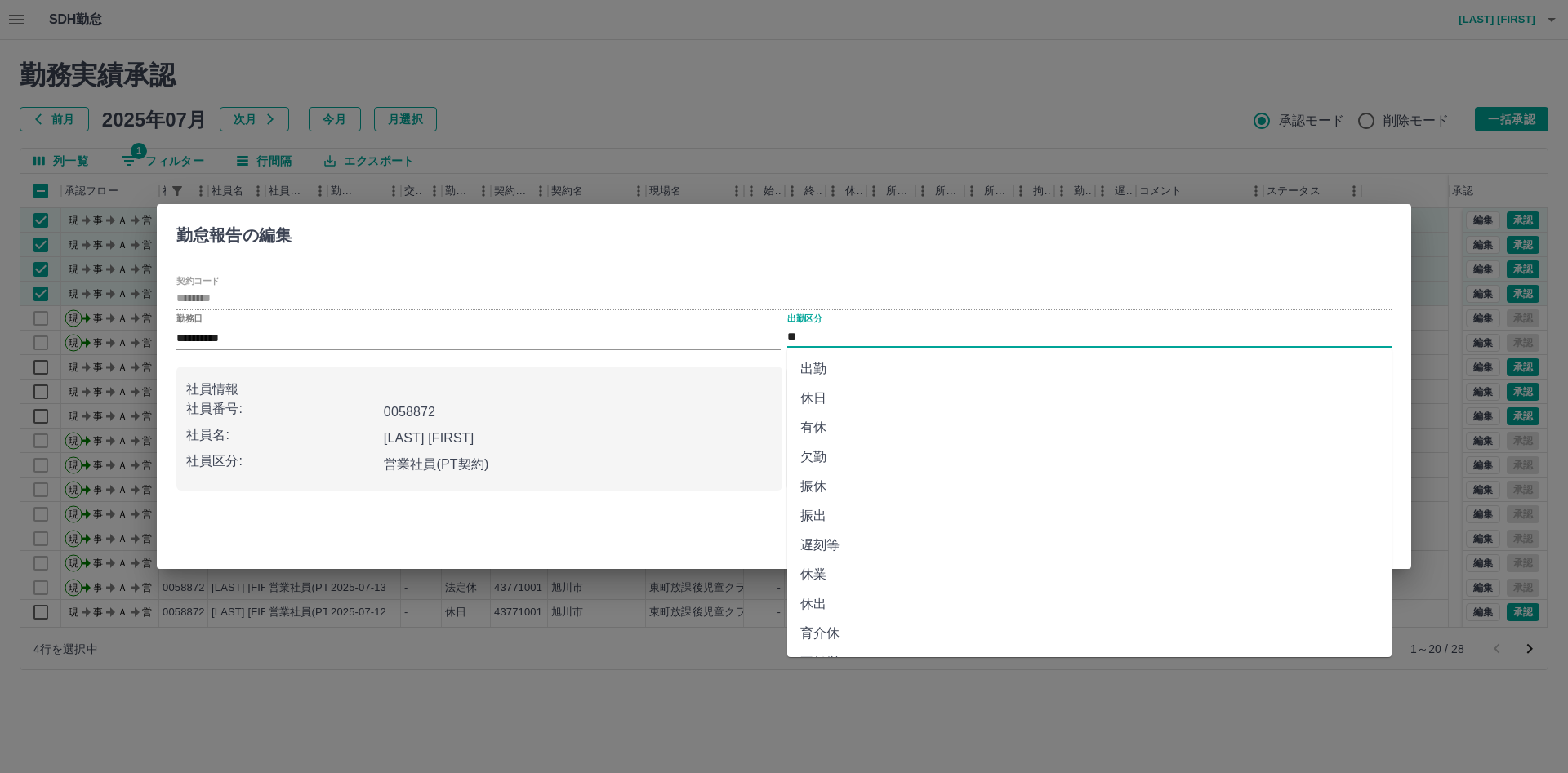 click on "出勤" at bounding box center [1089, 369] 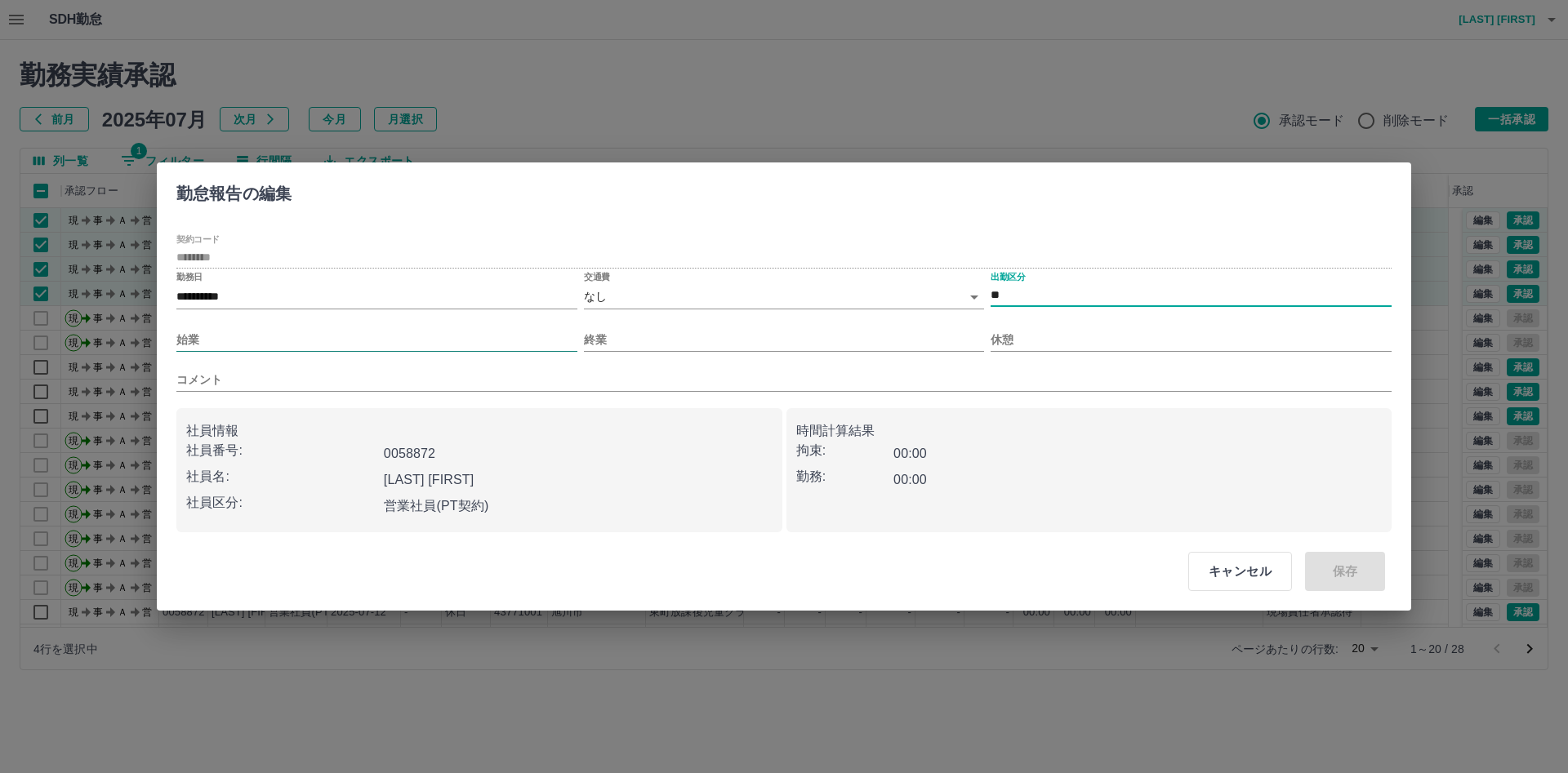 click on "始業" at bounding box center (376, 340) 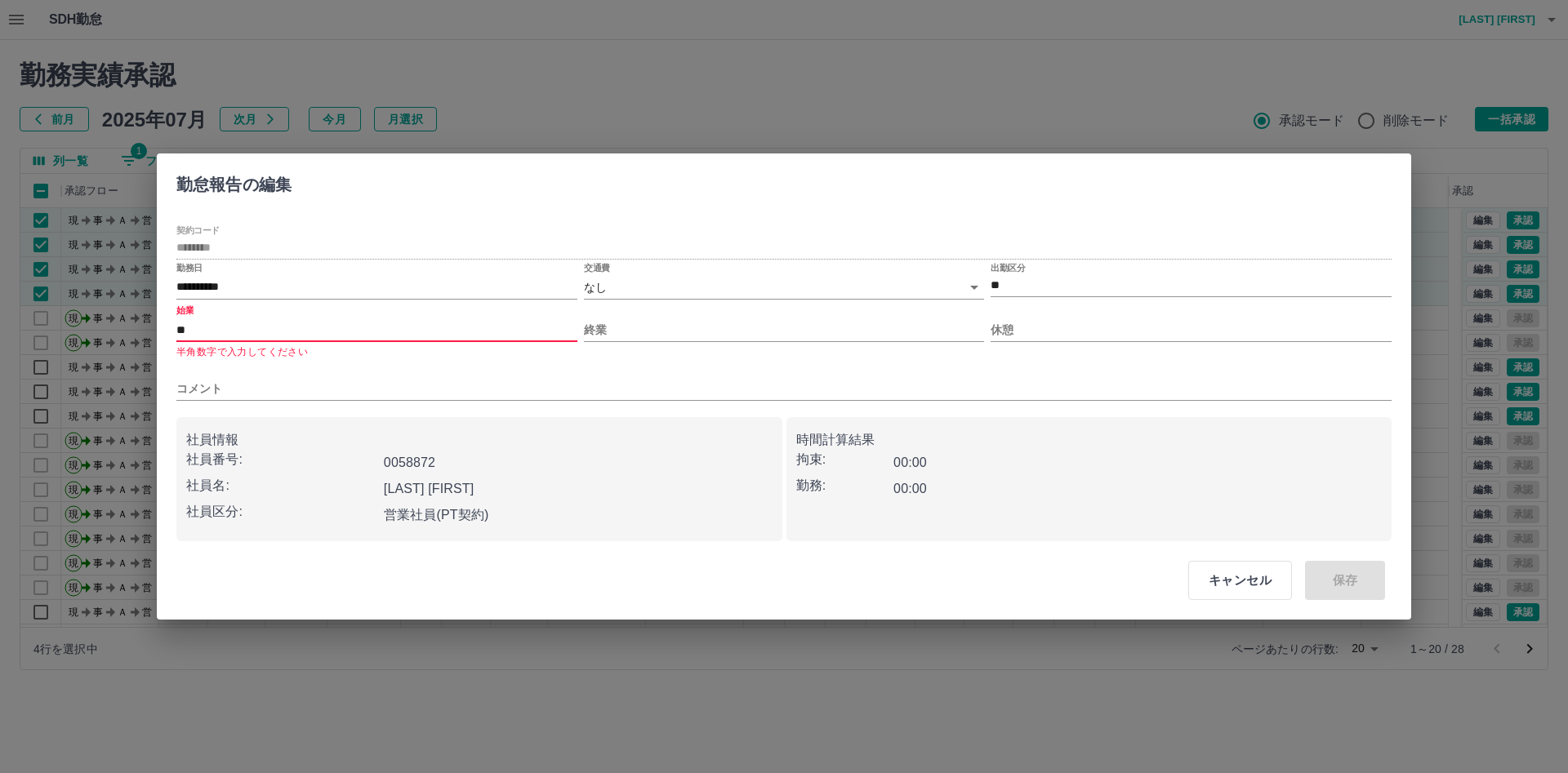 type on "*" 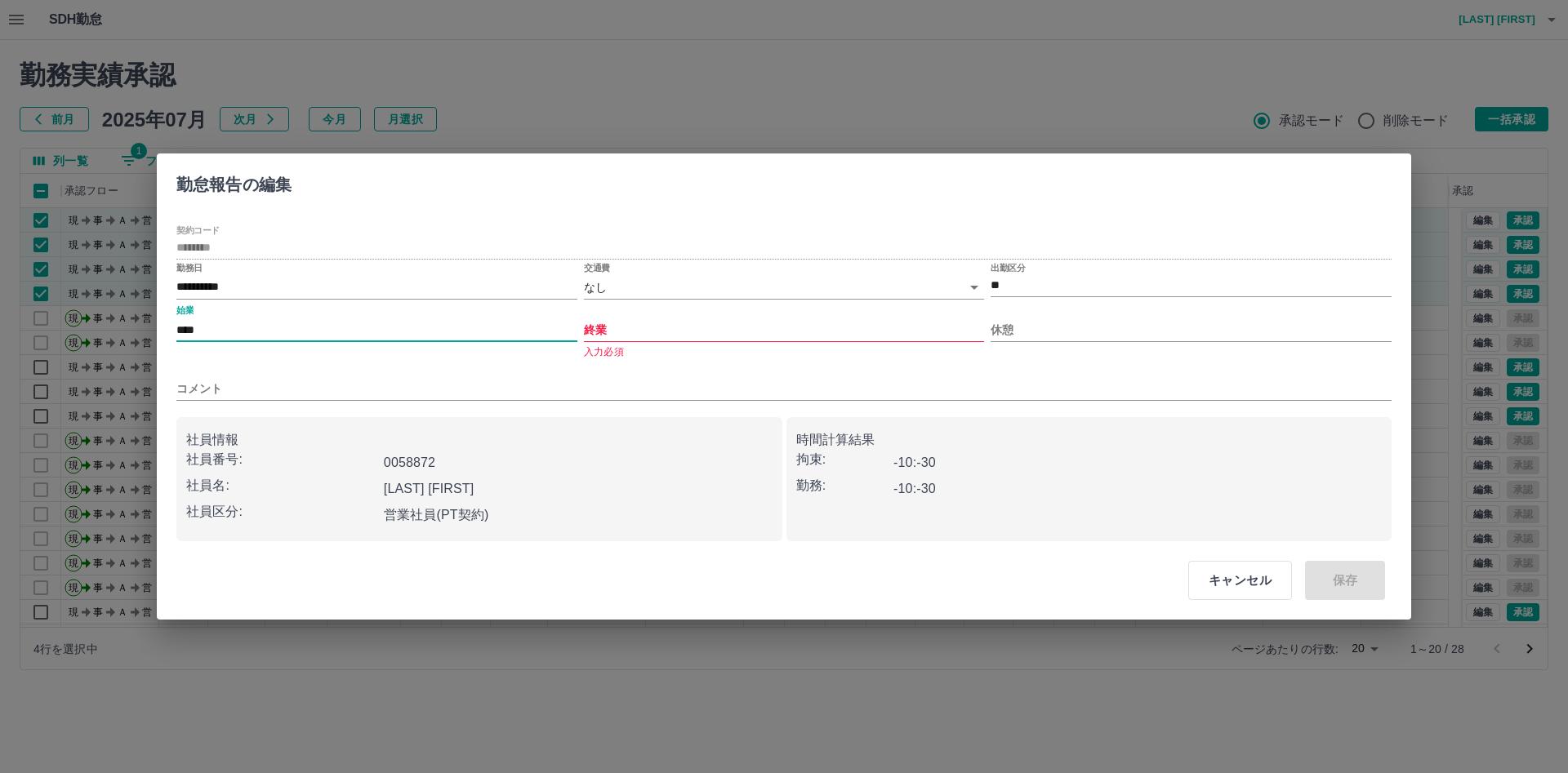 type on "****" 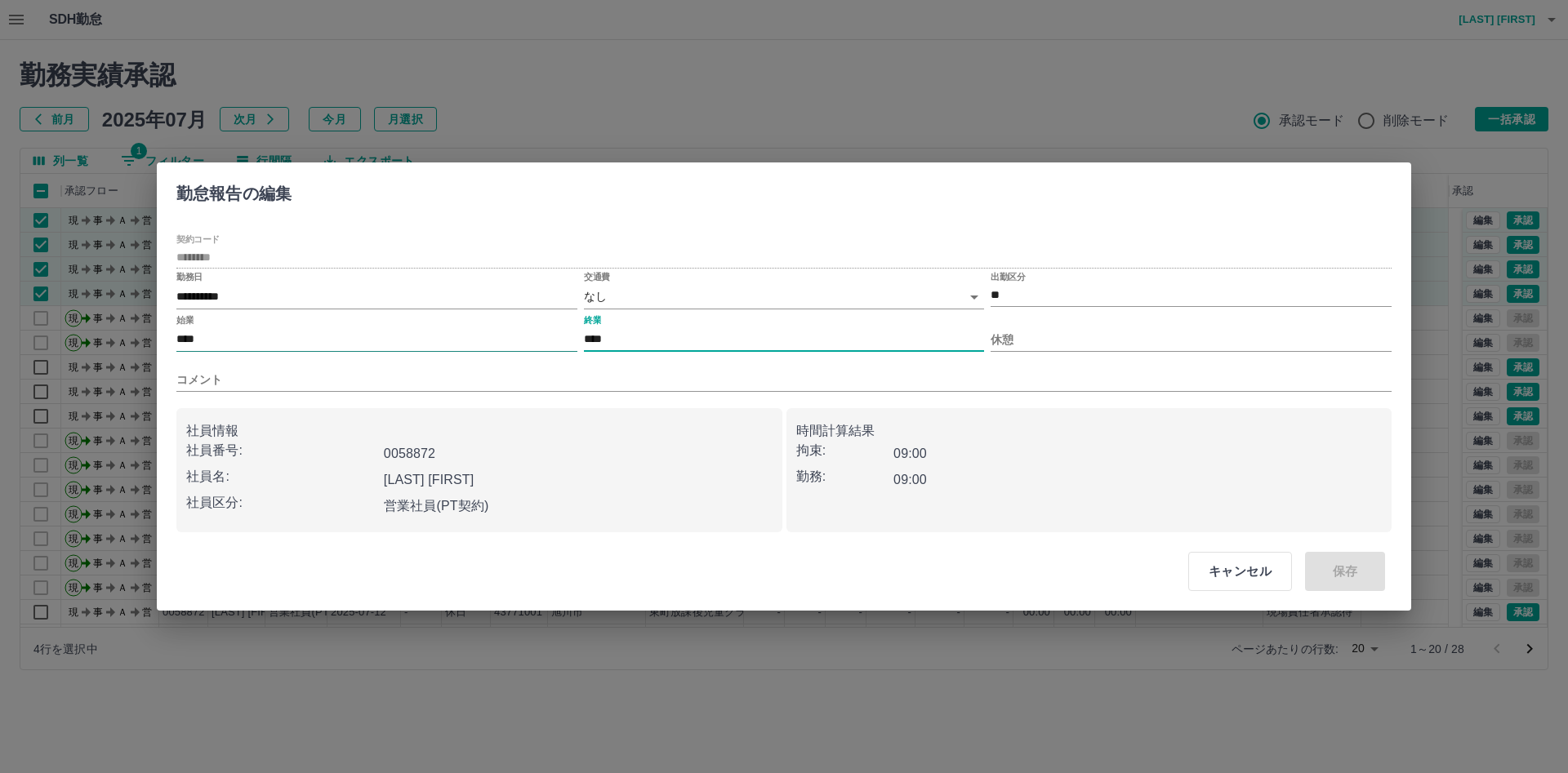 type on "****" 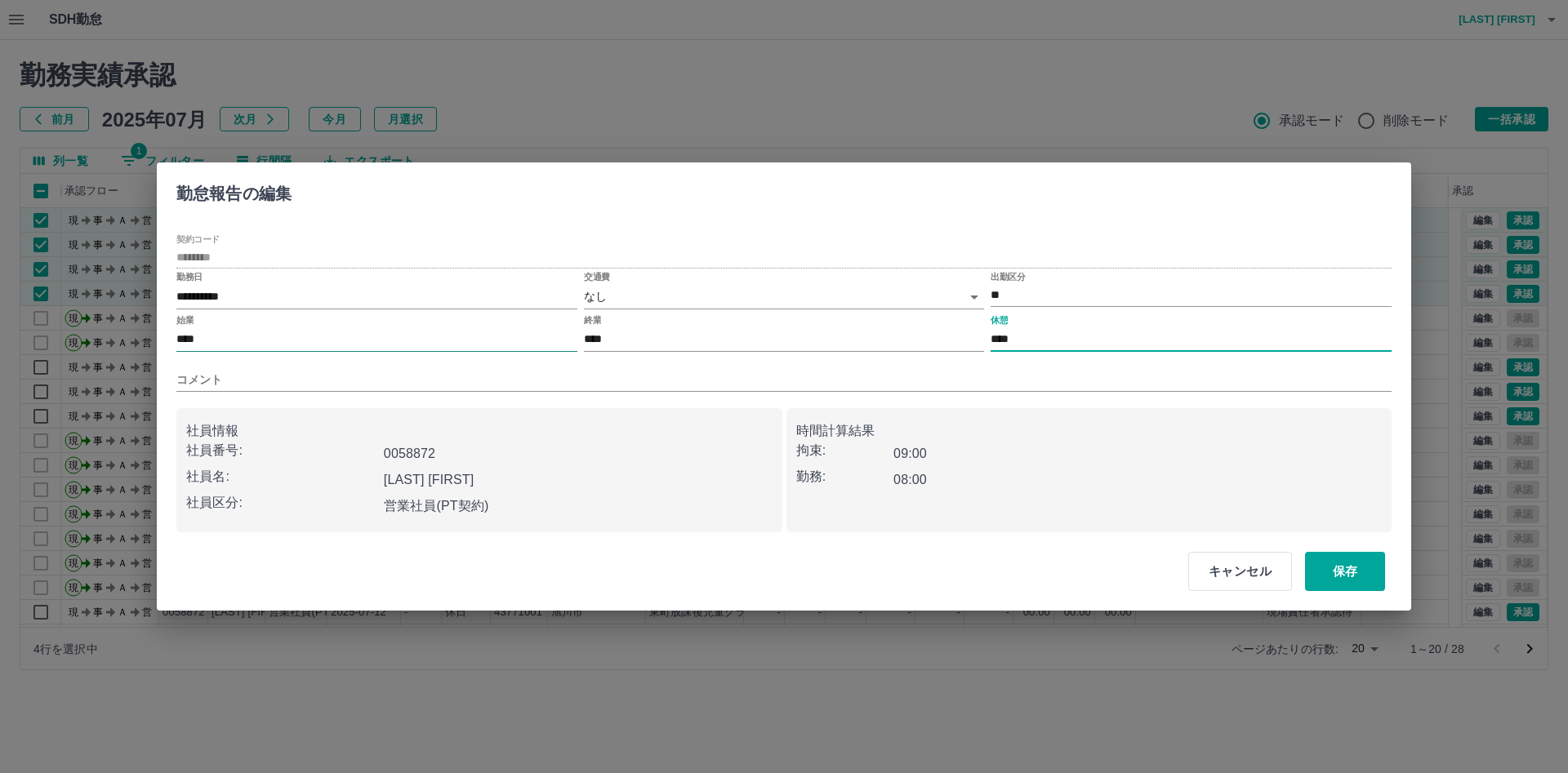 type on "****" 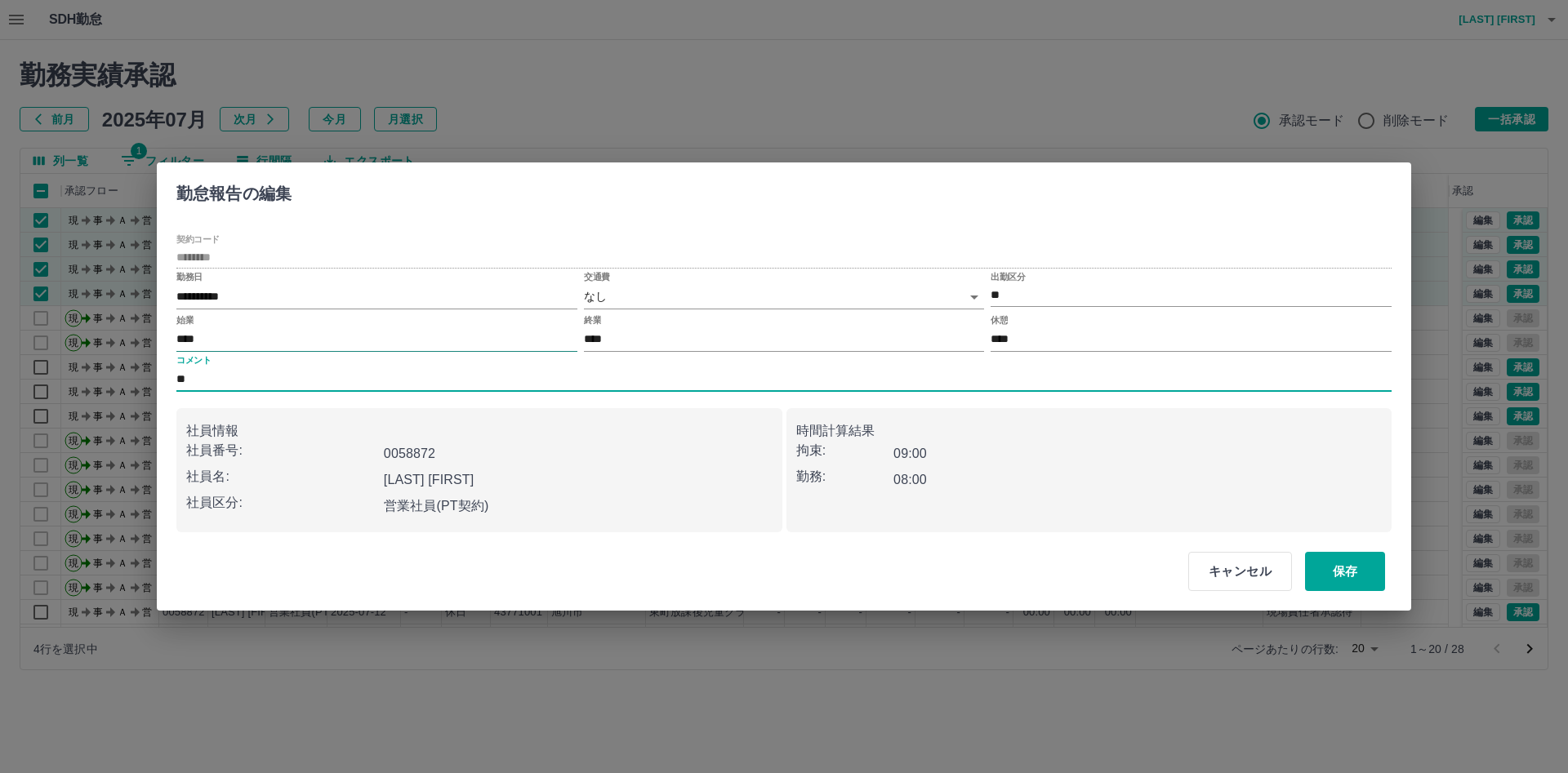 type on "*" 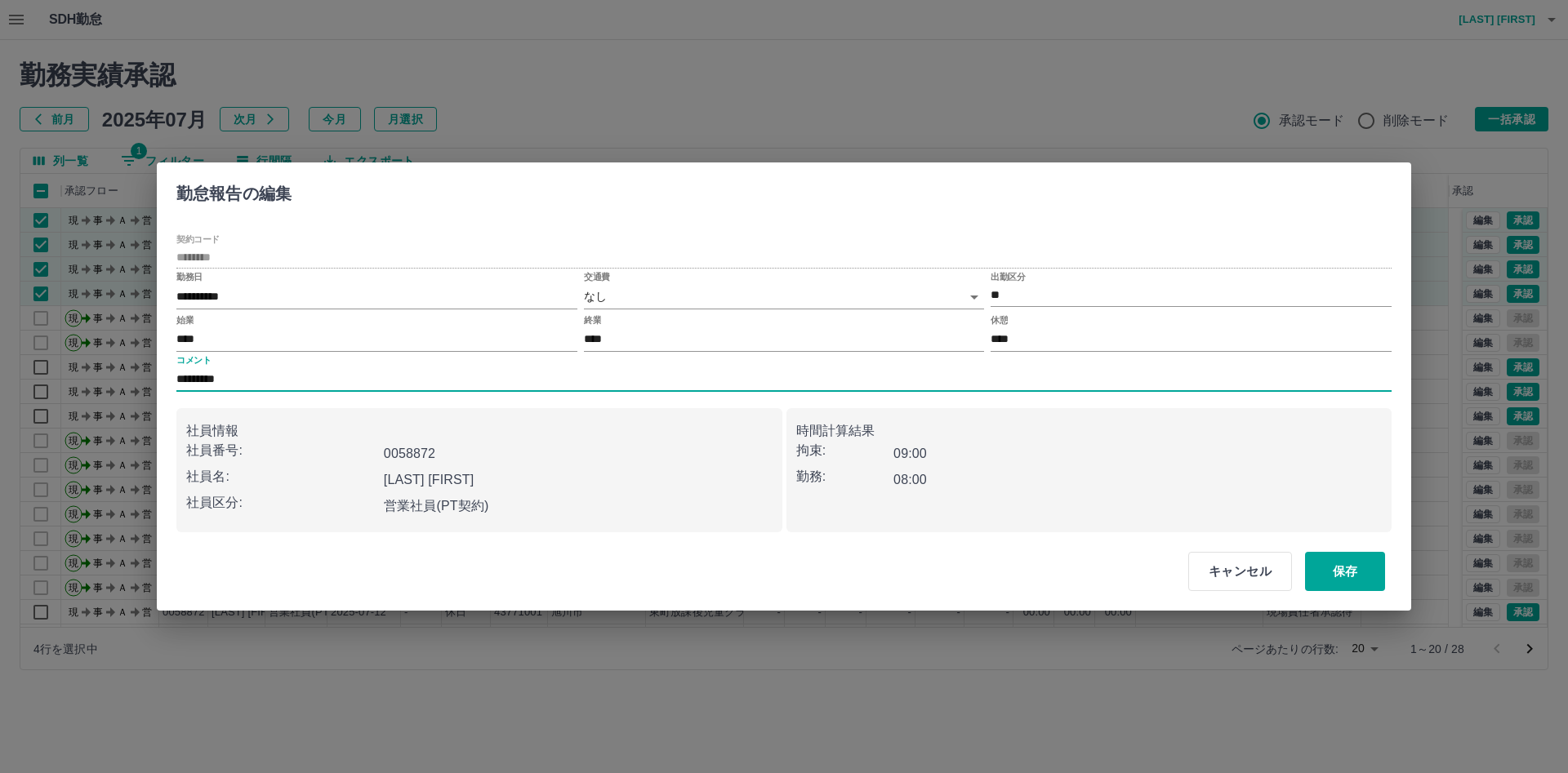 type on "*********" 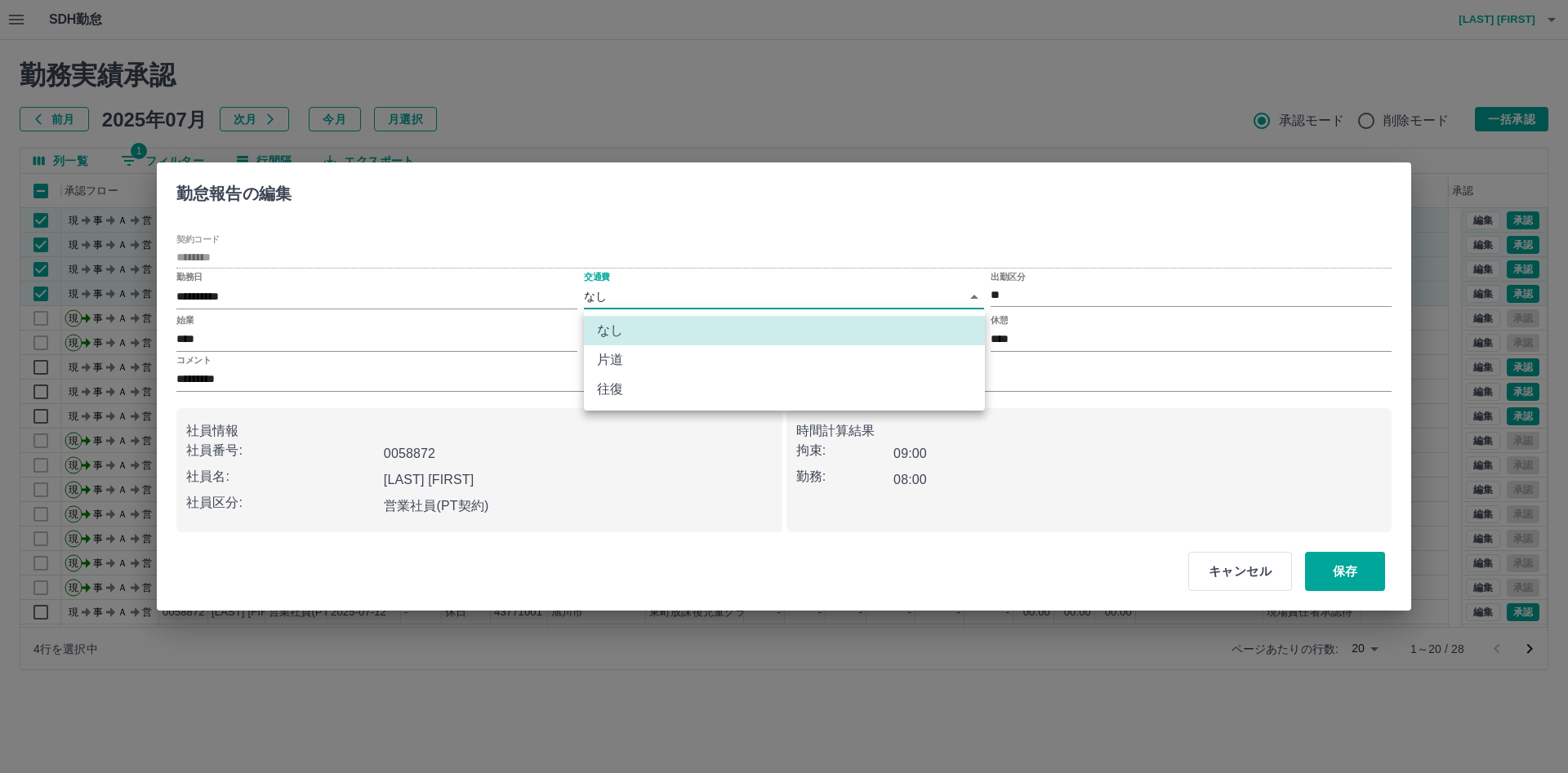 click on "往復" at bounding box center (784, 389) 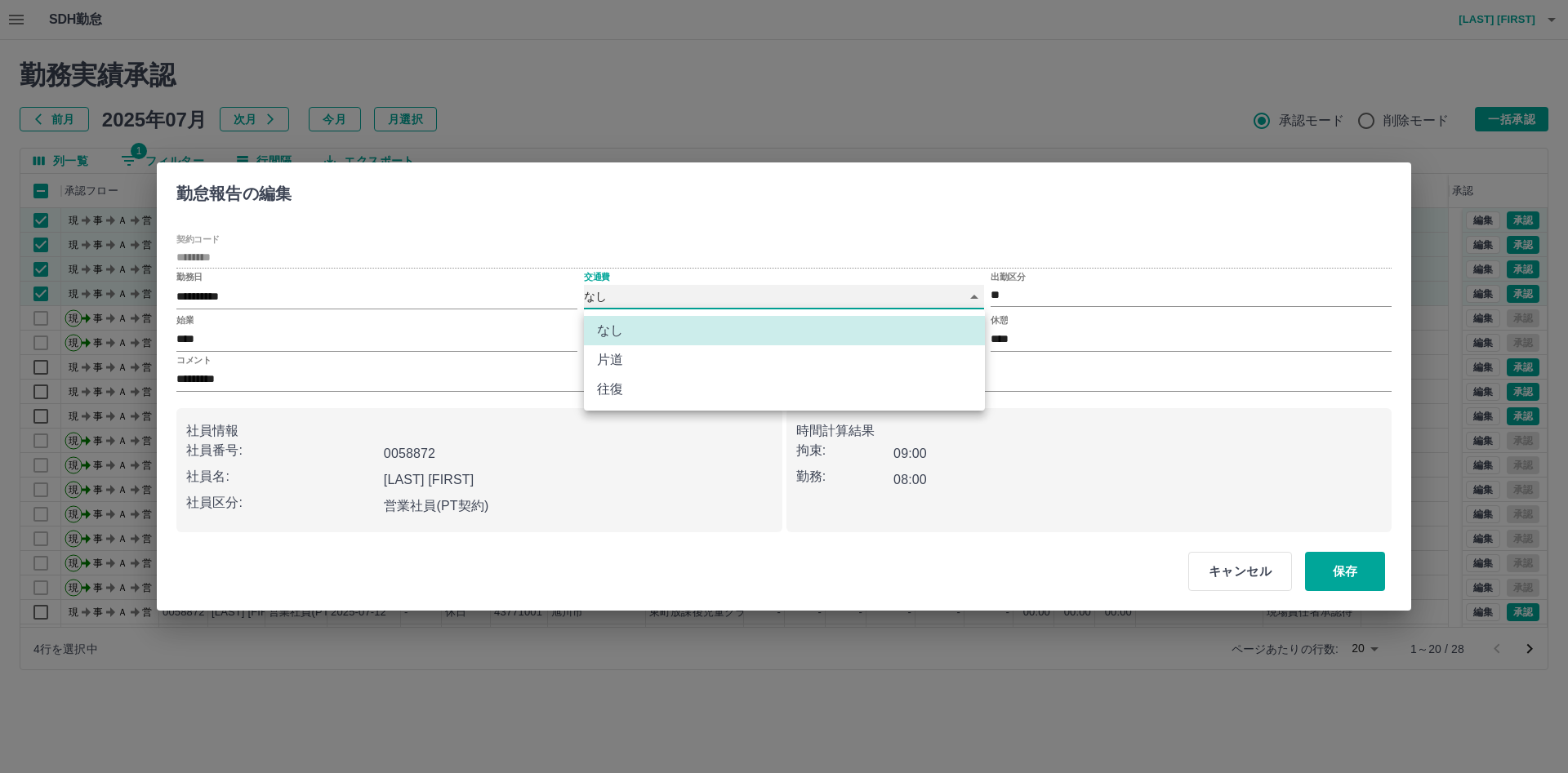 type on "******" 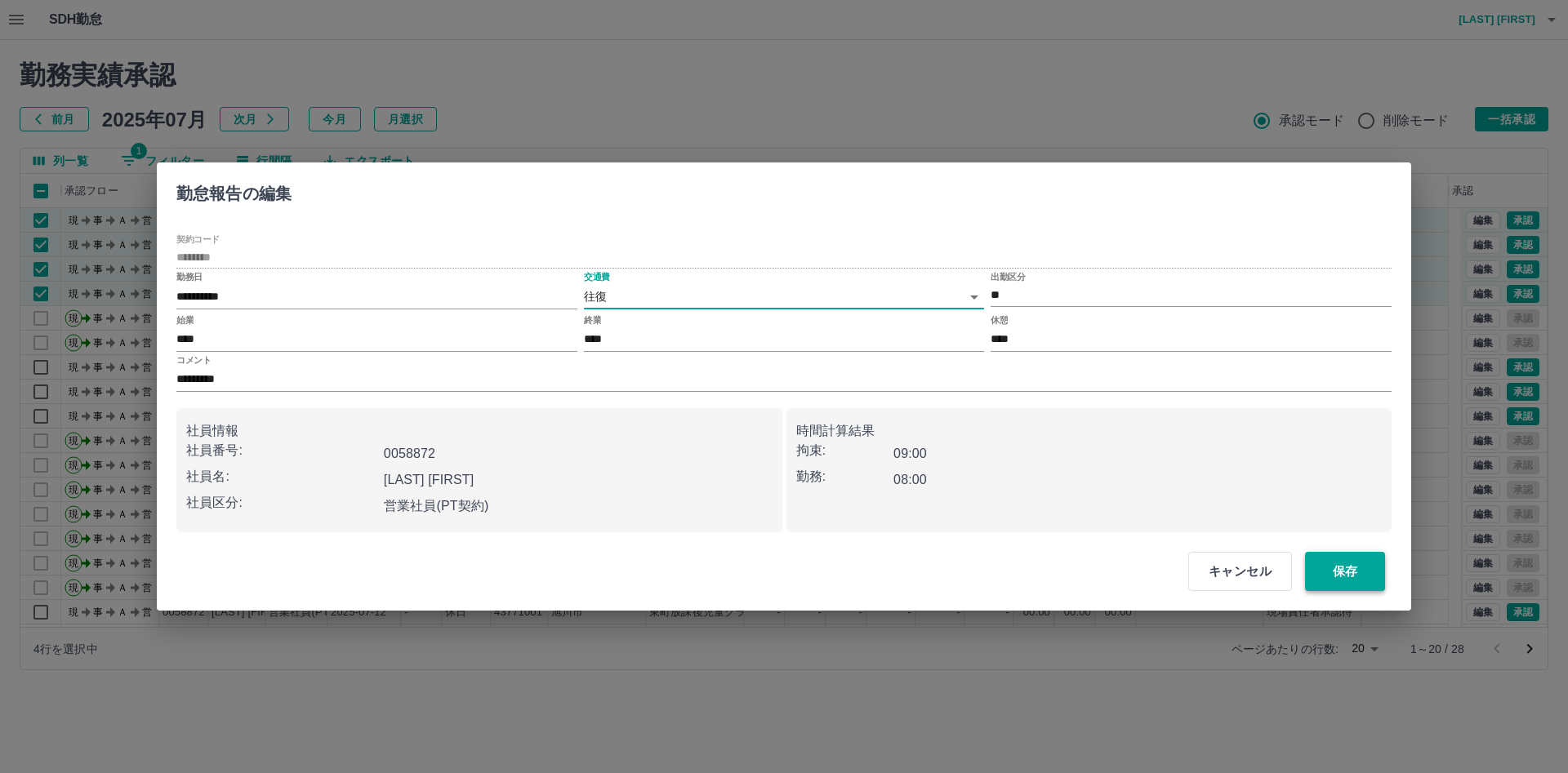 click on "保存" at bounding box center [1345, 571] 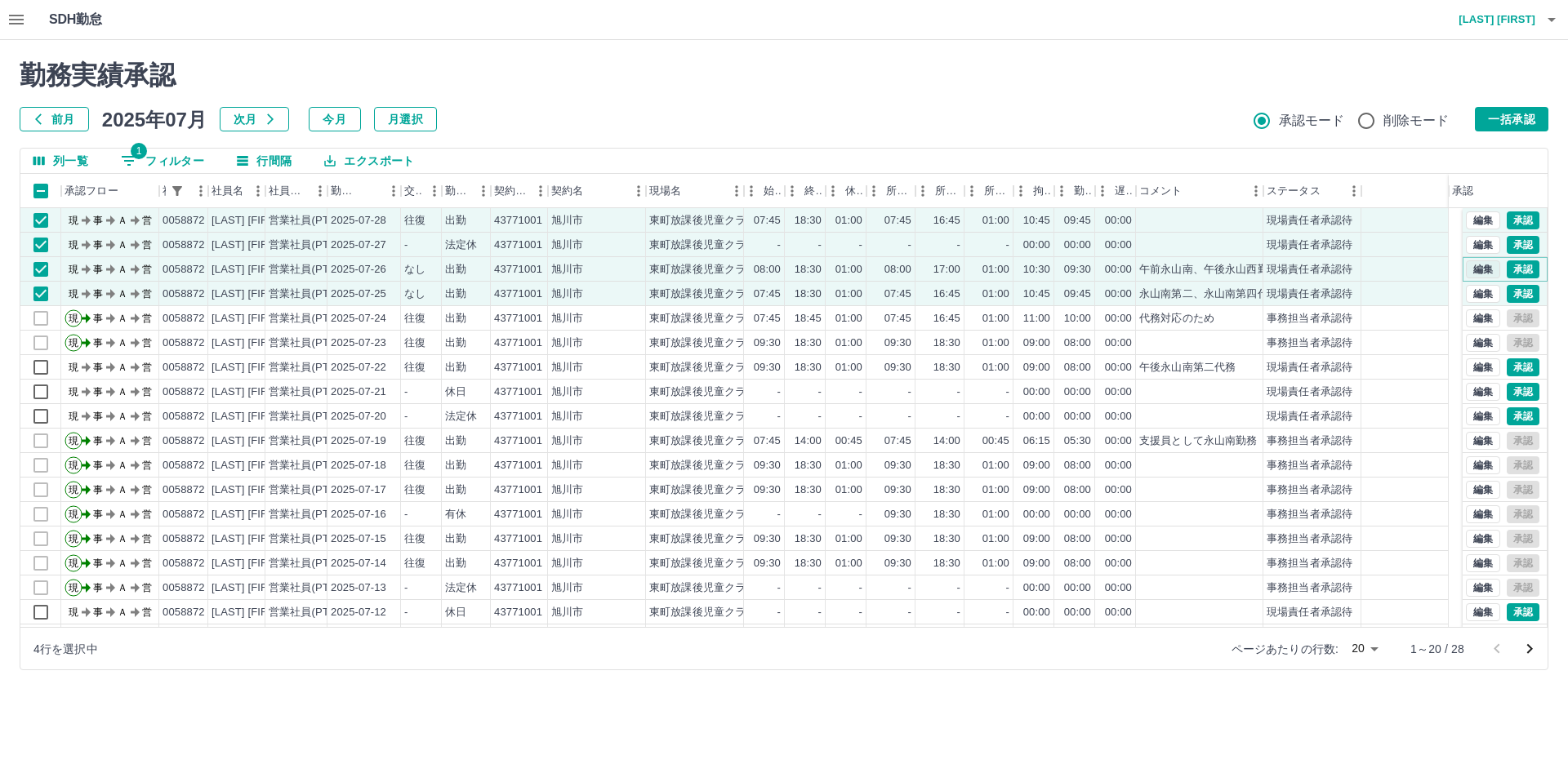 click on "編集" at bounding box center [1483, 269] 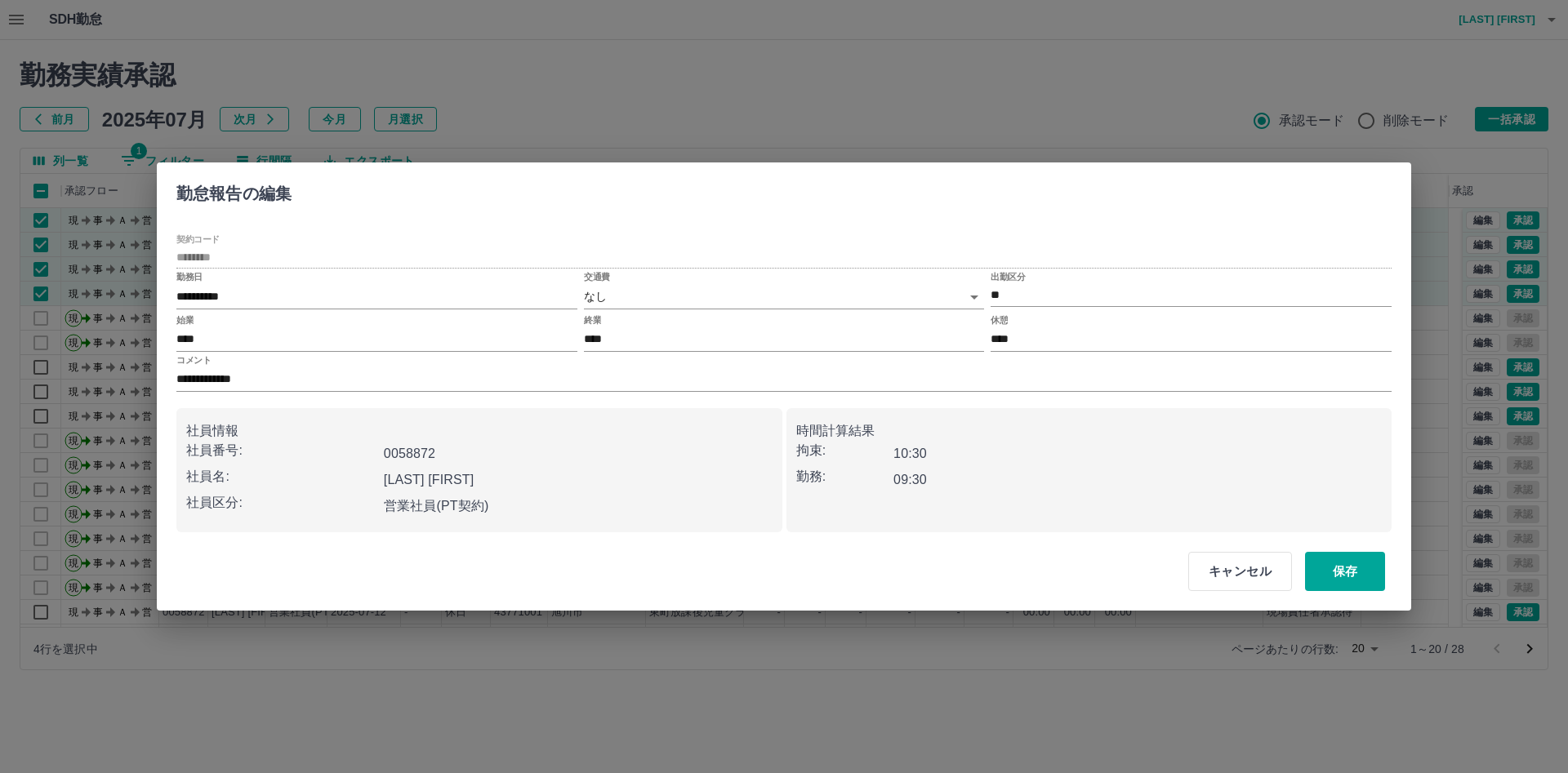 click on "交通費 なし ****" at bounding box center (784, 291) 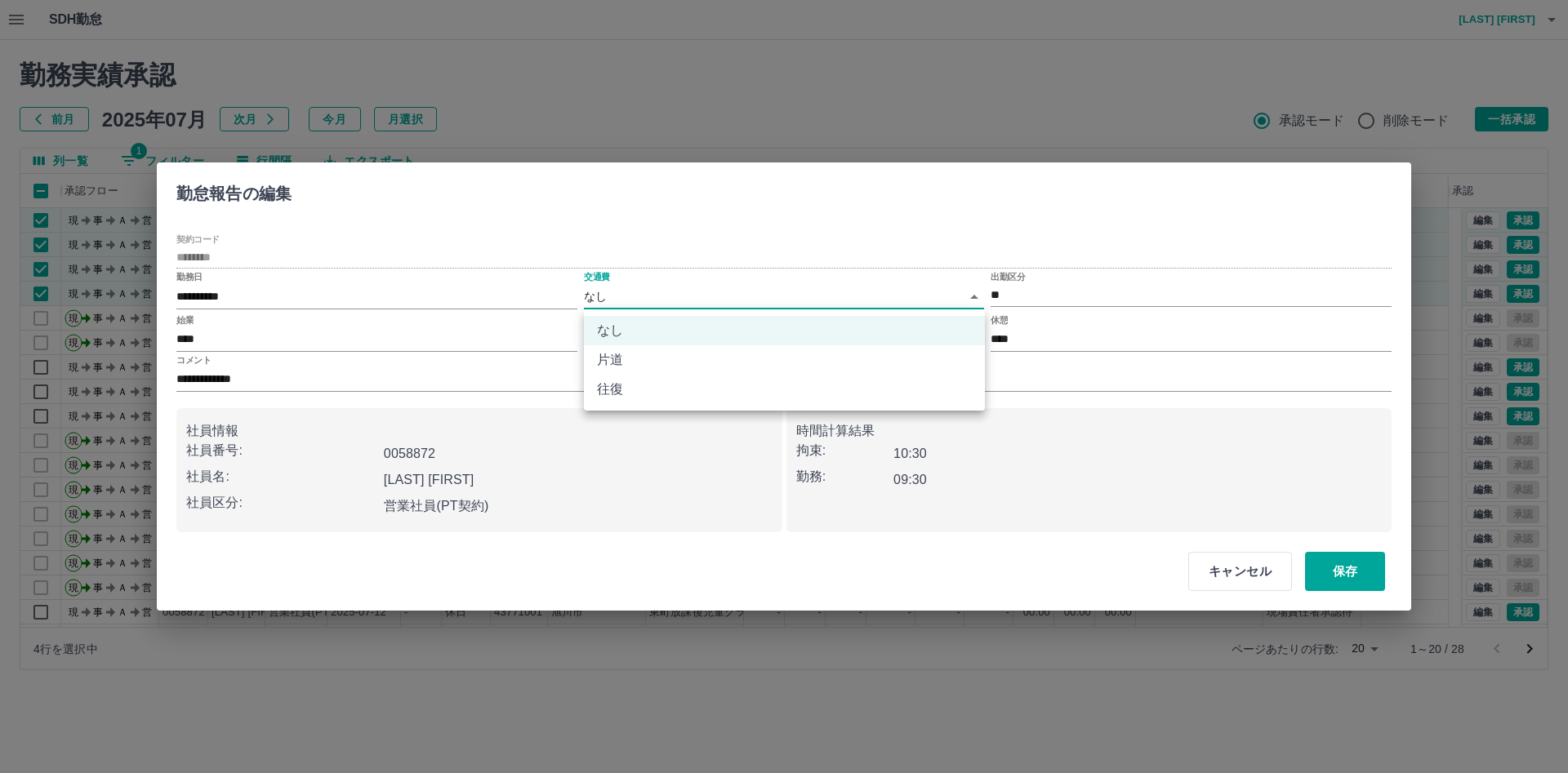 click on "なし 片道 往復" at bounding box center (784, 360) 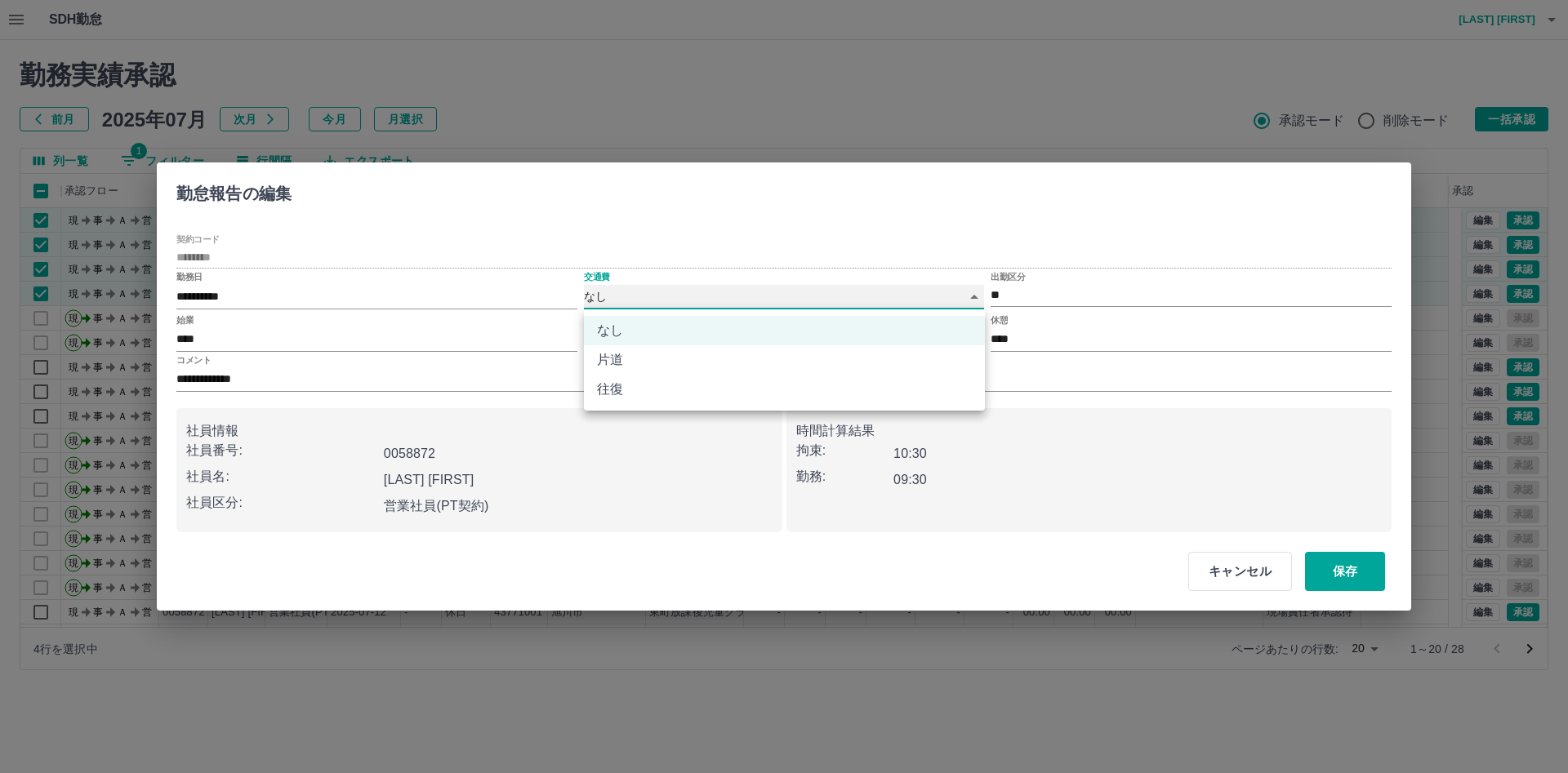 type on "******" 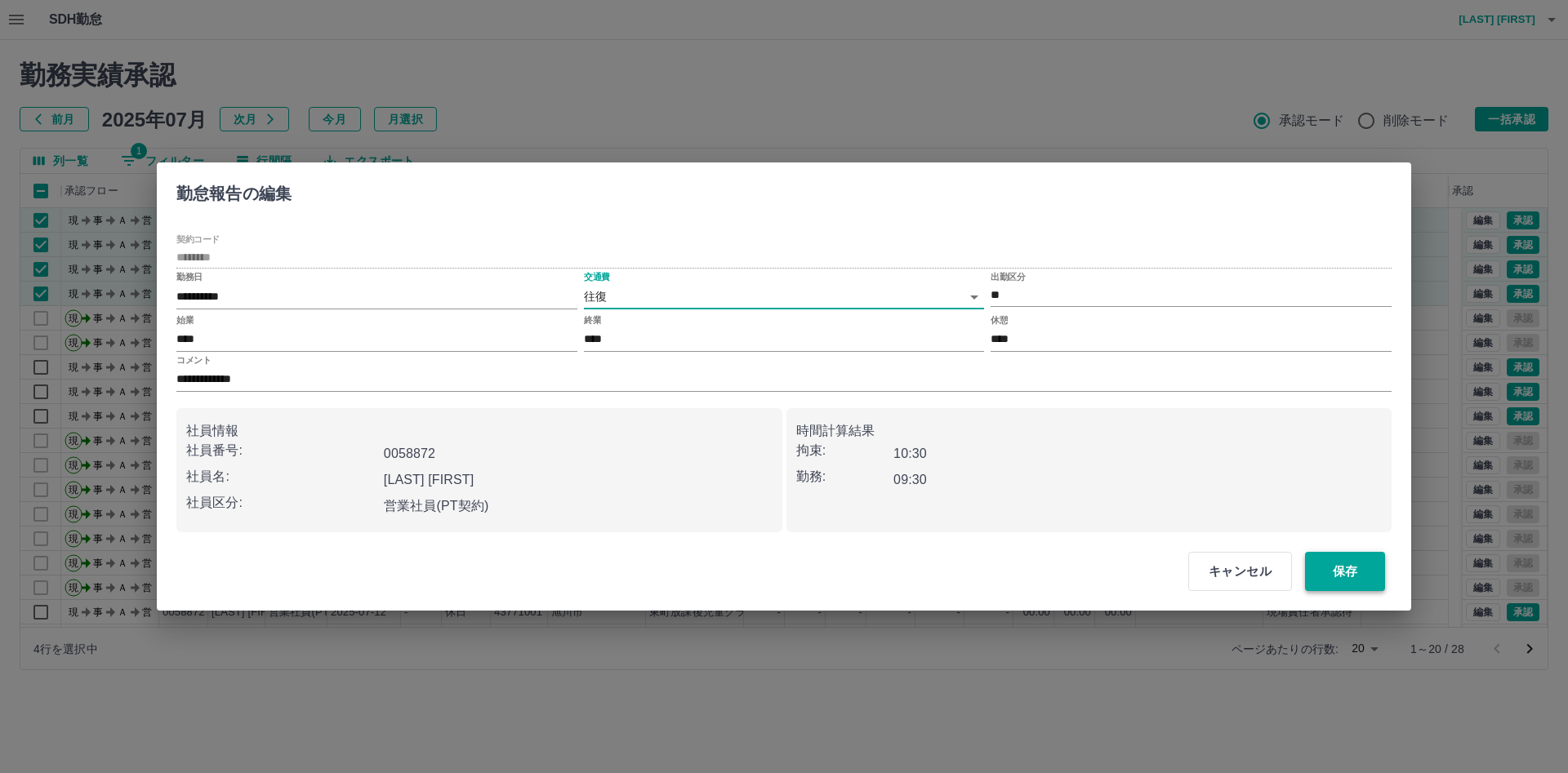 click on "保存" at bounding box center (1345, 571) 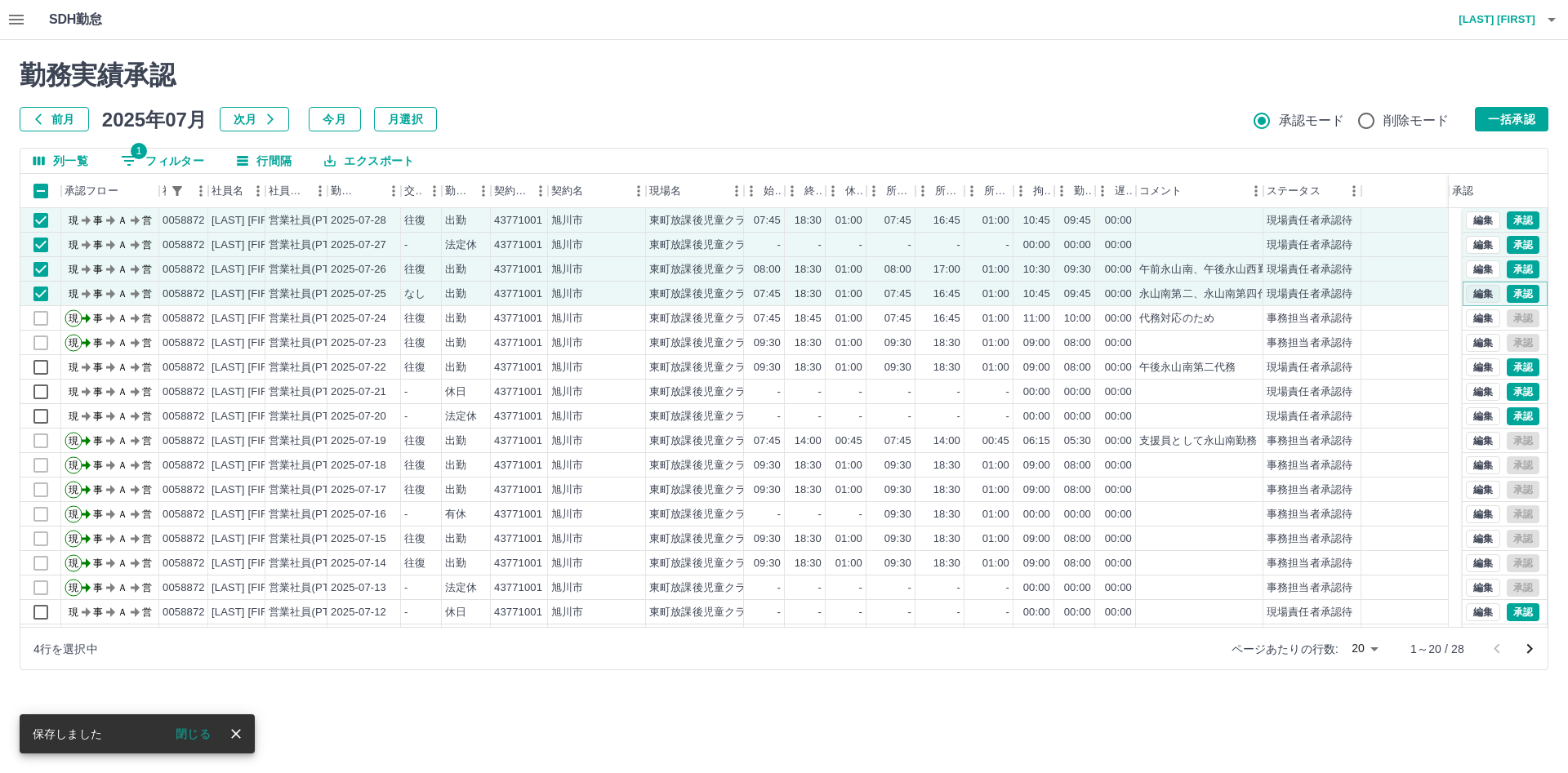 click on "編集" at bounding box center (1483, 294) 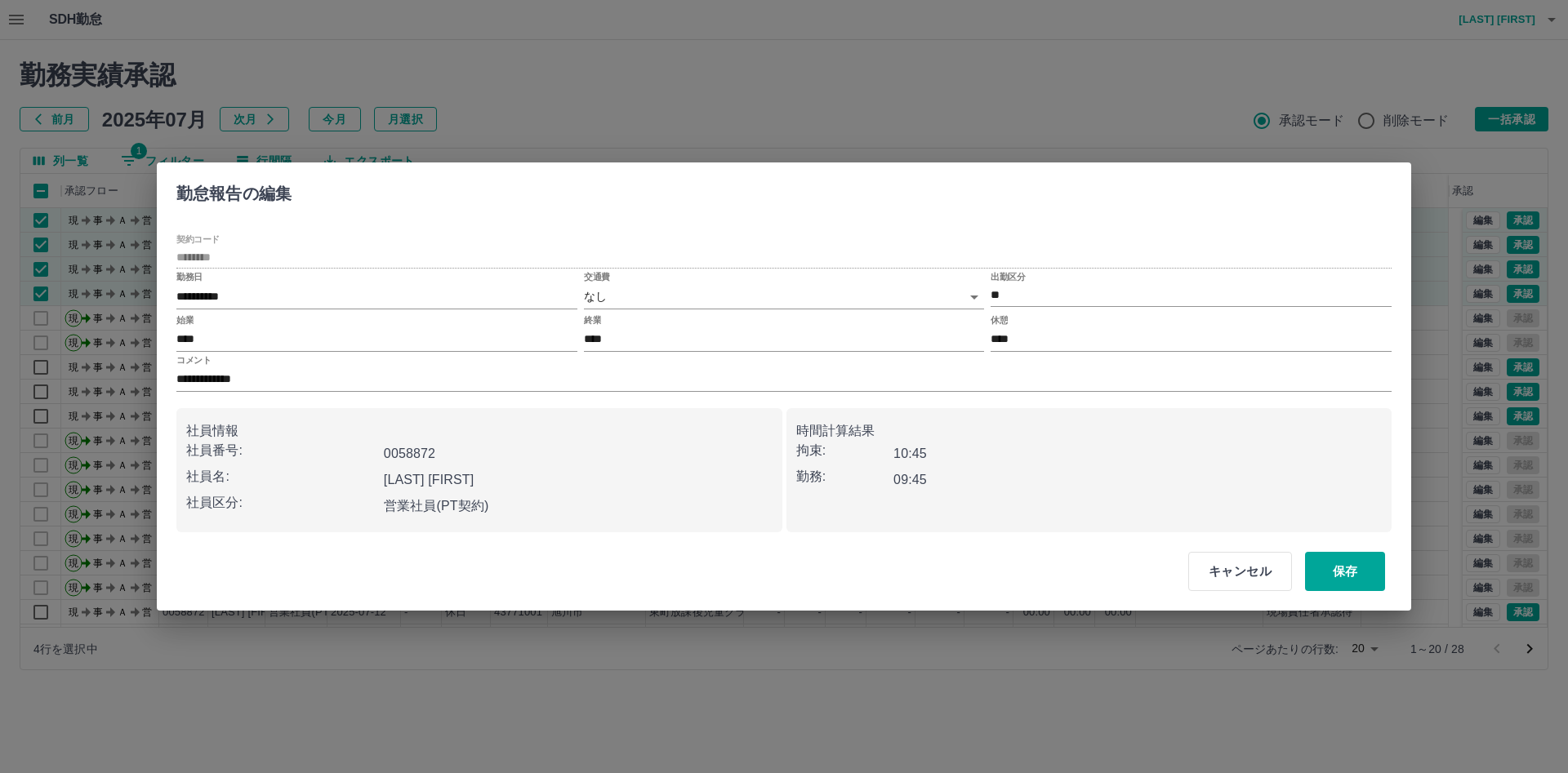 click on "交通費 なし ****" at bounding box center [784, 291] 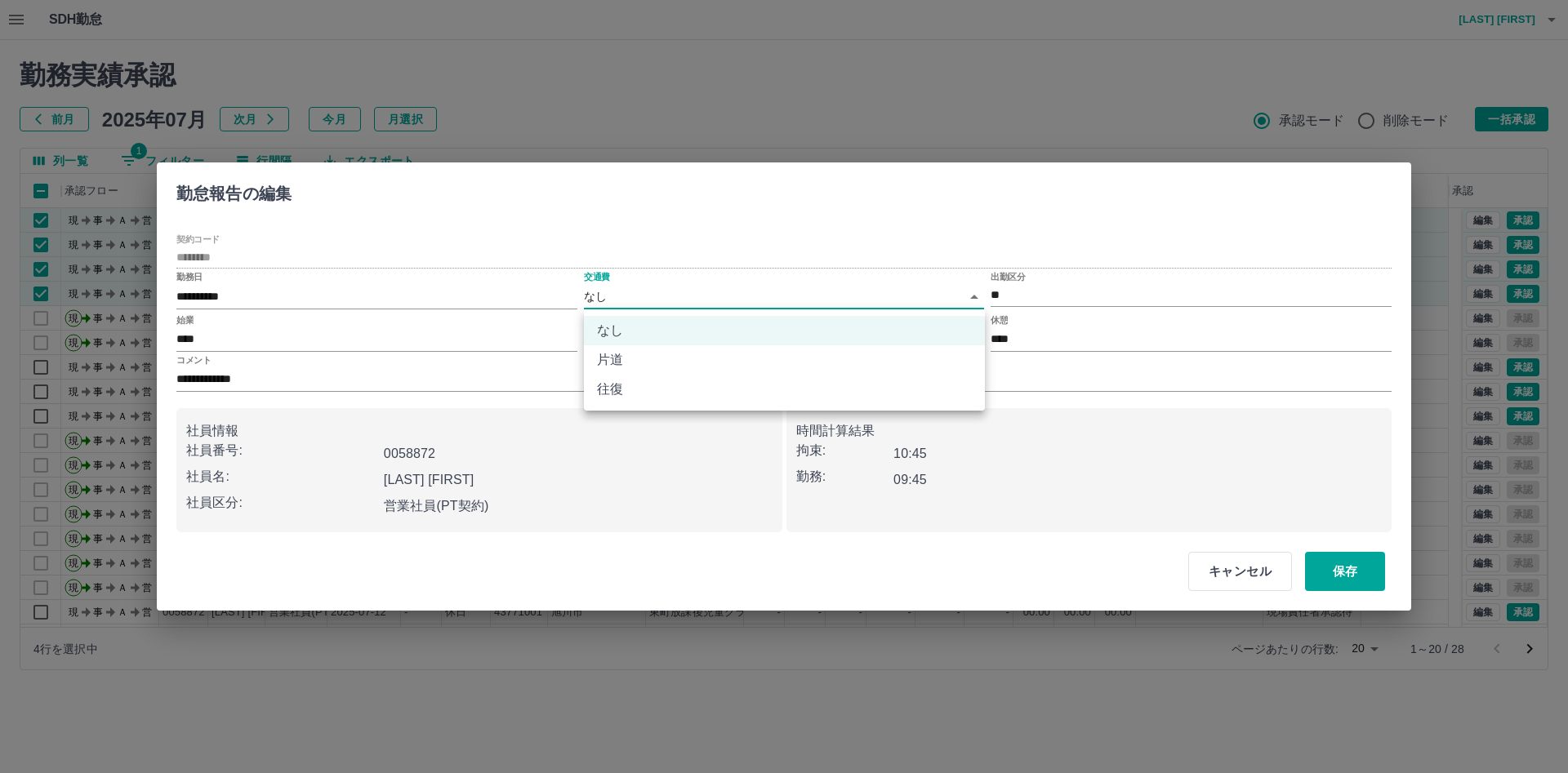 click on "SDH勤怠 小松　洋平 勤務実績承認 前月 2025年07月 次月 今月 月選択 承認モード 削除モード 一括承認 列一覧 1 フィルター 行間隔 エクスポート 承認フロー 社員番号 社員名 社員区分 勤務日 交通費 勤務区分 契約コード 契約名 現場名 始業 終業 休憩 所定開始 所定終業 所定休憩 拘束 勤務 遅刻等 コメント ステータス 承認 現 事 Ａ 営 0058872 [LAST] [FIRST] 営業社員(PT契約) 2025-07-28 往復 出勤 43771001 [CITY] [CLUB_NAME] 07:45 18:30 01:00 07:45 16:45 01:00 10:45 09:45 00:00 現場責任者承認待 現 事 Ａ 営 0058872 [LAST] [FIRST] 営業社員(PT契約) 2025-07-27  -  法定休 43771001 [CITY] [CLUB_NAME] - - - - - - 00:00 00:00 00:00 現場責任者承認待 現 事 Ａ 営 0058872 [LAST] [FIRST] 営業社員(PT契約) 2025-07-26 往復 出勤 43771001 [CITY] [CLUB_NAME] 08:00 18:30 01:00 08:00 17:00 01:00" at bounding box center [784, 344] 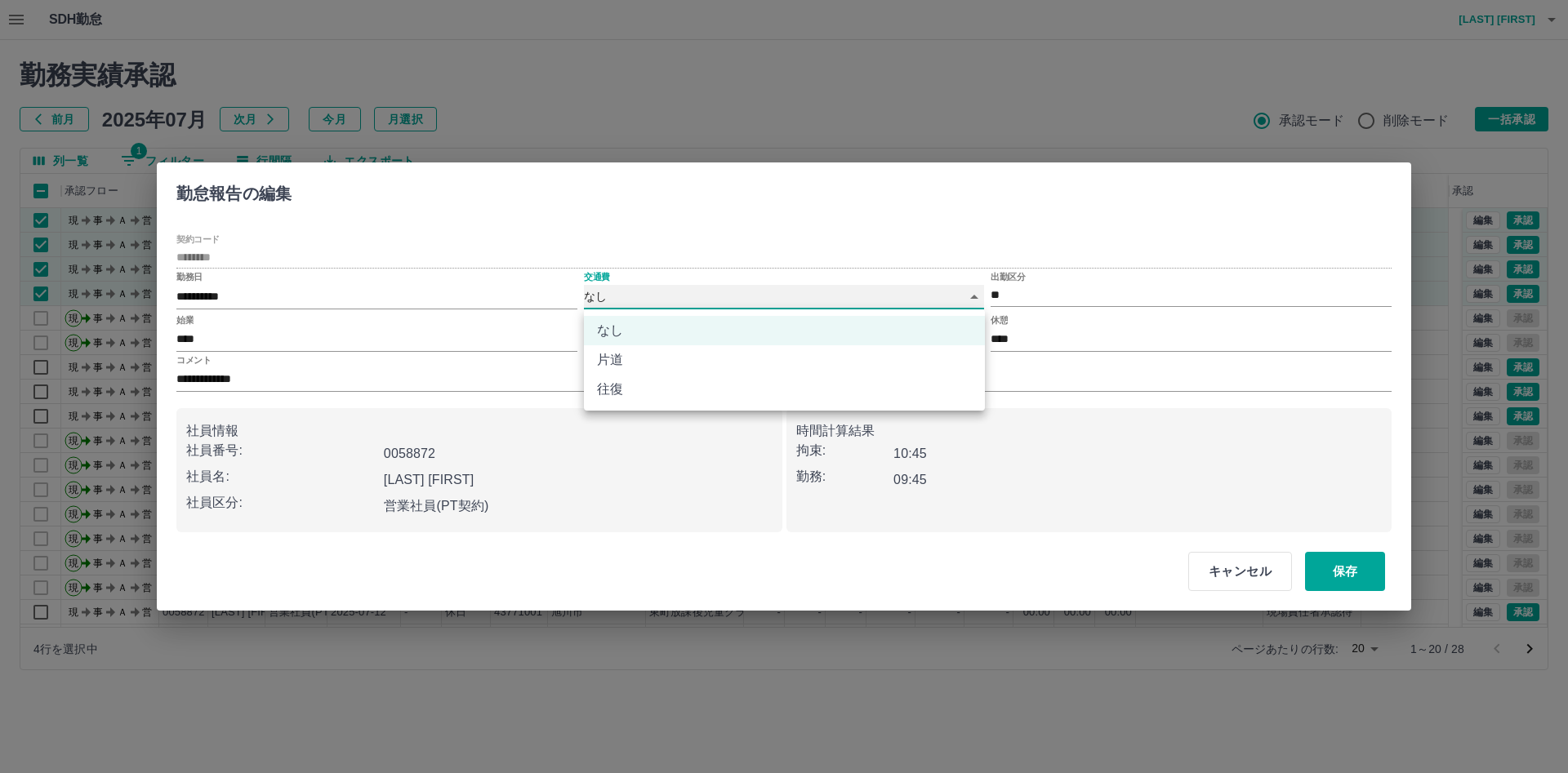 type on "******" 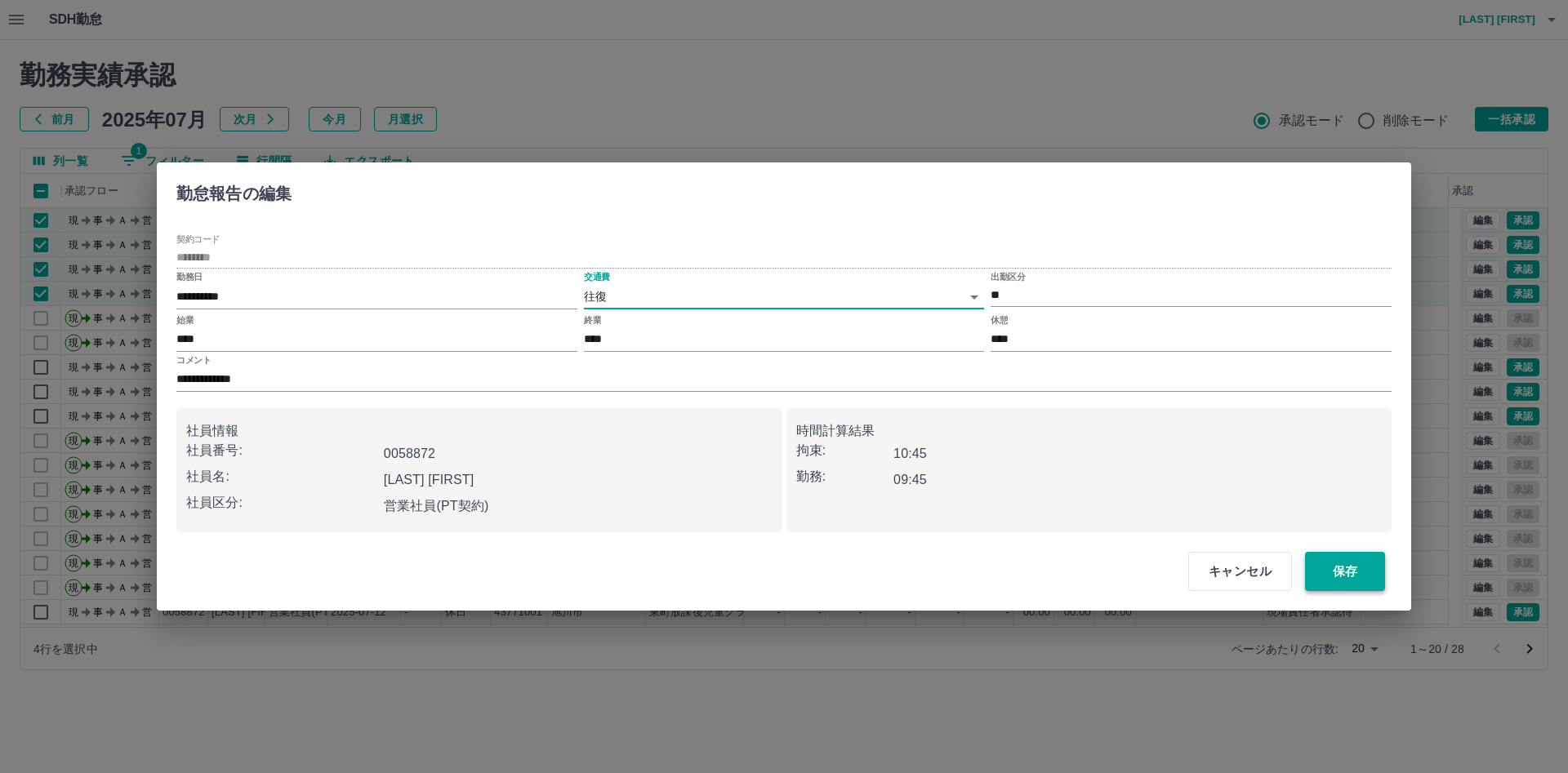 click on "保存" at bounding box center (1345, 571) 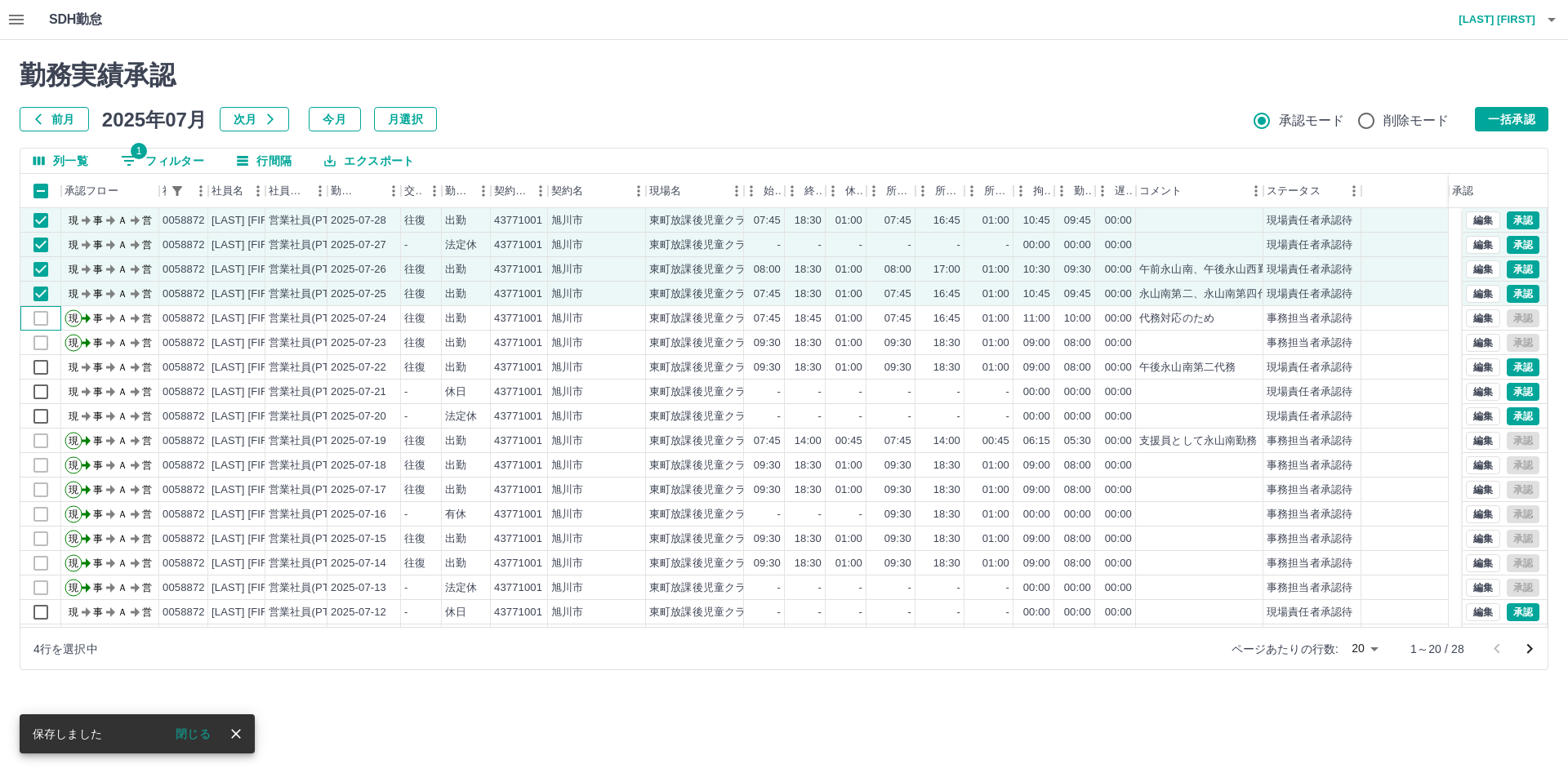 click at bounding box center [41, 318] 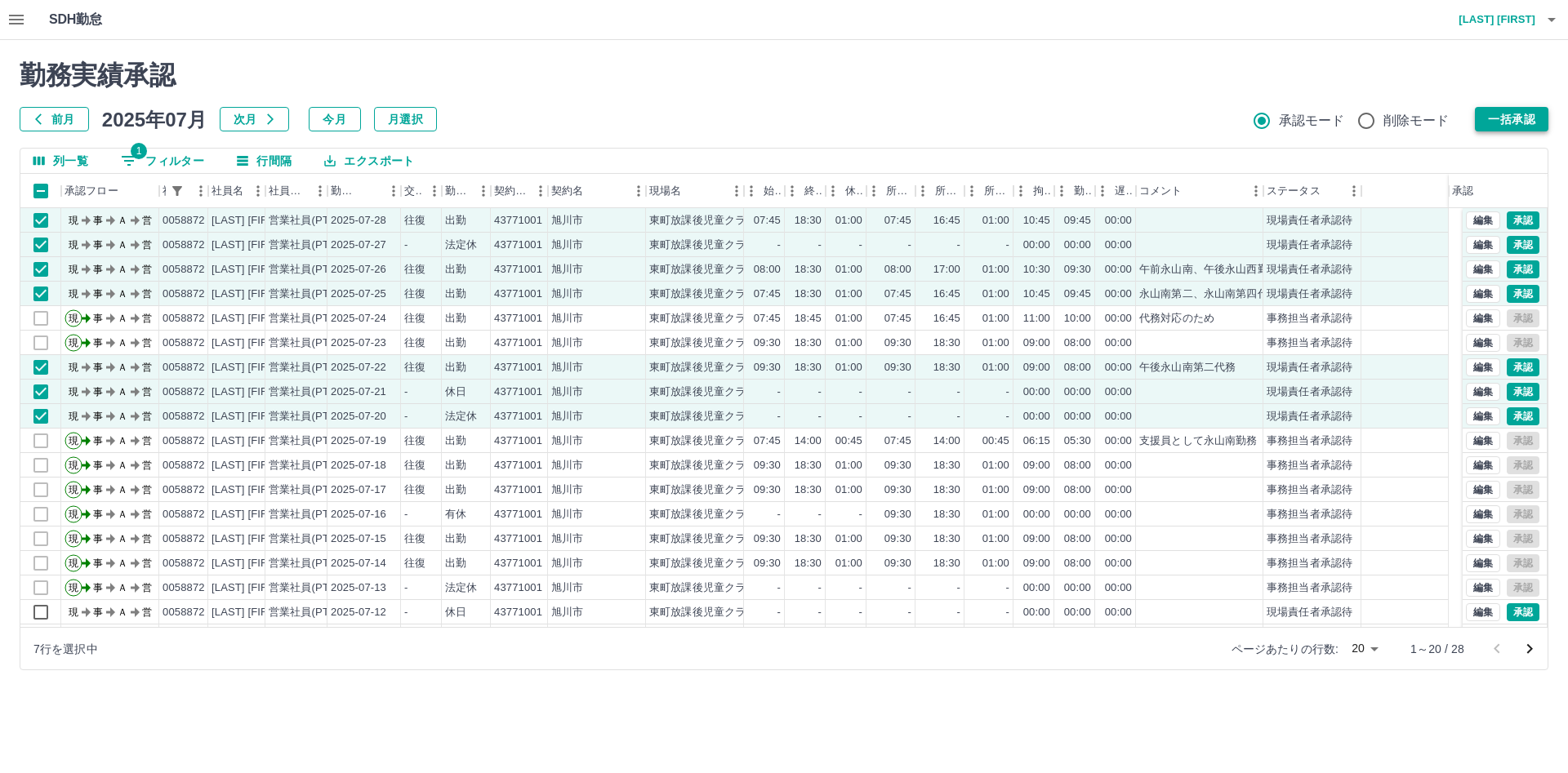 click on "一括承認" at bounding box center (1512, 119) 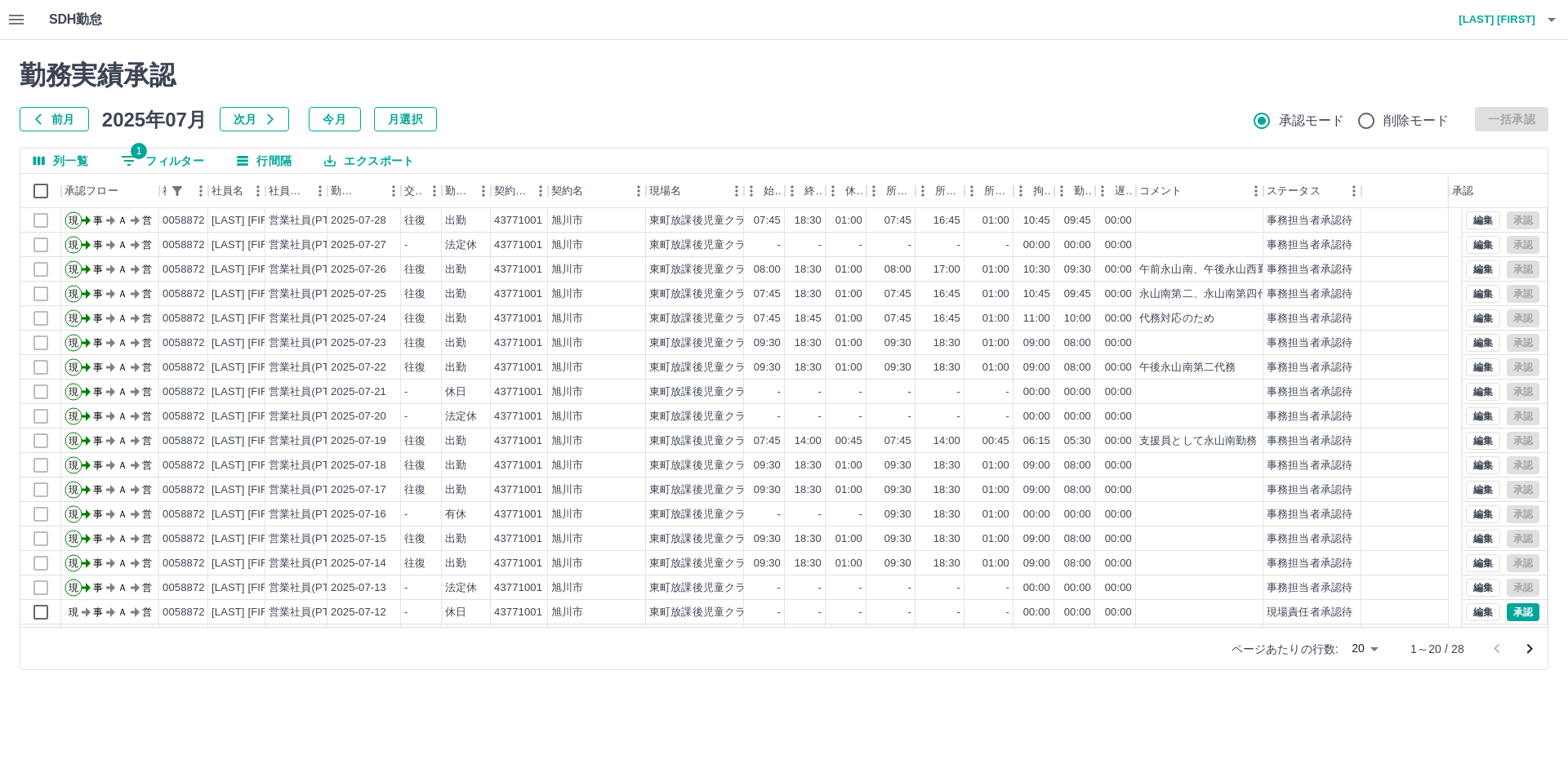 click on "列一覧 1 フィルター 行間隔 エクスポート 承認フロー 社員番号 社員名 社員区分 勤務日 交通費 勤務区分 契約コード 契約名 現場名 始業 終業 休憩 所定開始 所定終業 所定休憩 拘束 勤務 遅刻等 コメント ステータス 承認 現 事 Ａ 営 0058872 [LAST] [FIRST] 営業社員(PT契約) 2025-07-28 往復 出勤 43771001 [CITY] [CLUB_NAME] 07:45 18:30 01:00 07:45 16:45 01:00 10:45 09:45 00:00 事務担当者承認待 現 事 Ａ 営 0058872 [LAST] [FIRST] 営業社員(PT契約) 2025-07-27  -  法定休 43771001 [CITY] [CLUB_NAME] - - - - - - 00:00 00:00 00:00 事務担当者承認待 現 事 Ａ 営 0058872 [LAST] [FIRST] 営業社員(PT契約) 2025-07-26 往復 出勤 43771001 [CITY] [CLUB_NAME] 08:00 18:30 01:00 08:00 17:00 01:00 10:30 09:30 00:00 午前永山南、午後永山西勤務 事務担当者承認待 現 事 Ａ 営 0058872 [LAST] [FIRST] 往復" at bounding box center [784, 409] 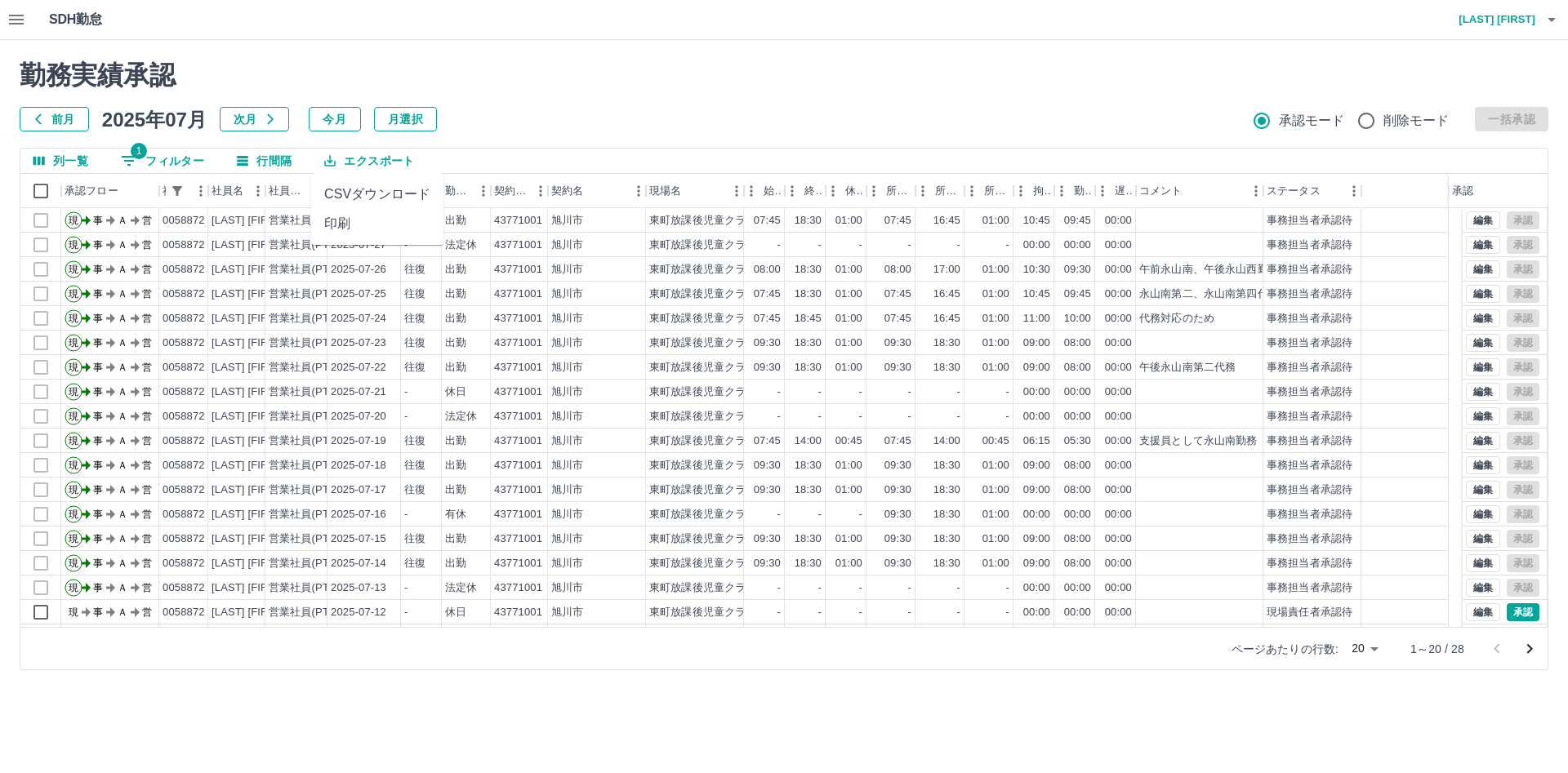 click on "前月 2025年07月 次月 今月 月選択 承認モード 削除モード 一括承認" at bounding box center (784, 119) 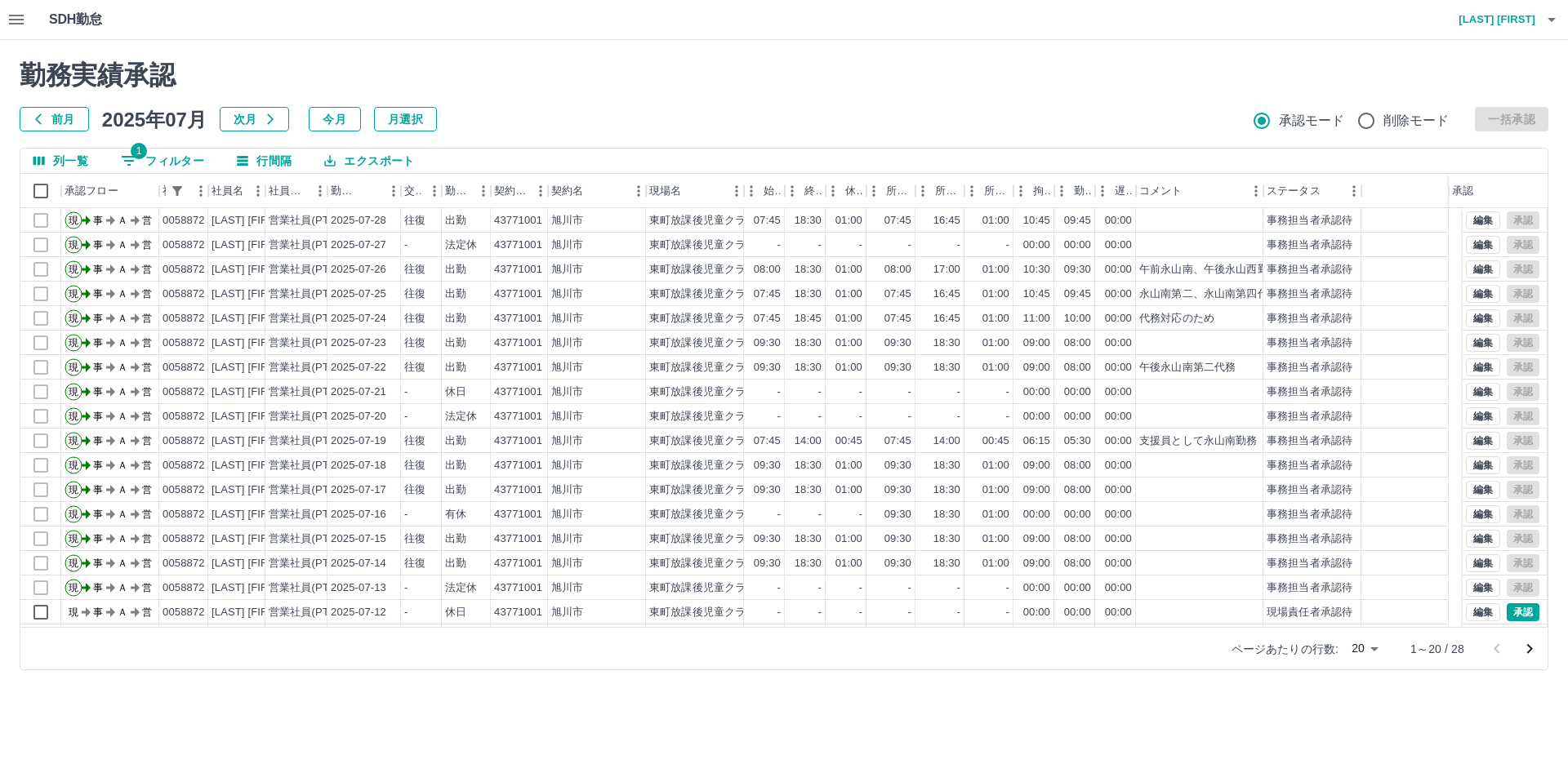 click on "1 フィルター" at bounding box center [163, 161] 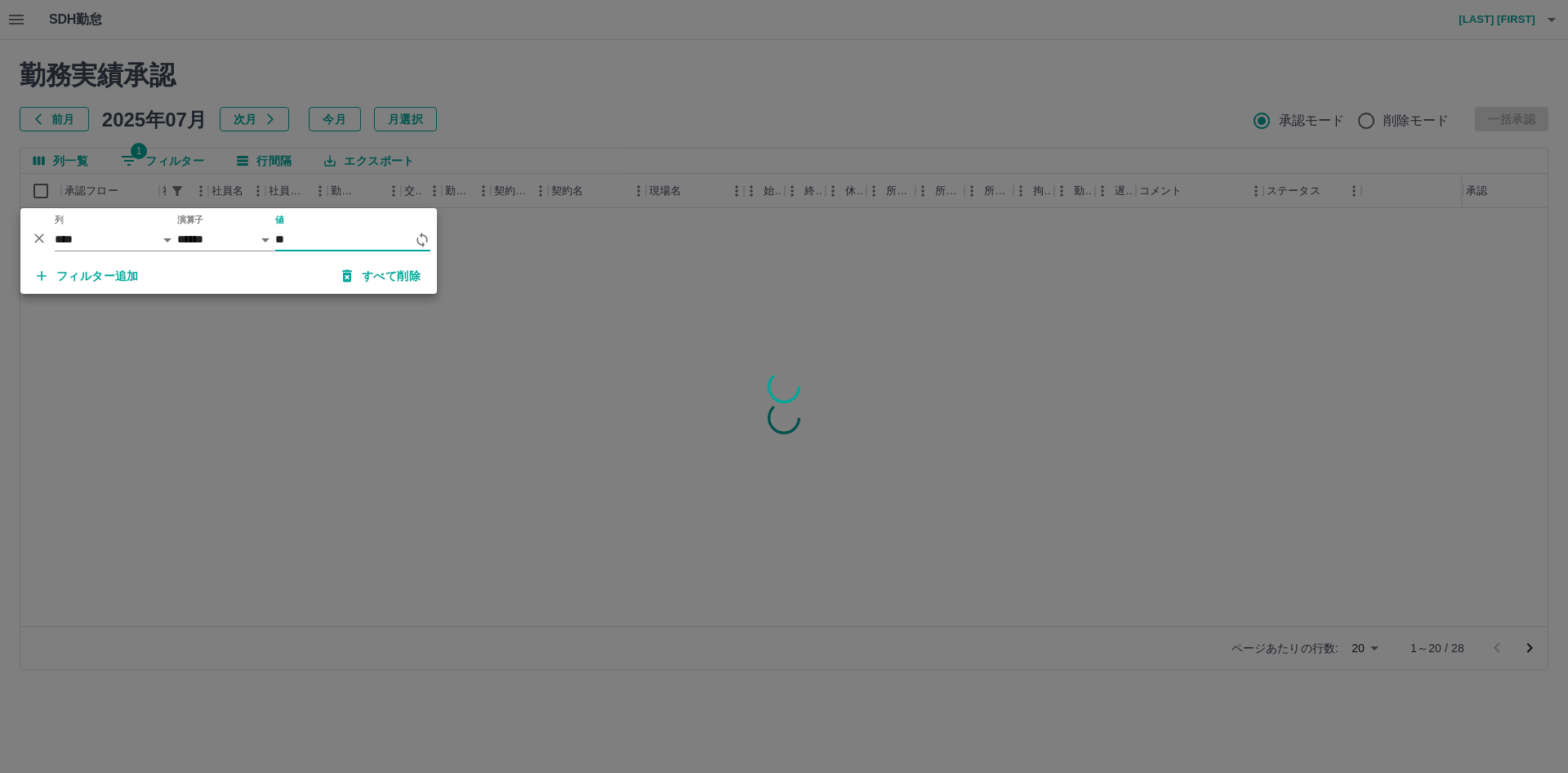 type on "*" 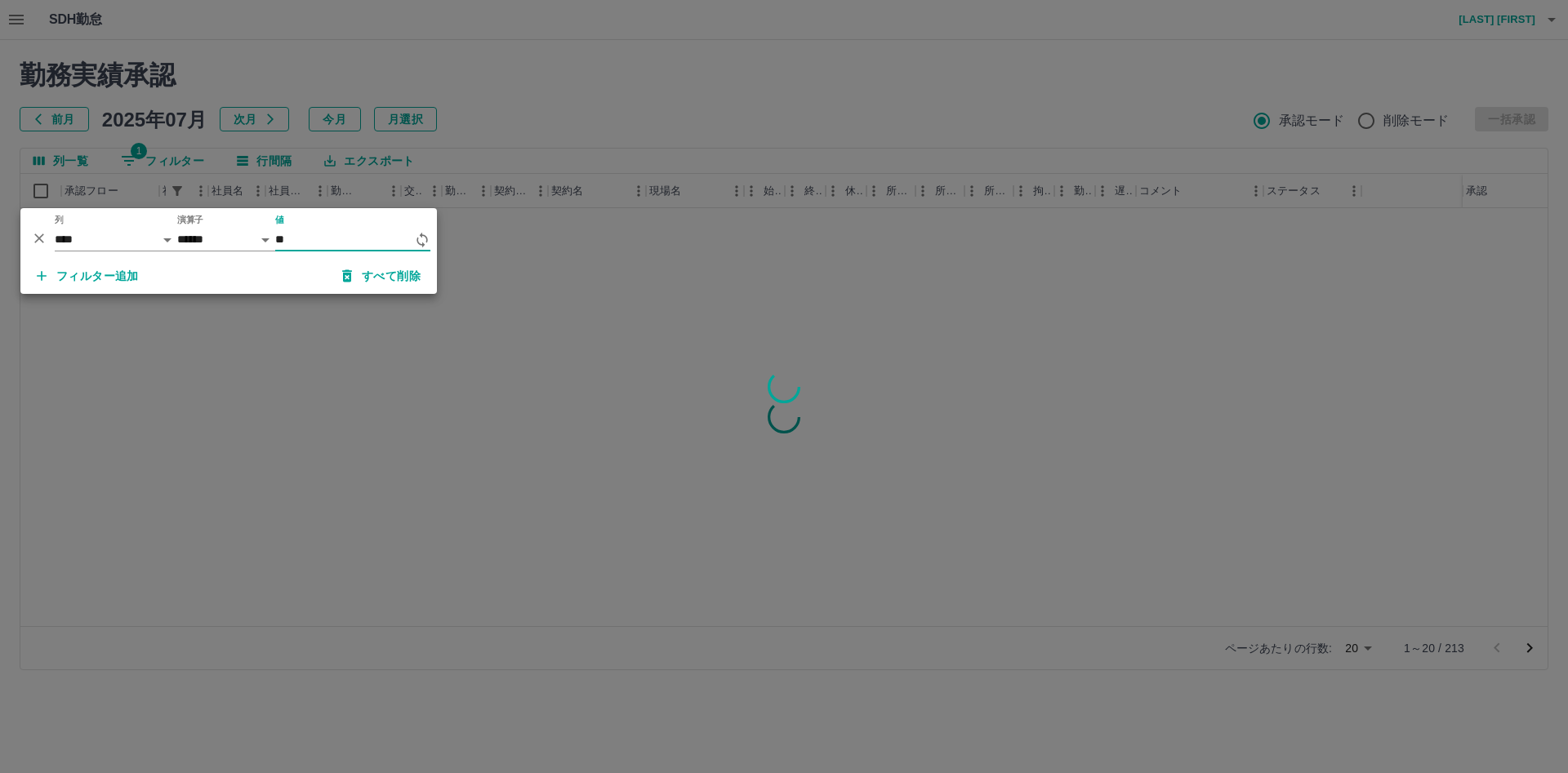type on "*" 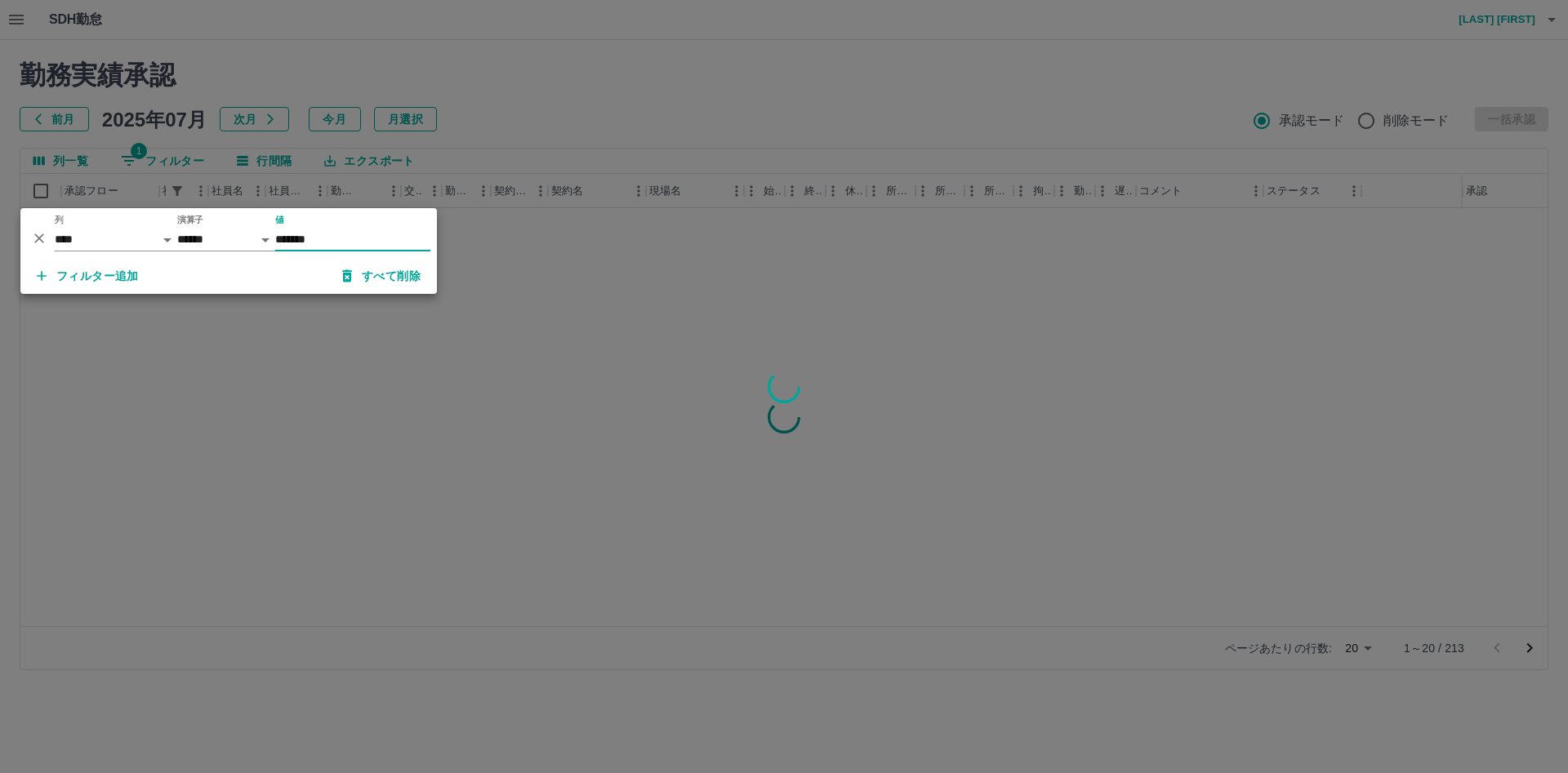 type on "*******" 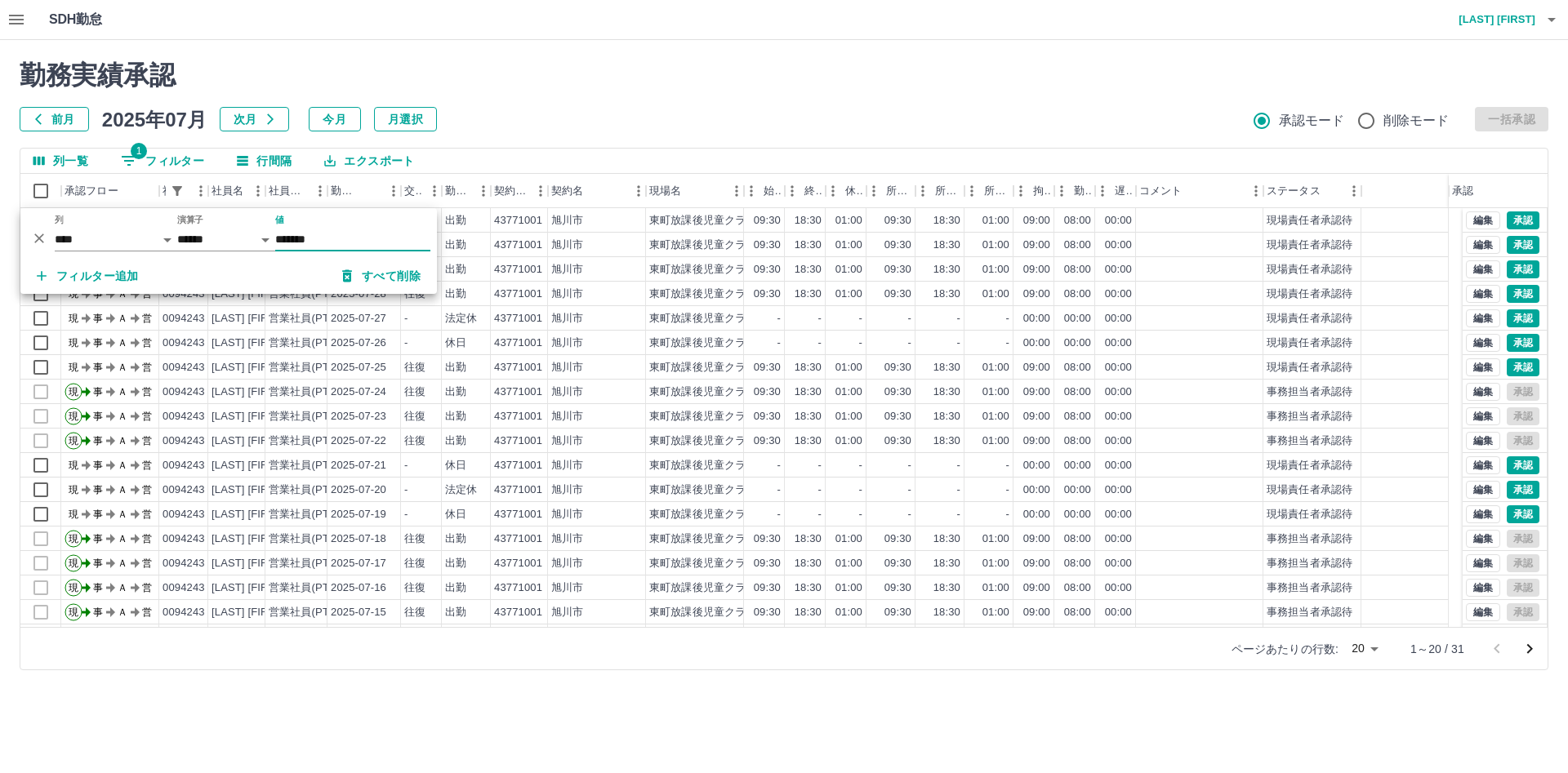 click on "前月 2025年07月 次月 今月 月選択 承認モード 削除モード 一括承認" at bounding box center (784, 119) 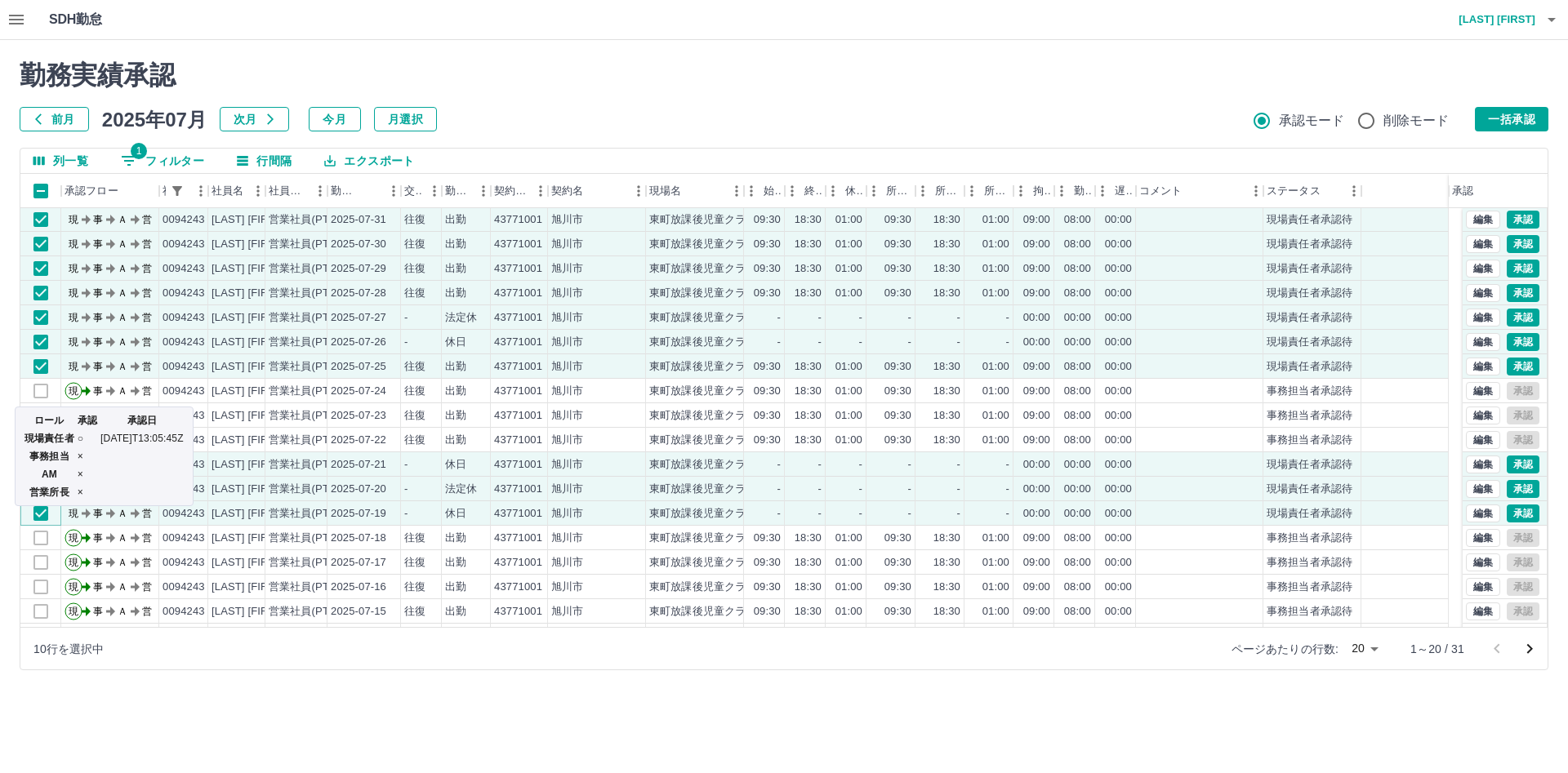 scroll, scrollTop: 0, scrollLeft: 0, axis: both 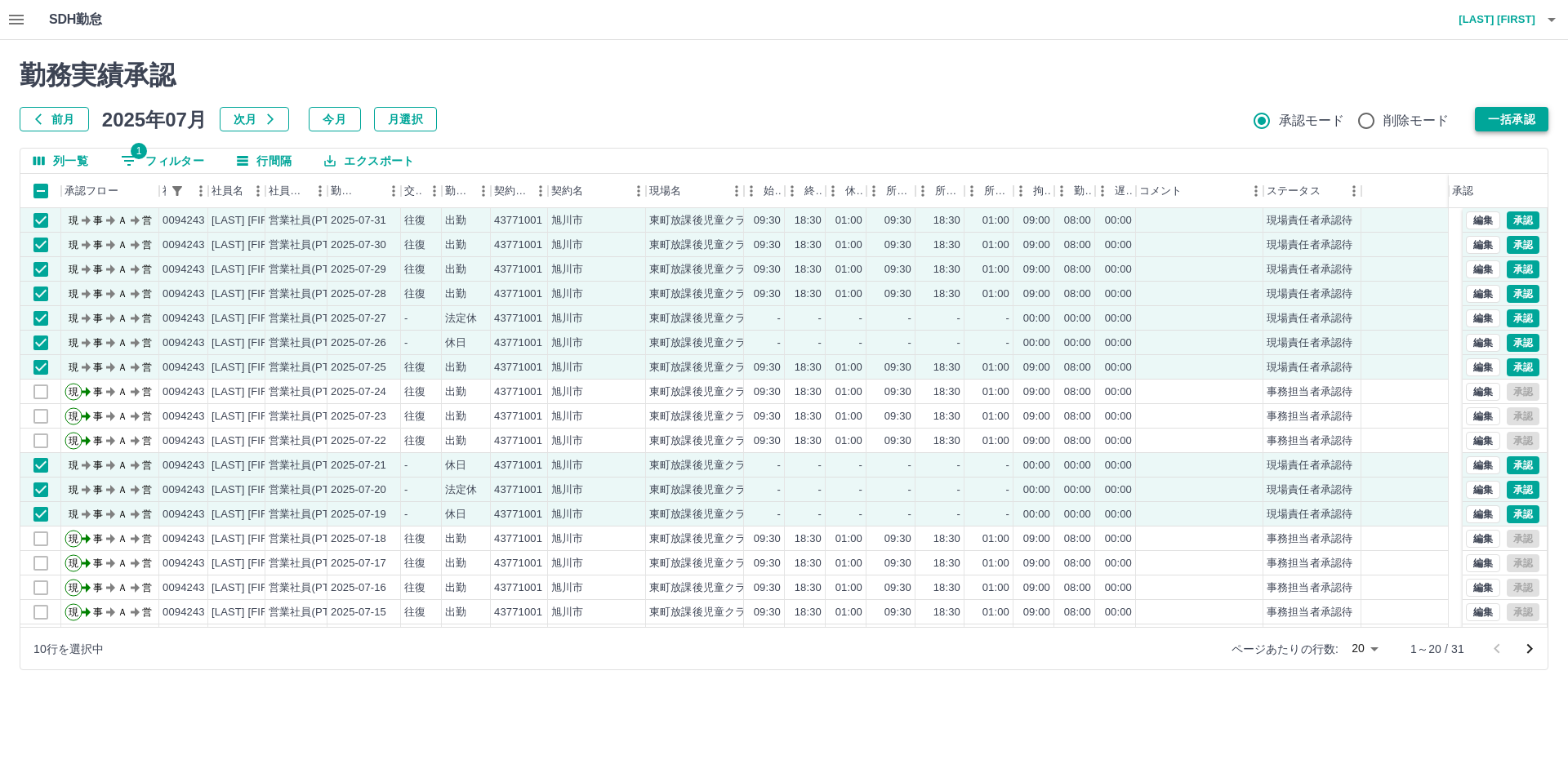 click on "一括承認" at bounding box center [1512, 119] 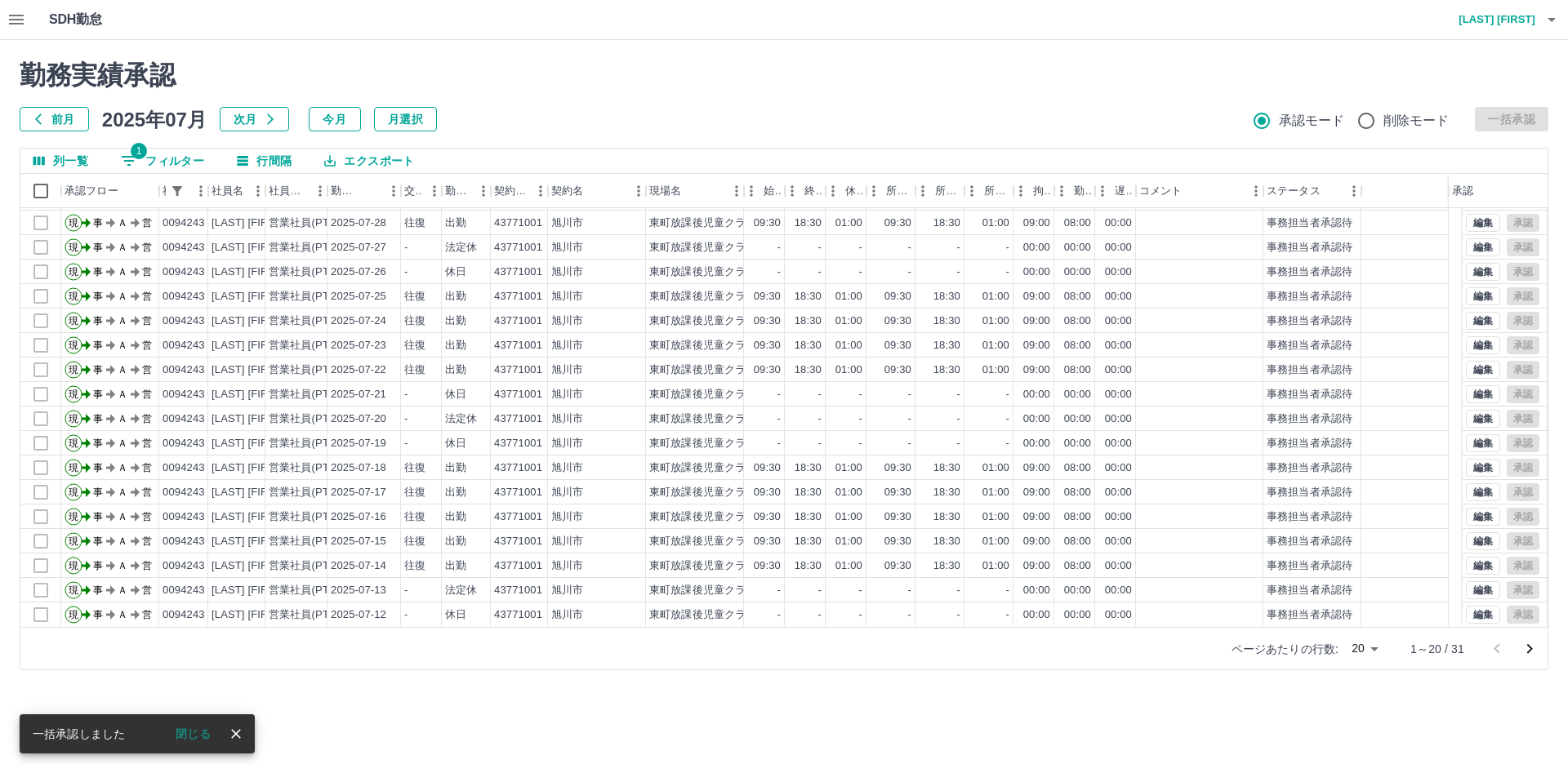 scroll, scrollTop: 0, scrollLeft: 0, axis: both 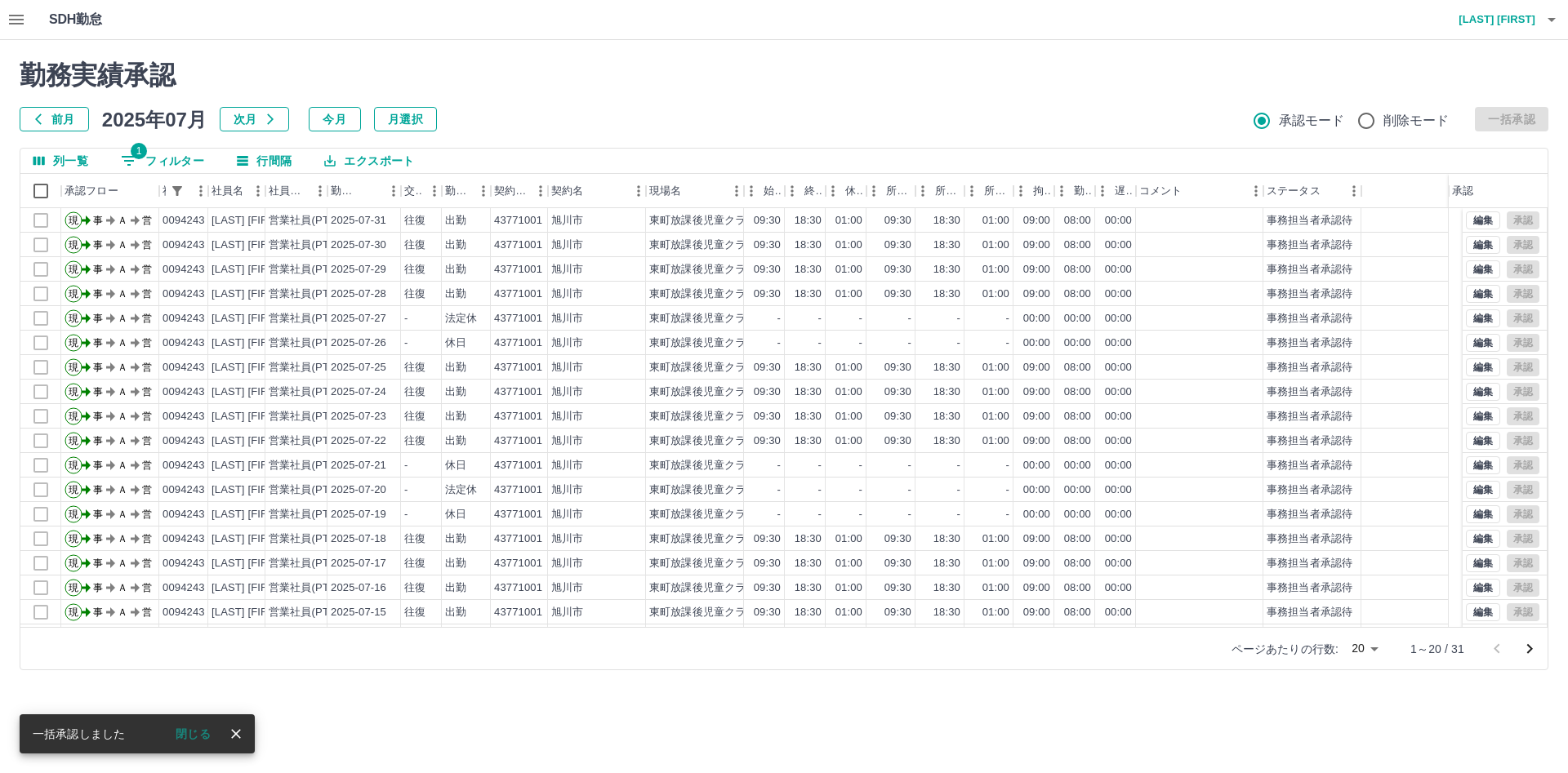 click on "1 フィルター" at bounding box center [163, 161] 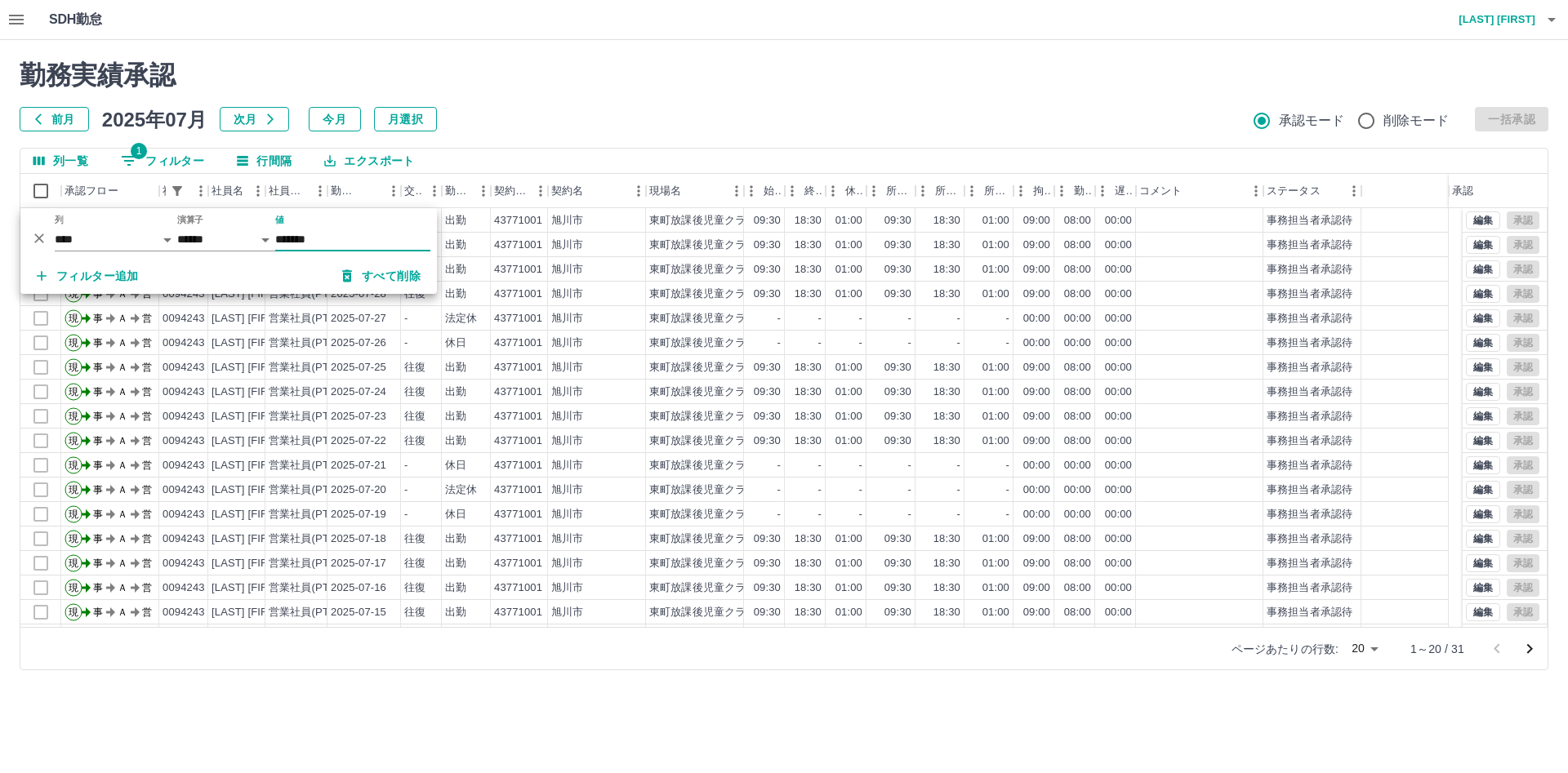 drag, startPoint x: 379, startPoint y: 247, endPoint x: 172, endPoint y: 236, distance: 207.29206 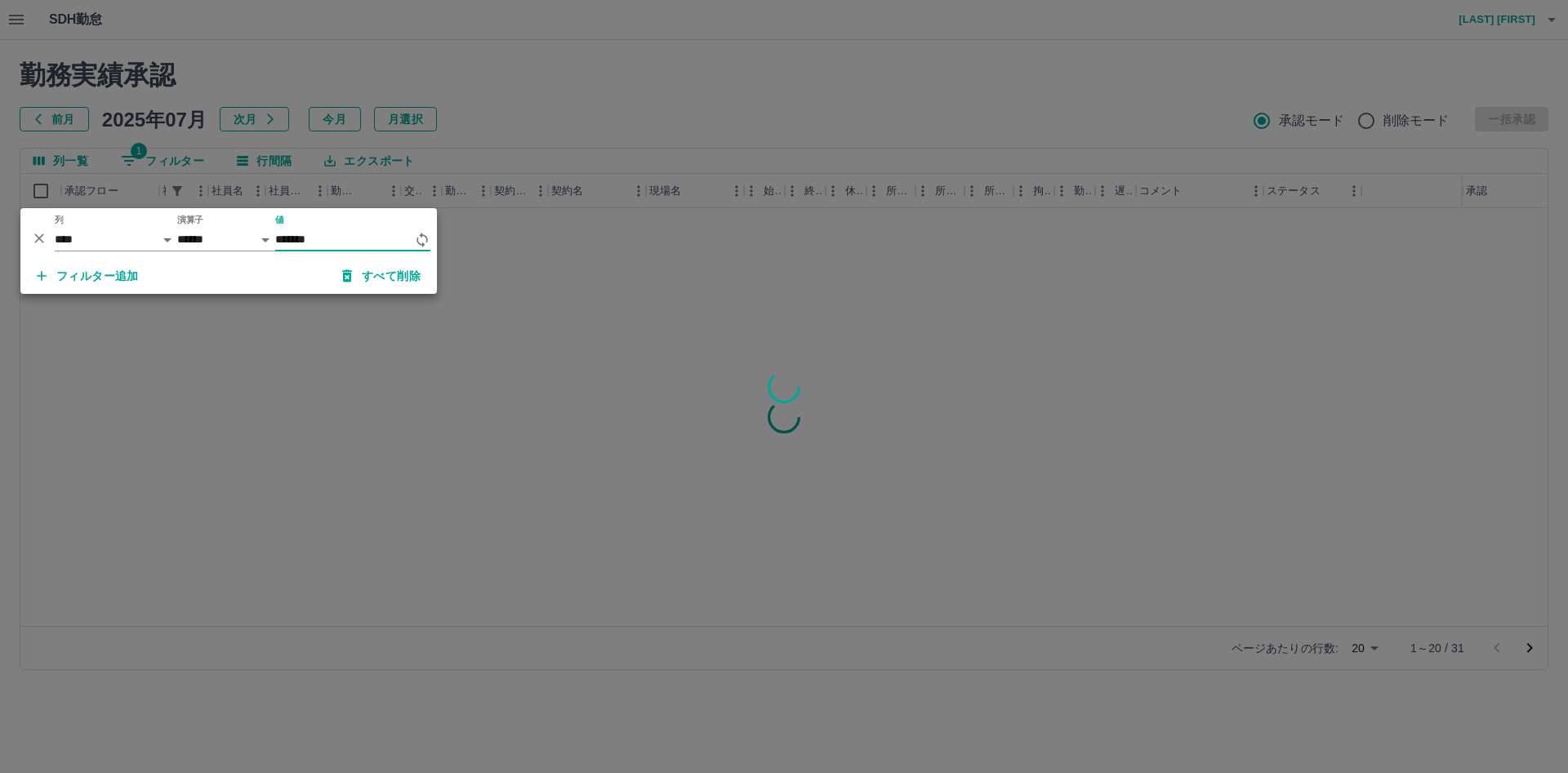 type on "*******" 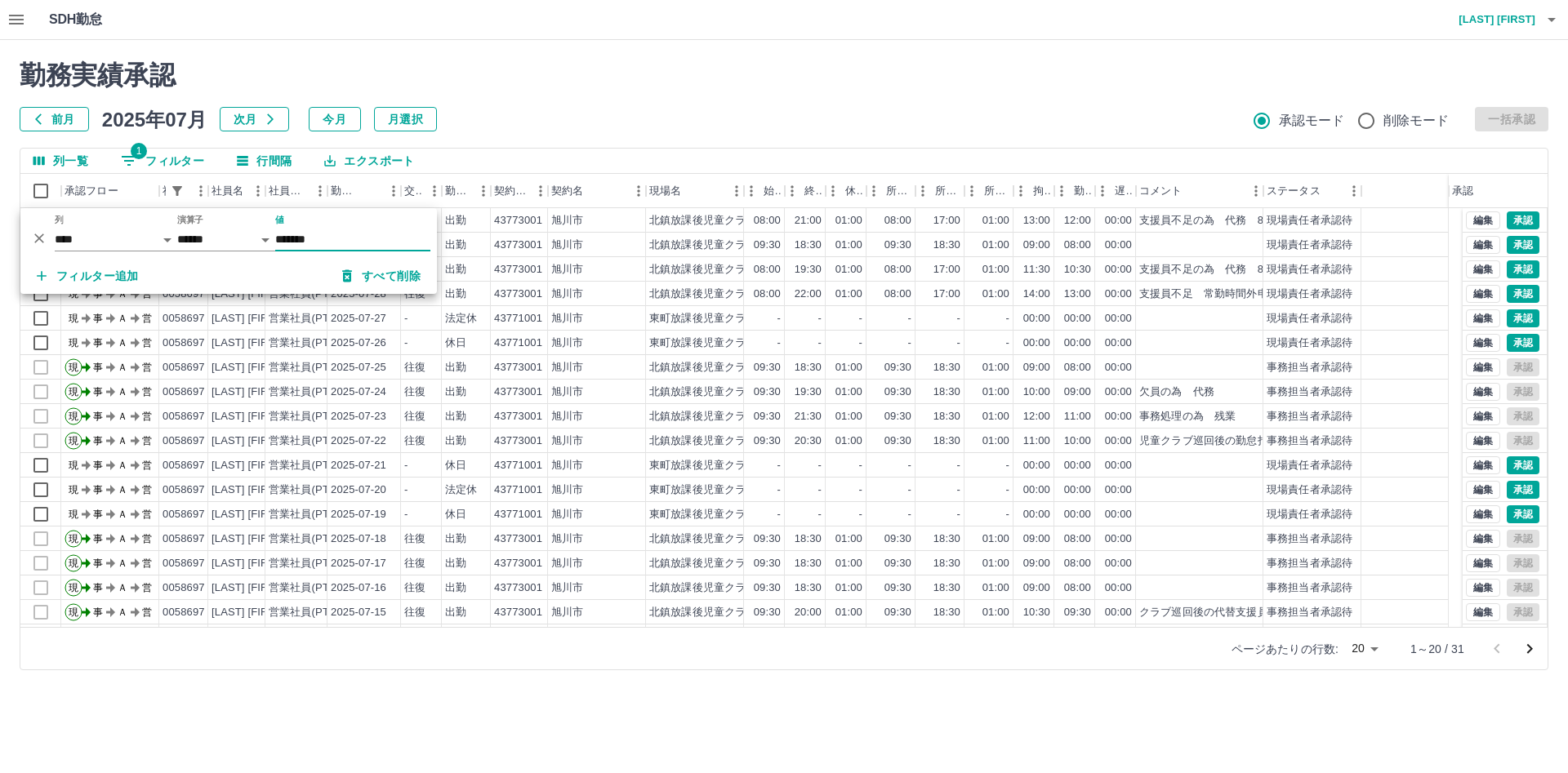 click on "前月 2025年07月 次月 今月 月選択 承認モード 削除モード 一括承認" at bounding box center (784, 119) 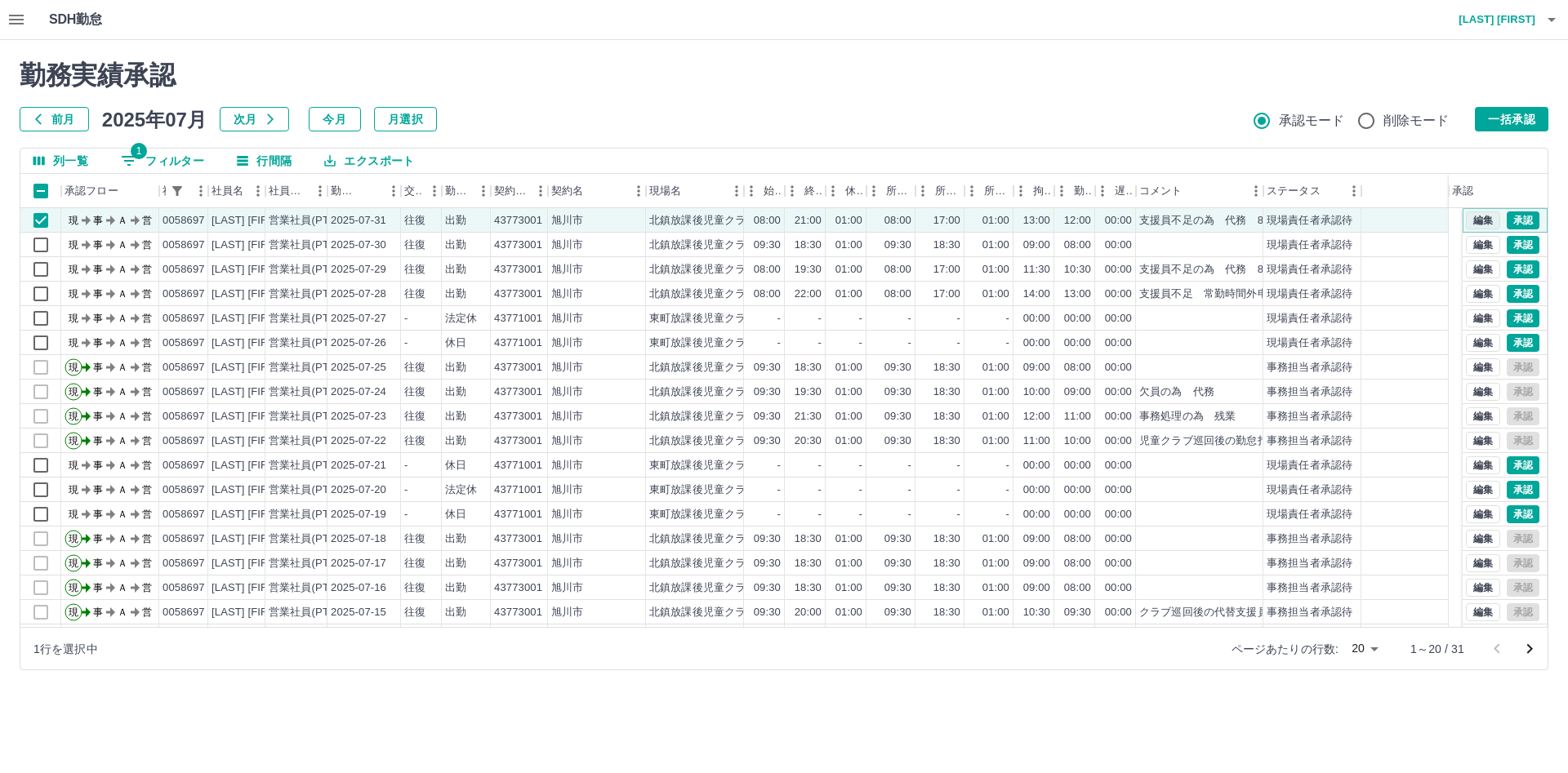 click on "編集" at bounding box center (1483, 220) 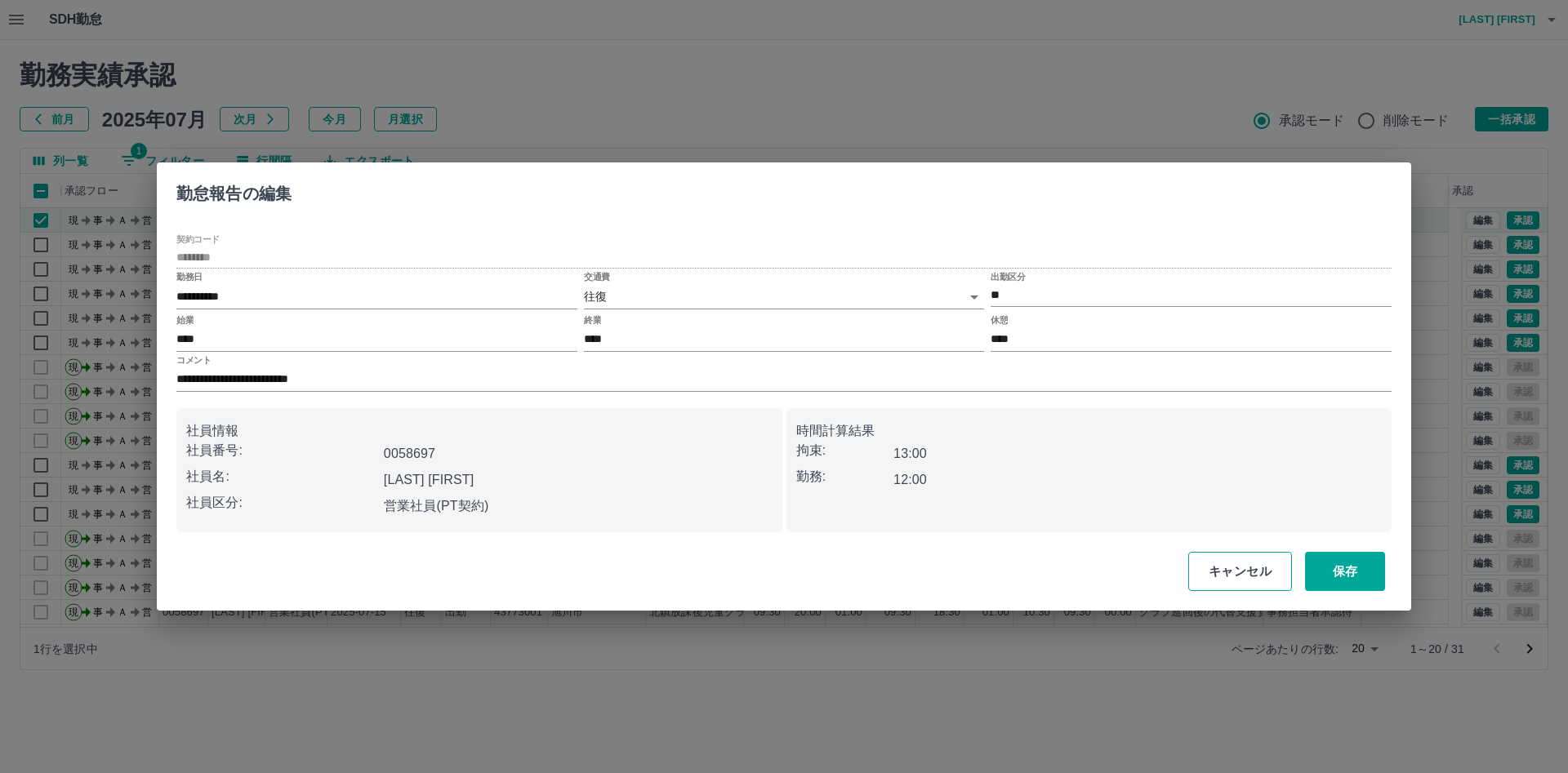 click on "キャンセル" at bounding box center (1240, 571) 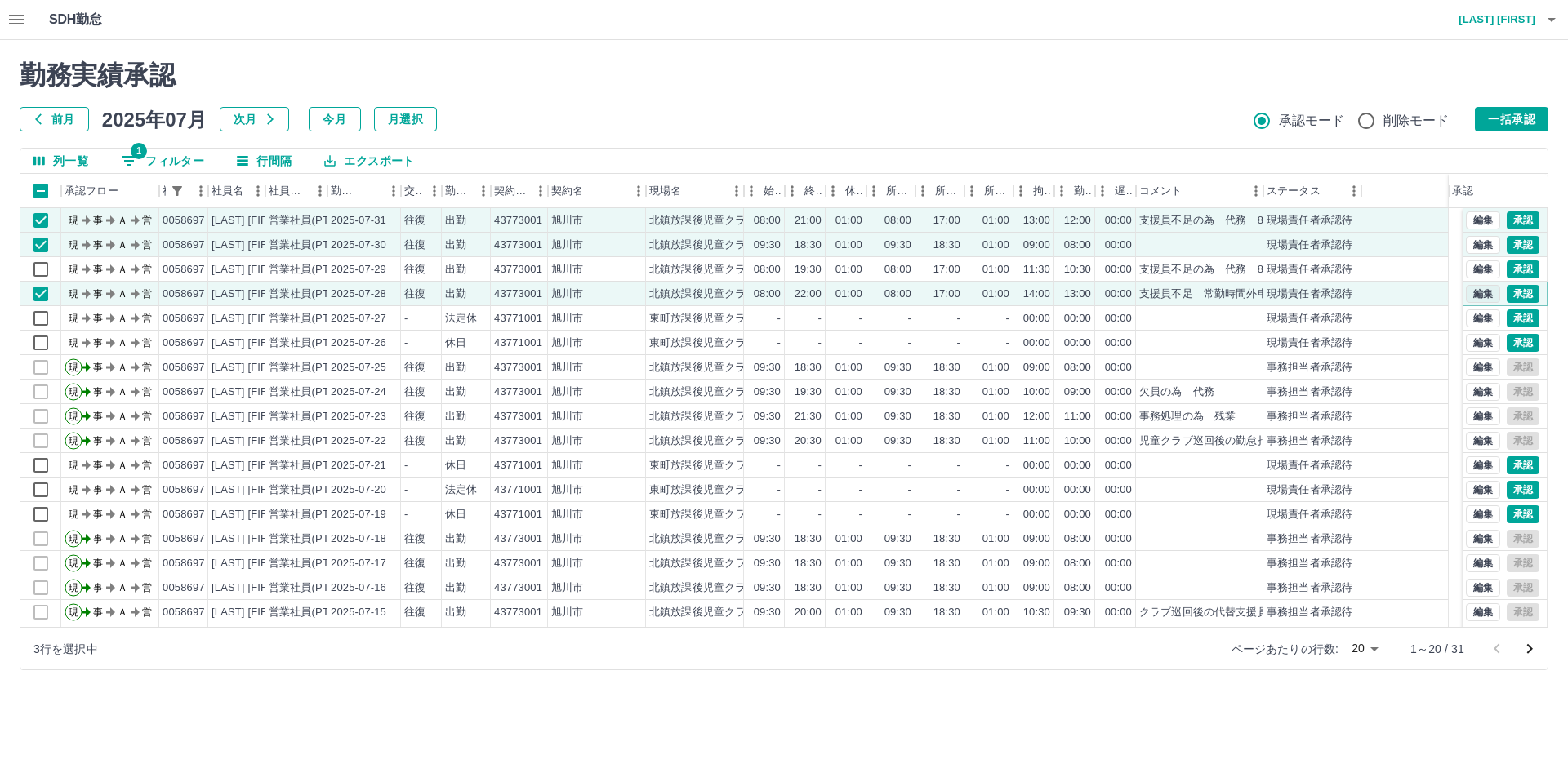 click on "編集" at bounding box center (1483, 294) 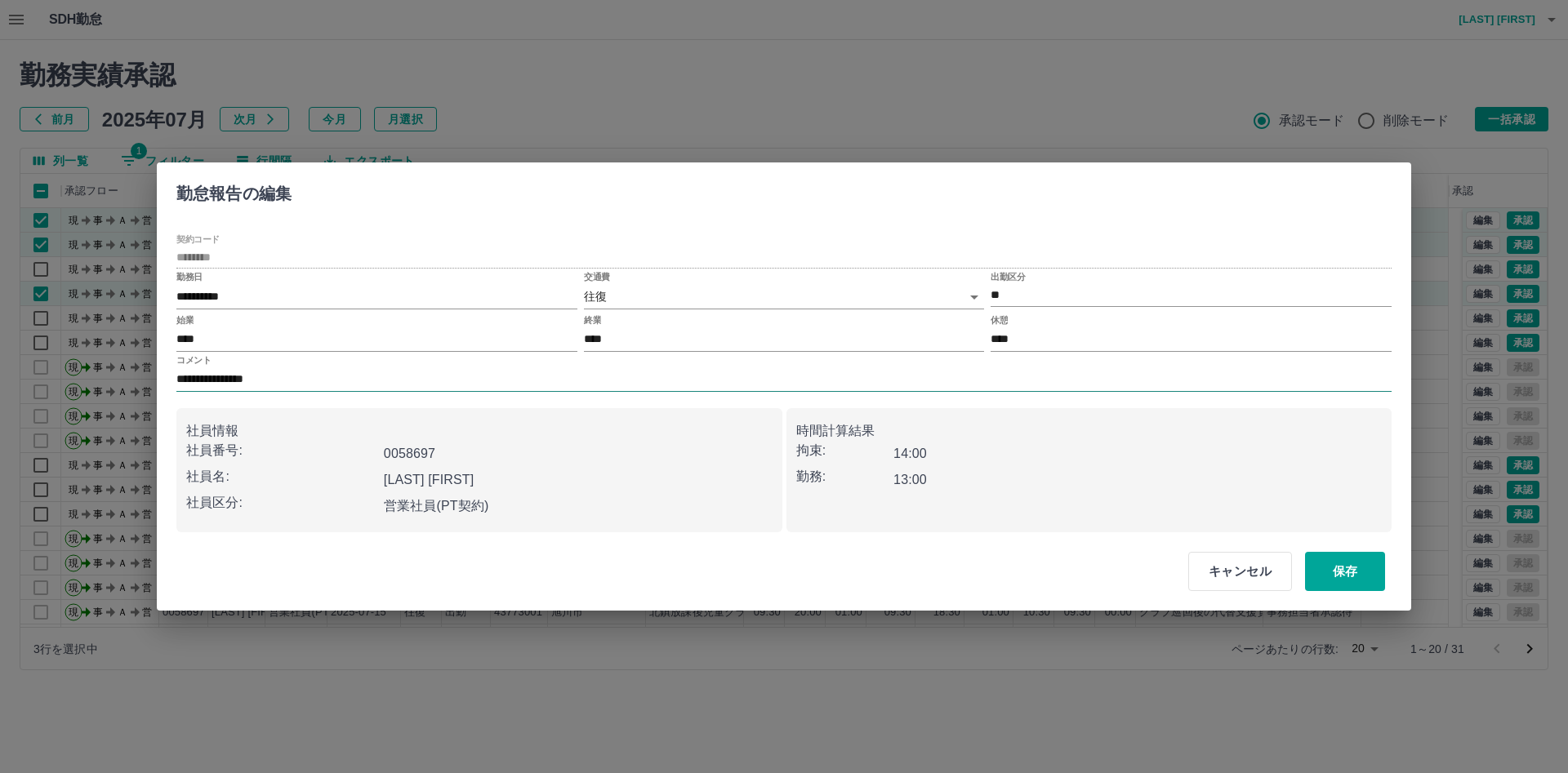 click on "**********" at bounding box center [784, 380] 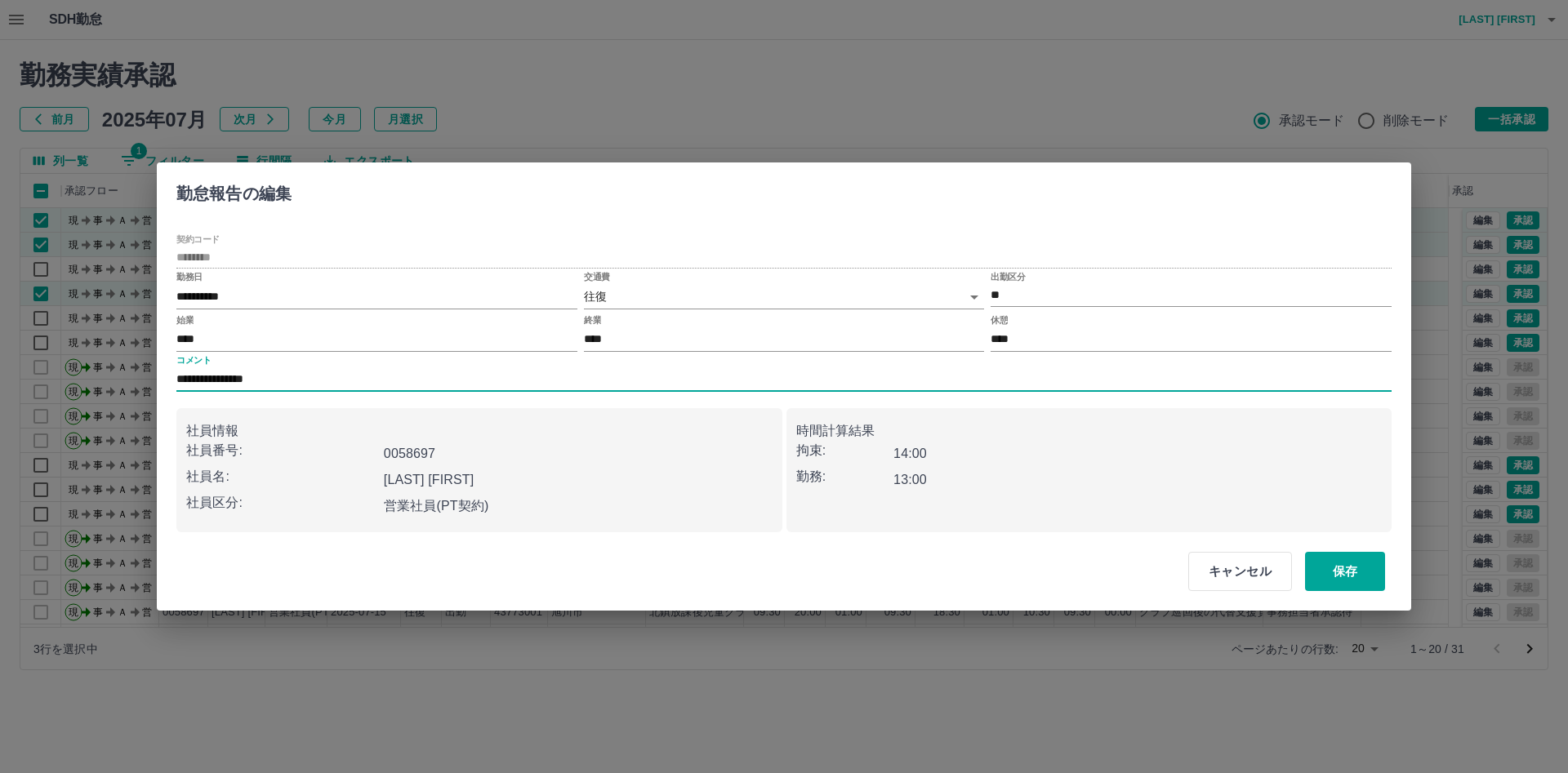 click on "**********" at bounding box center (784, 380) 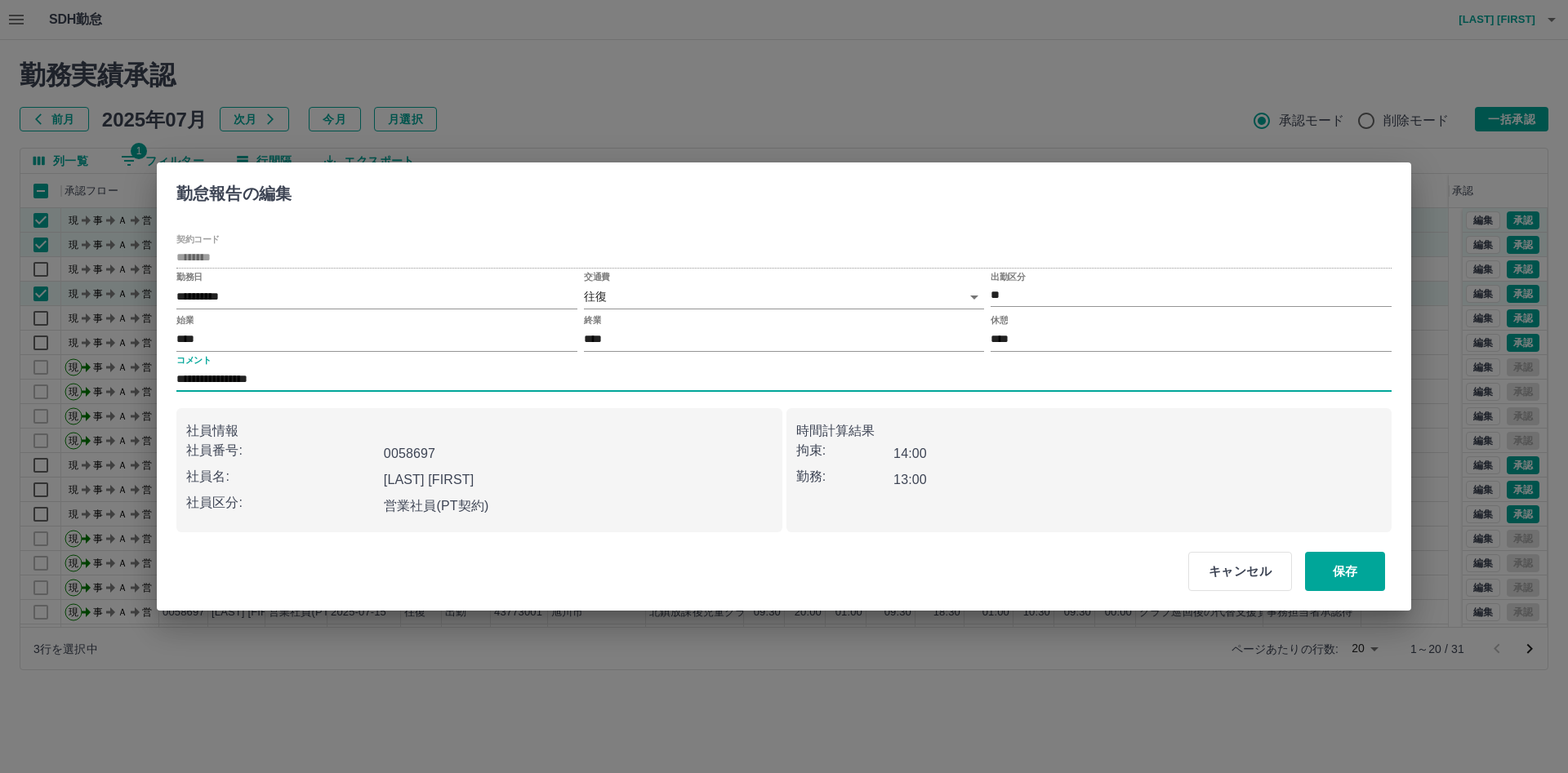 type on "**********" 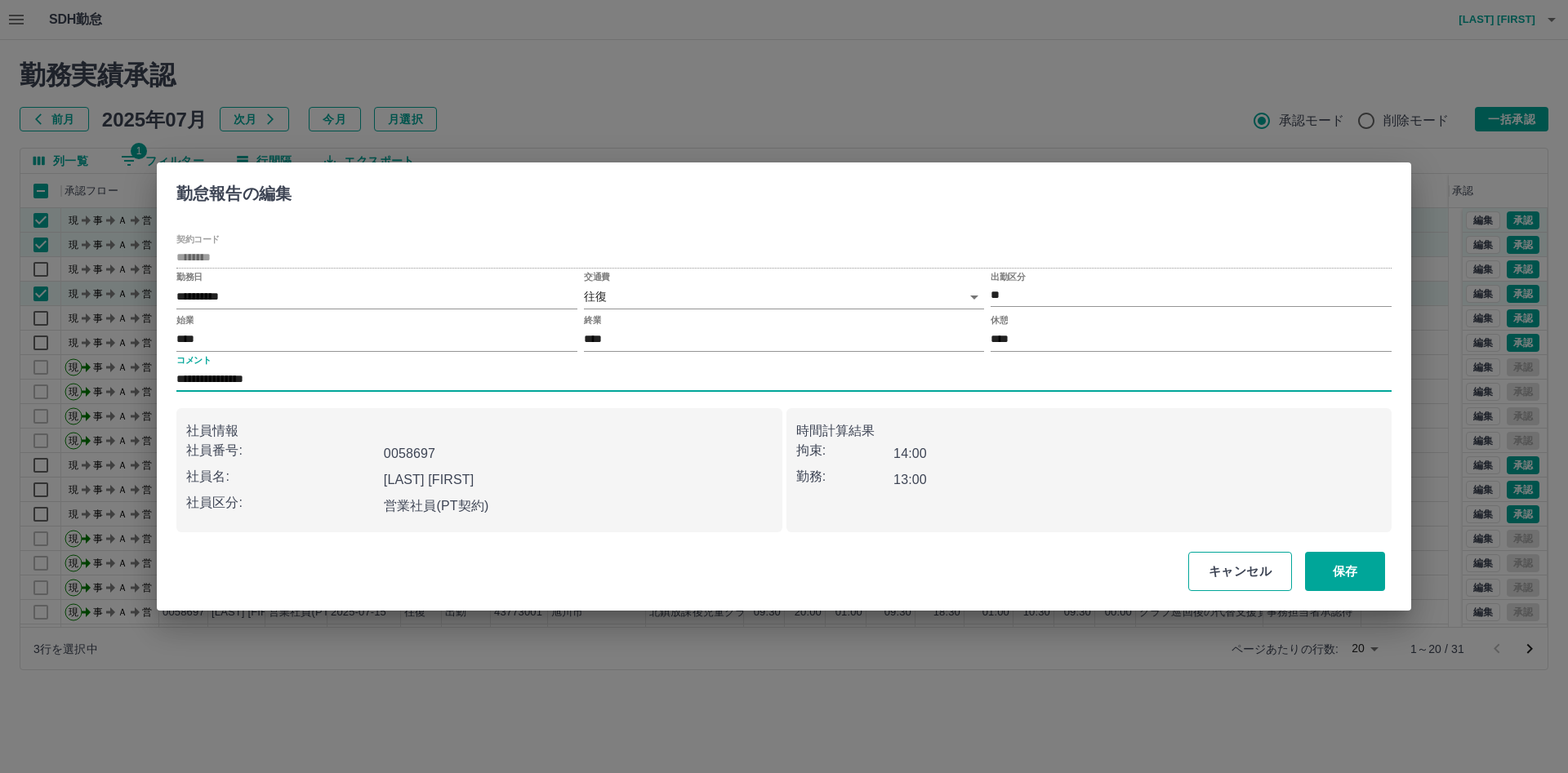 click on "キャンセル" at bounding box center (1240, 571) 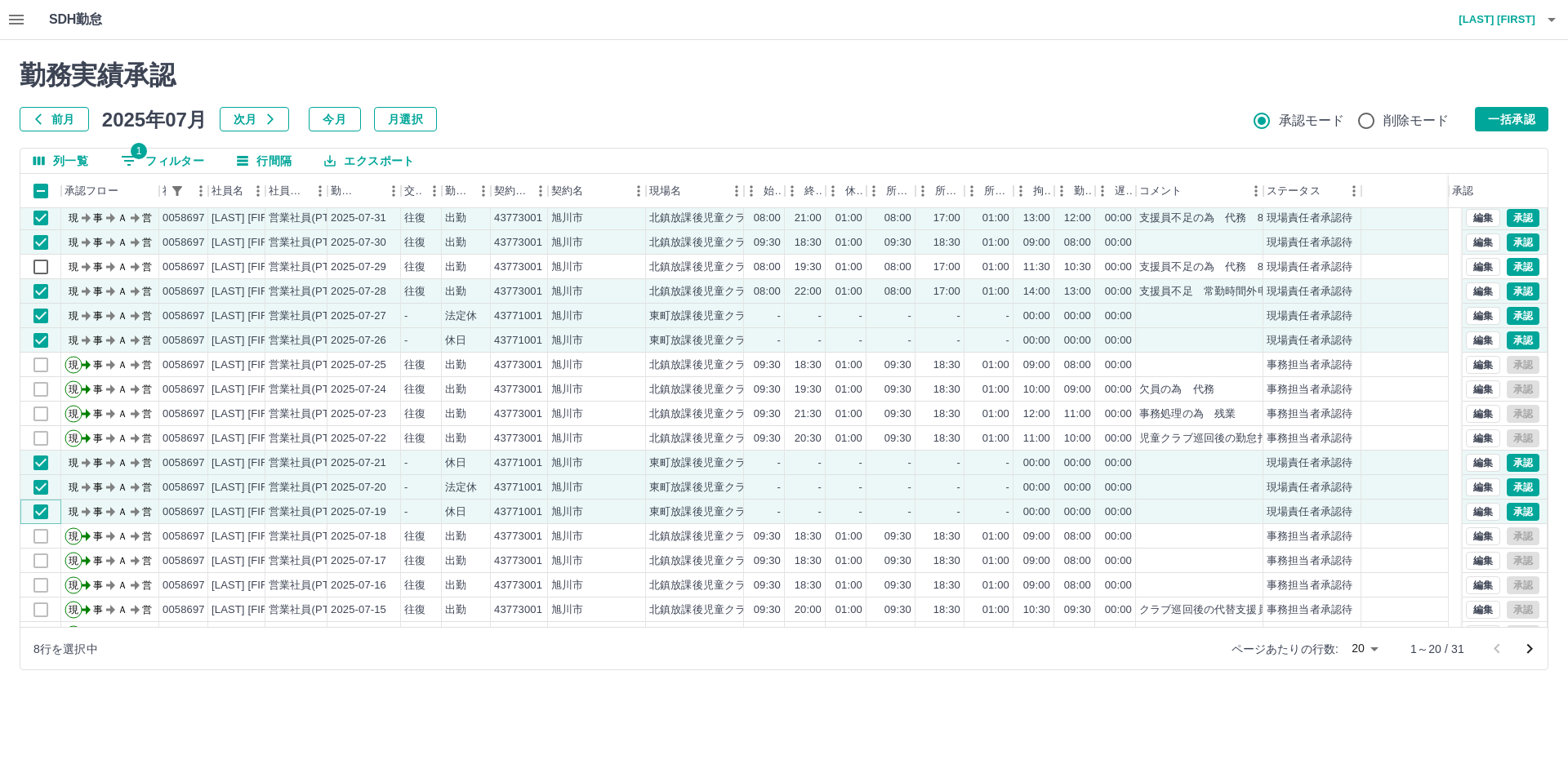 scroll, scrollTop: 0, scrollLeft: 0, axis: both 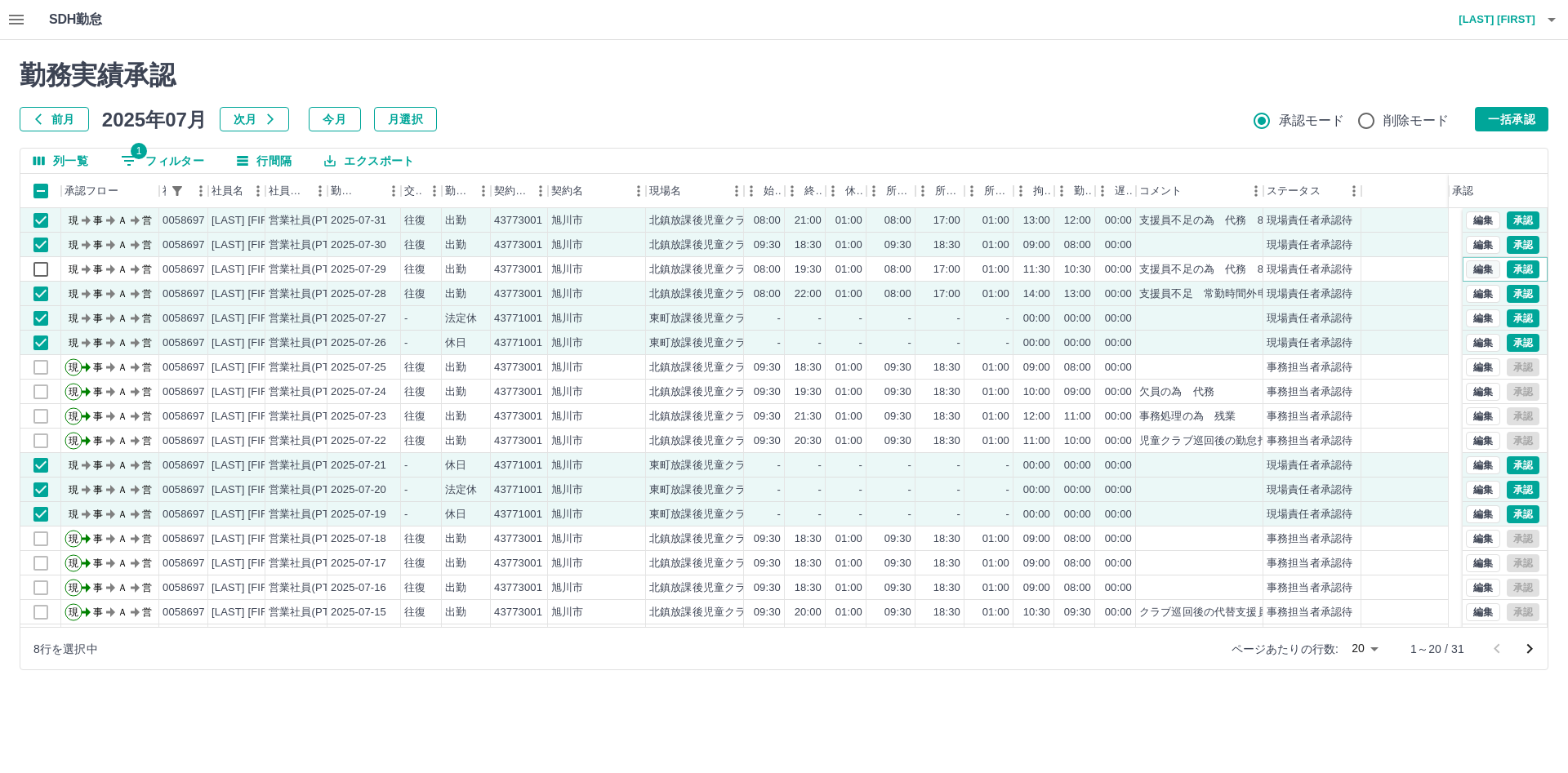 click on "編集" at bounding box center (1483, 269) 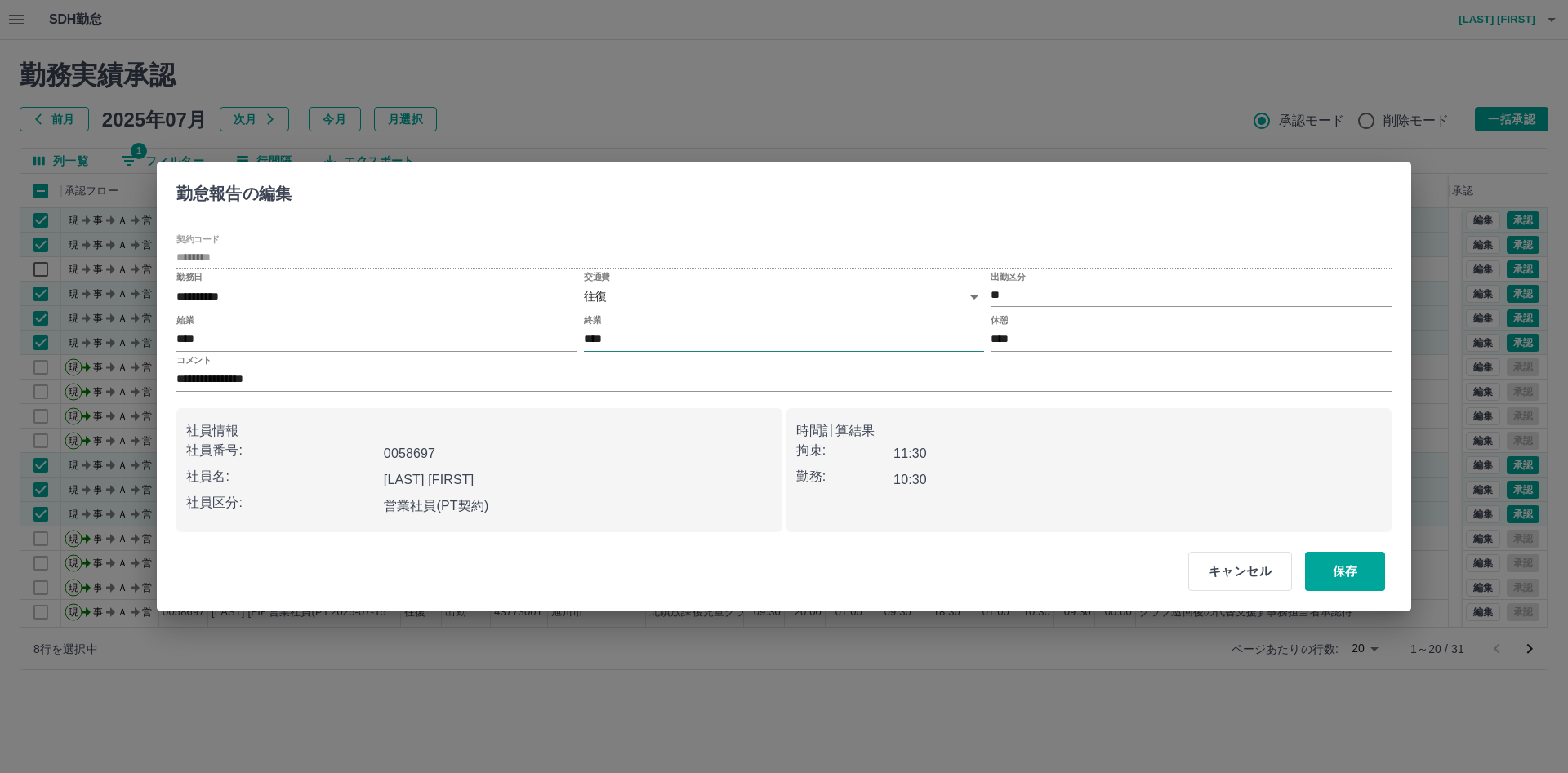 click on "****" at bounding box center [784, 340] 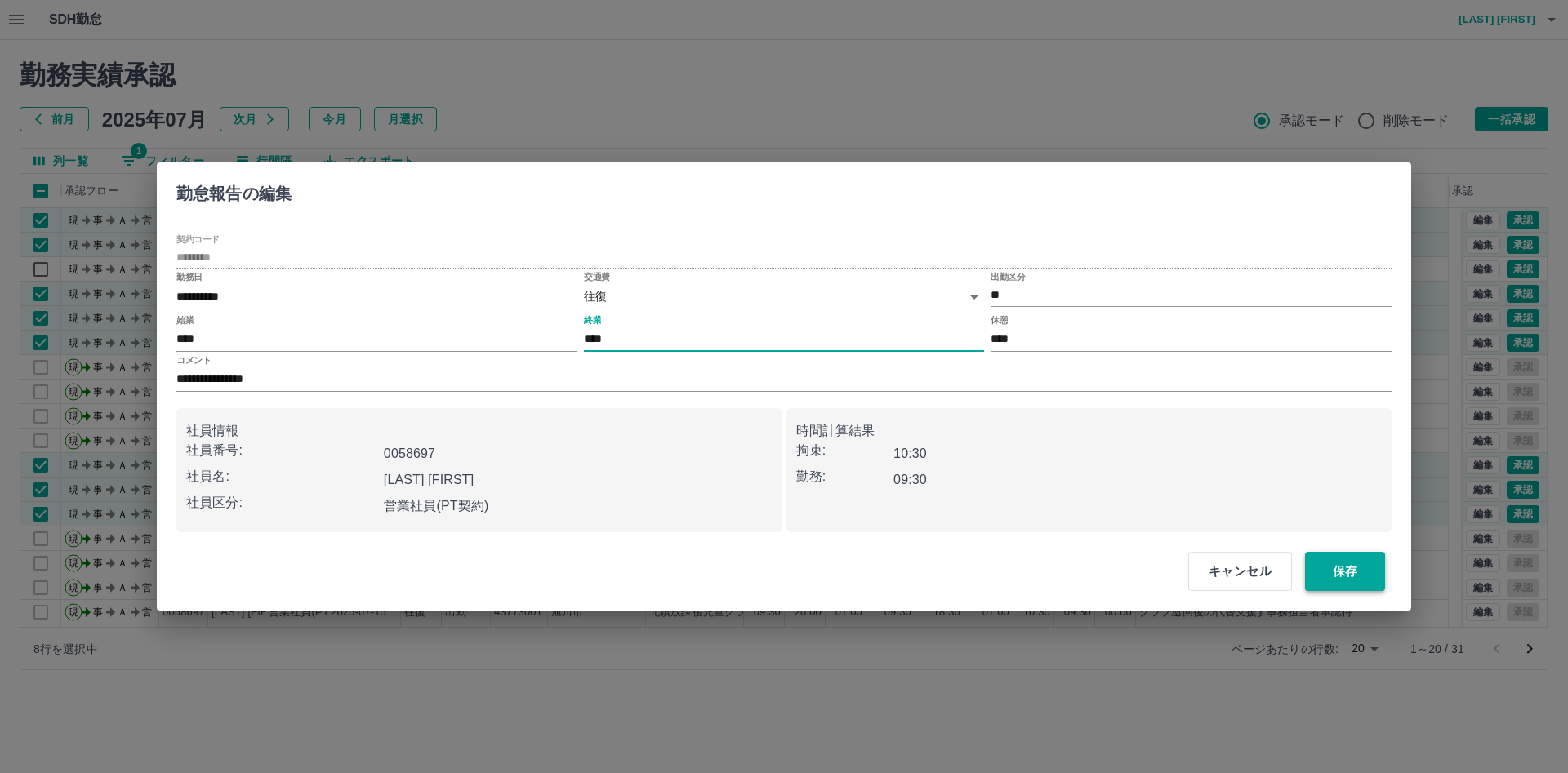 type on "****" 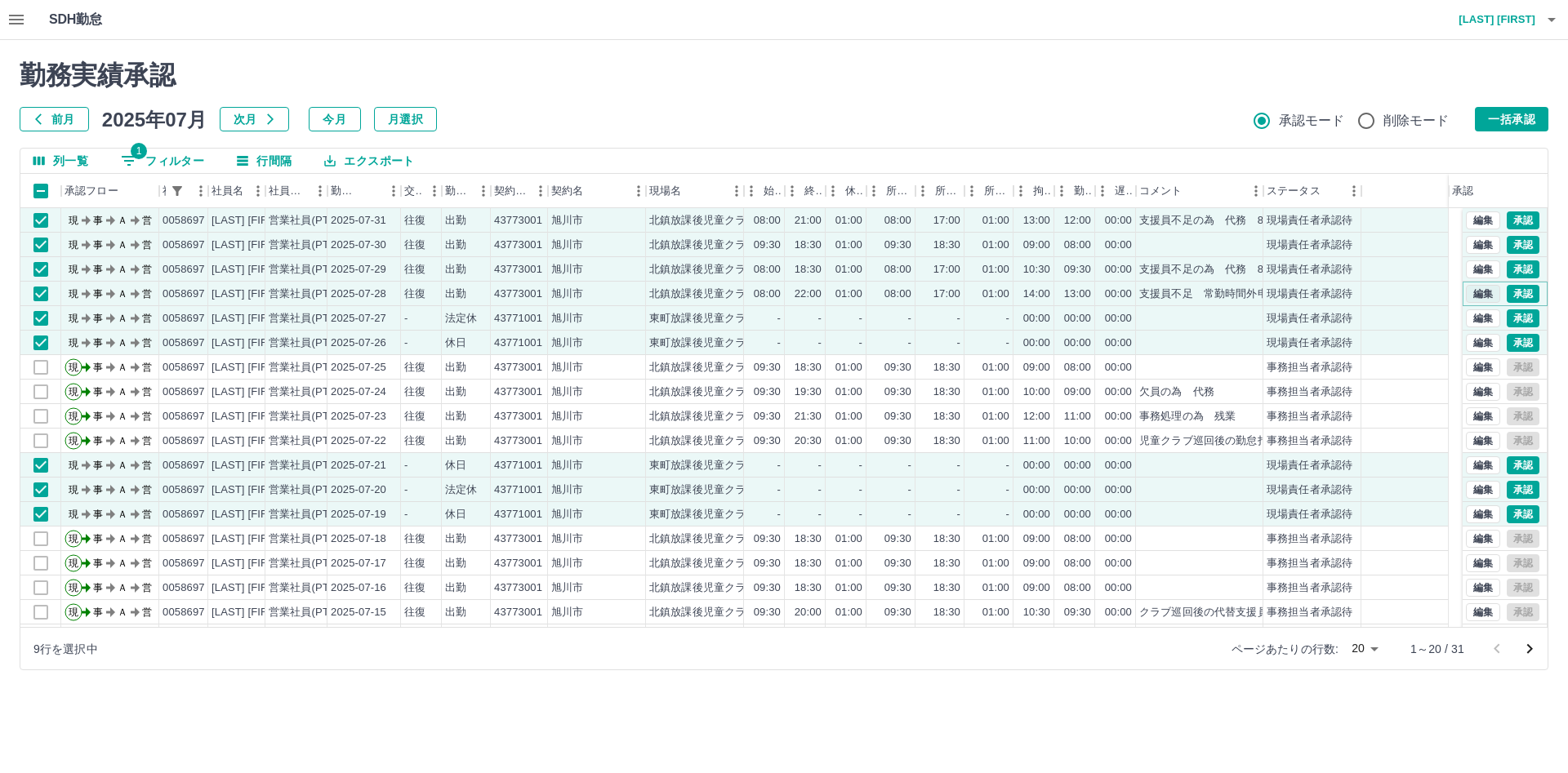 click on "編集" at bounding box center [1483, 294] 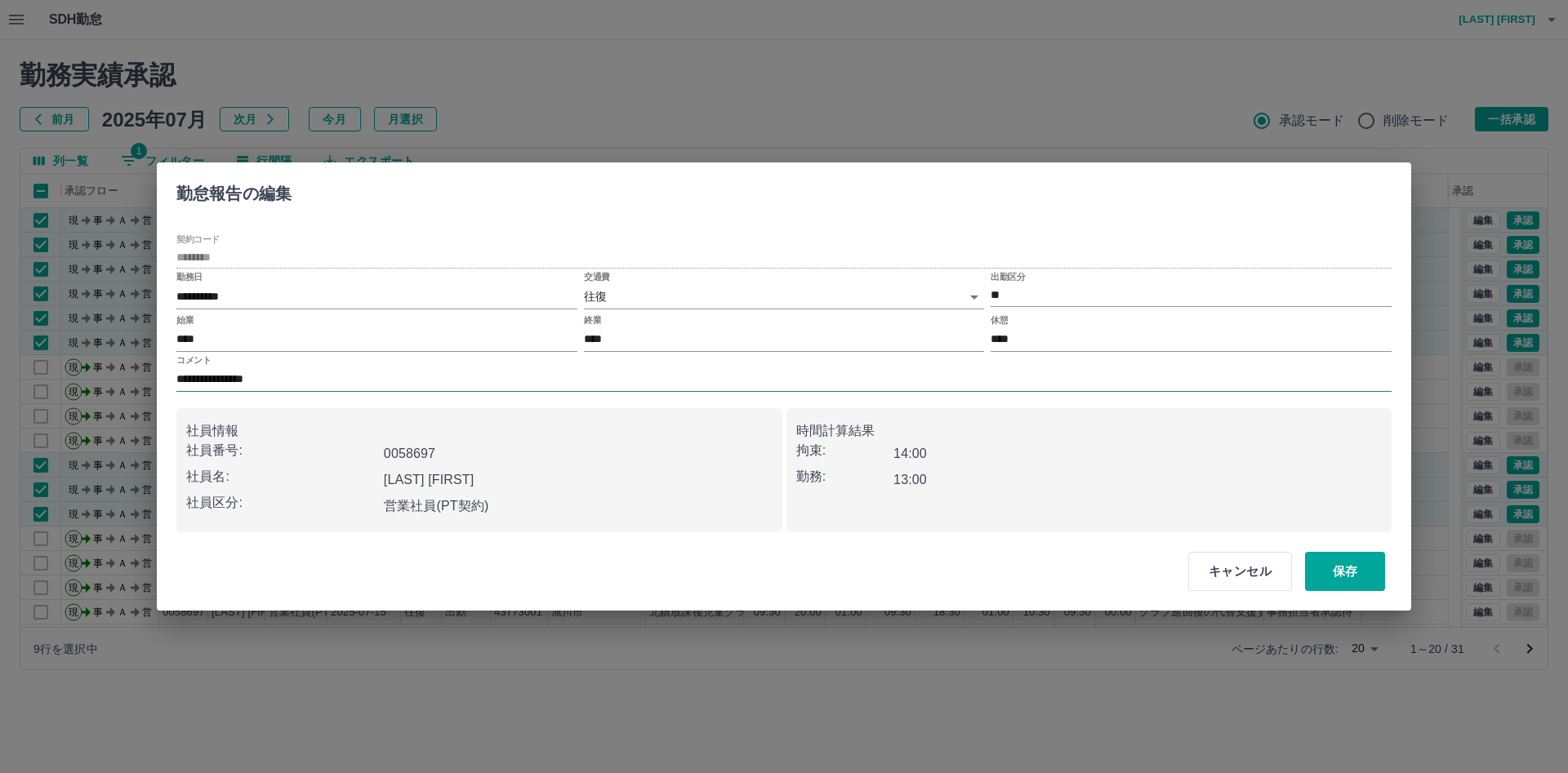 click on "**********" at bounding box center (784, 380) 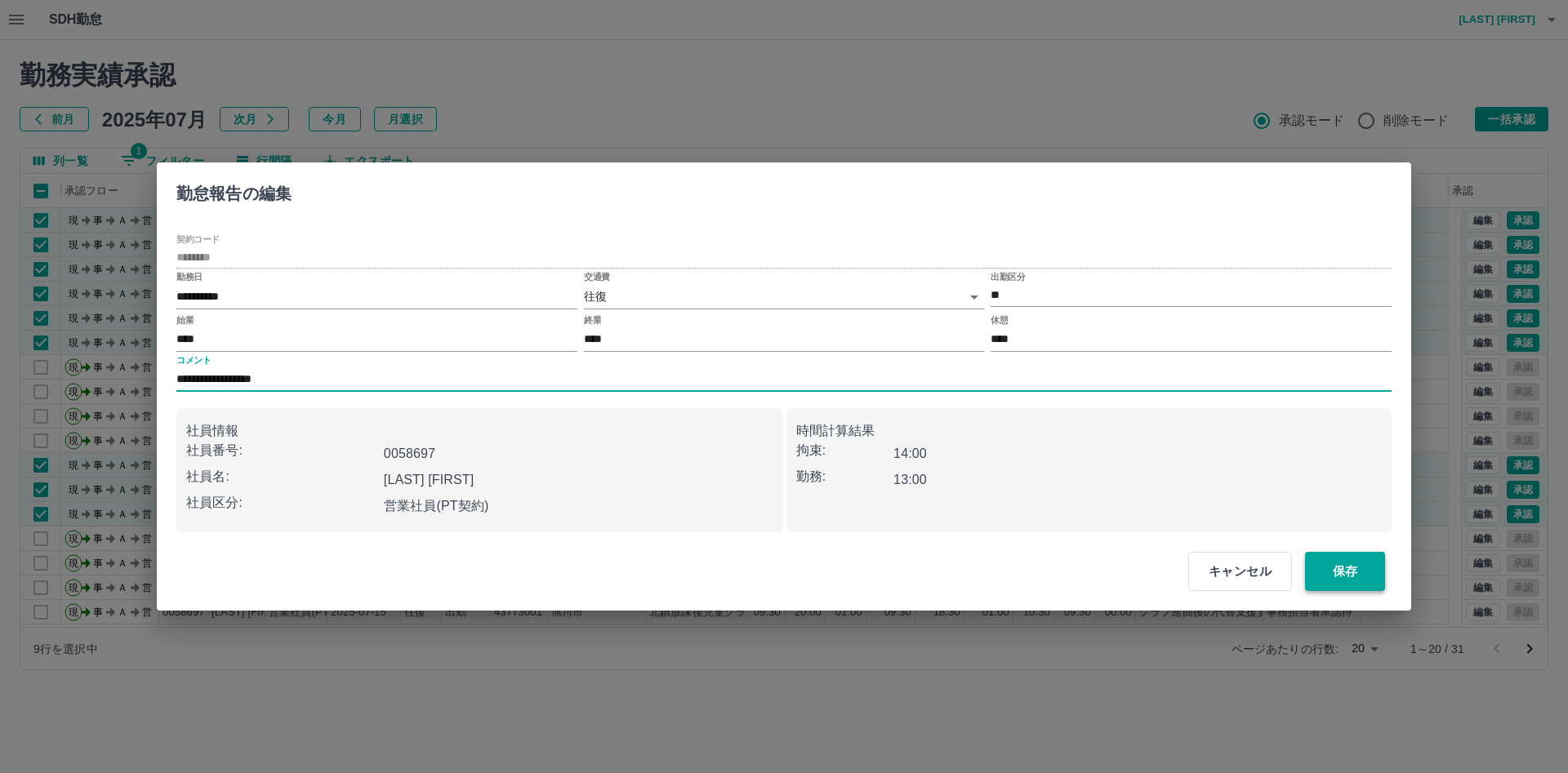 type on "**********" 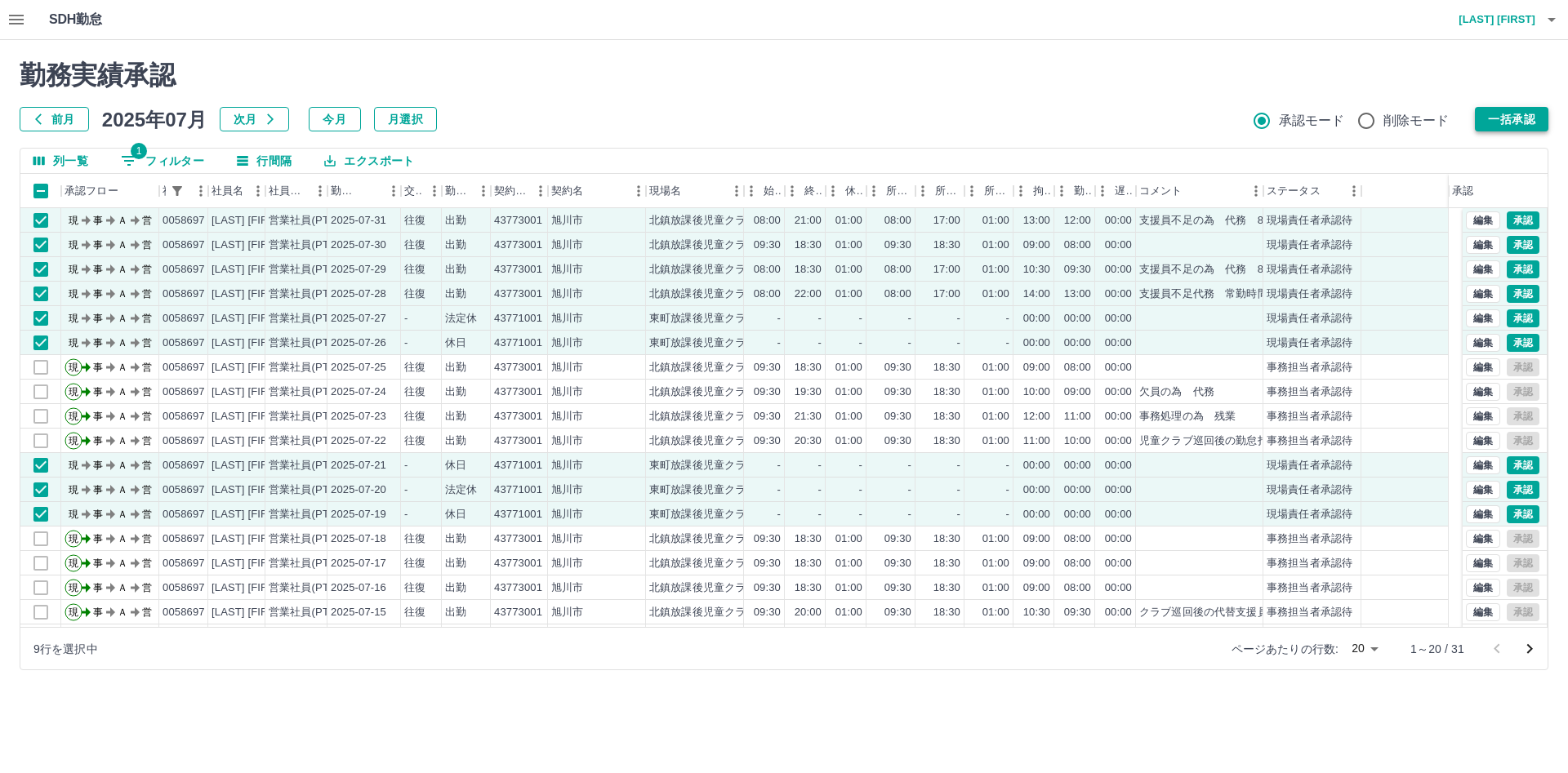 click on "一括承認" at bounding box center [1512, 119] 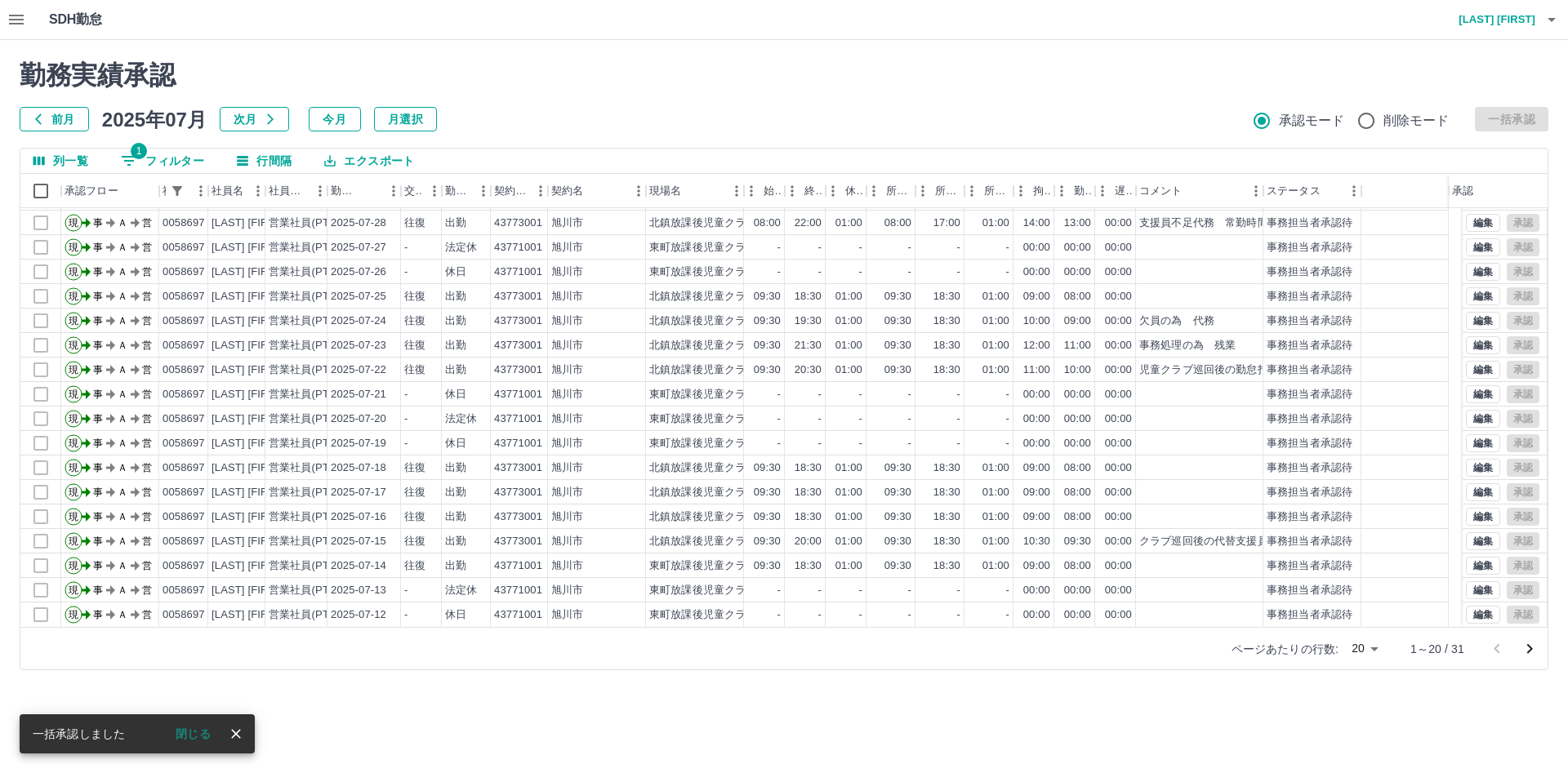 scroll, scrollTop: 0, scrollLeft: 0, axis: both 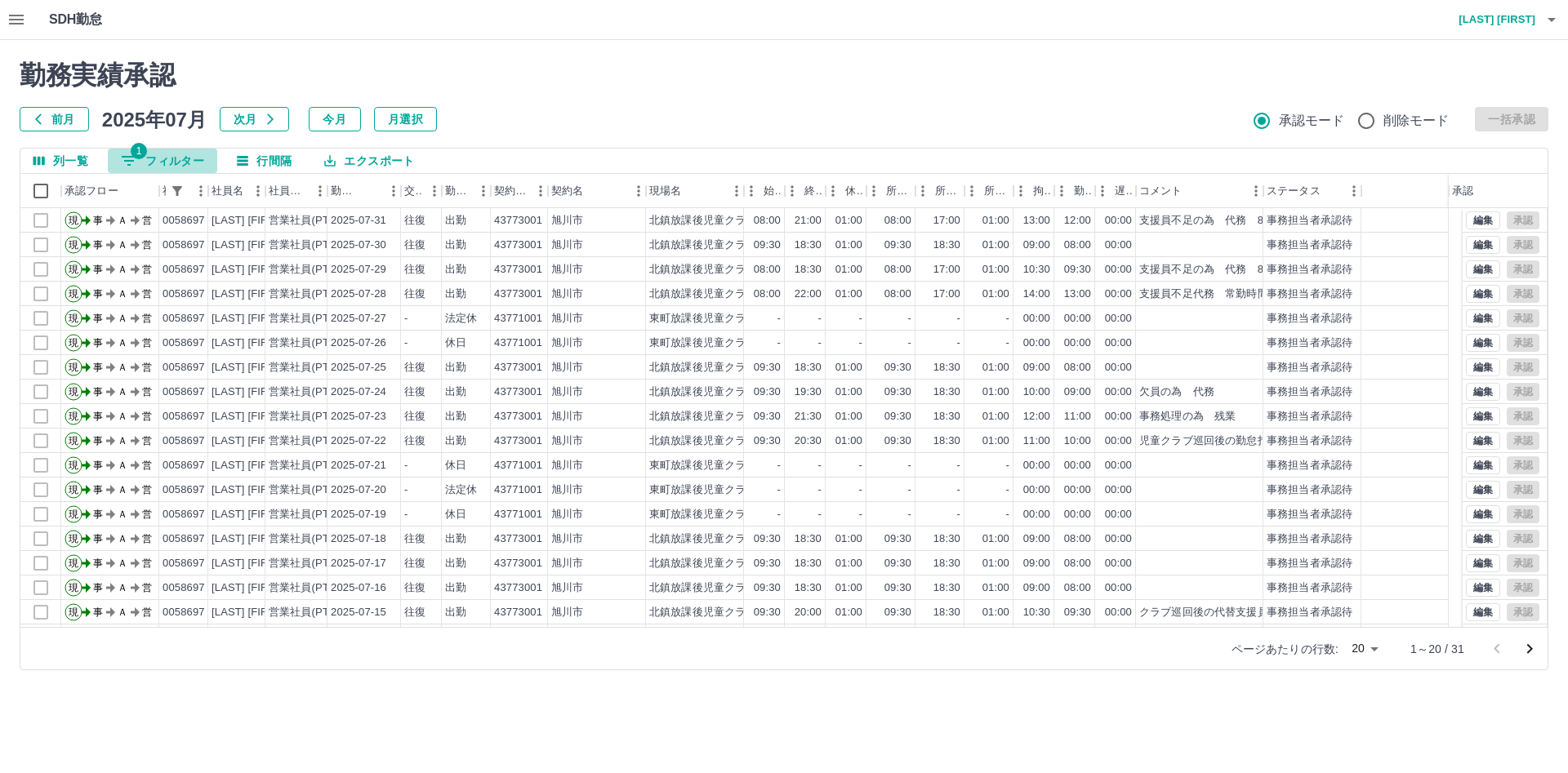 click on "1 フィルター" at bounding box center [163, 161] 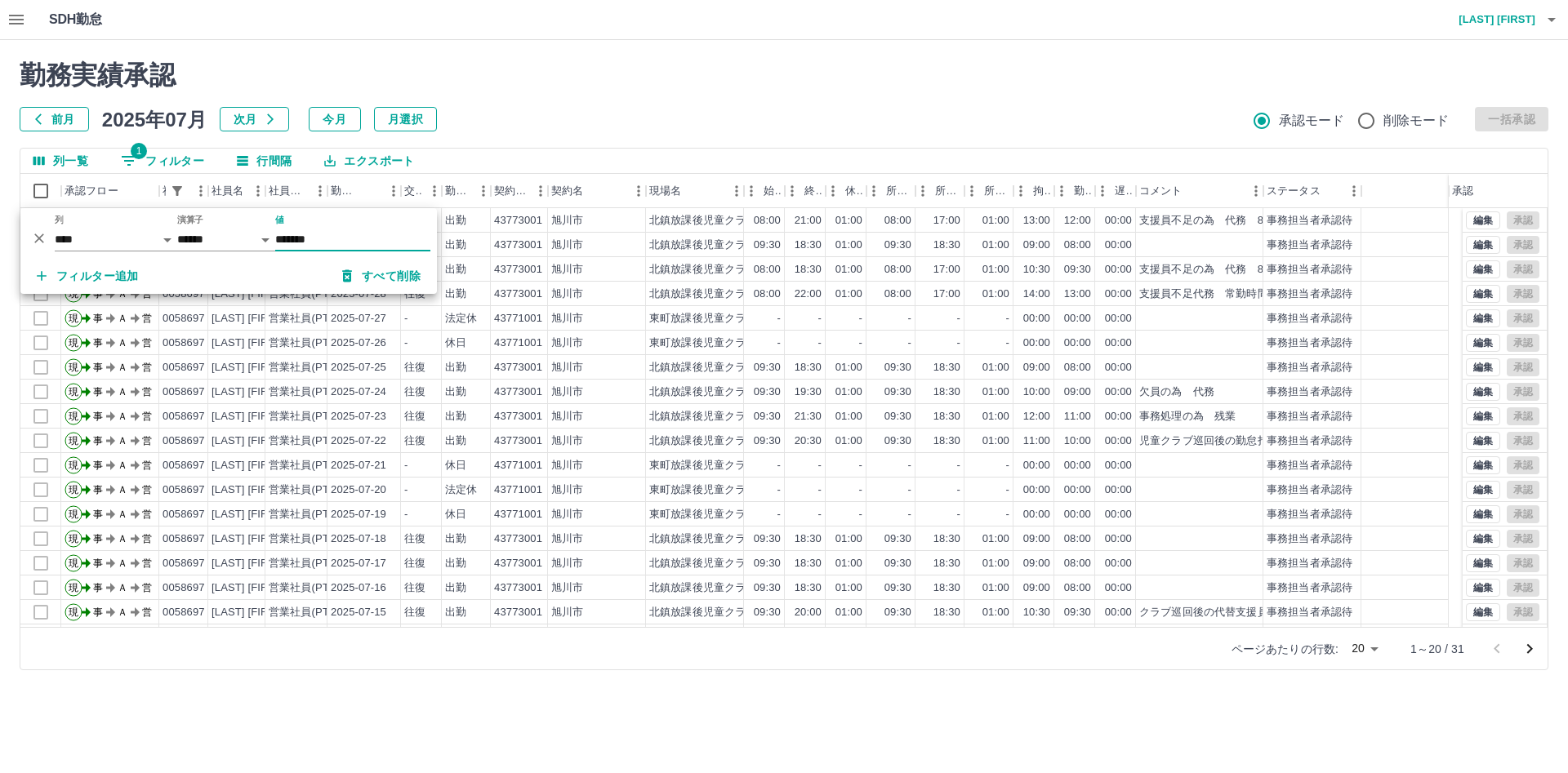 click on "1 フィルター" at bounding box center (163, 161) 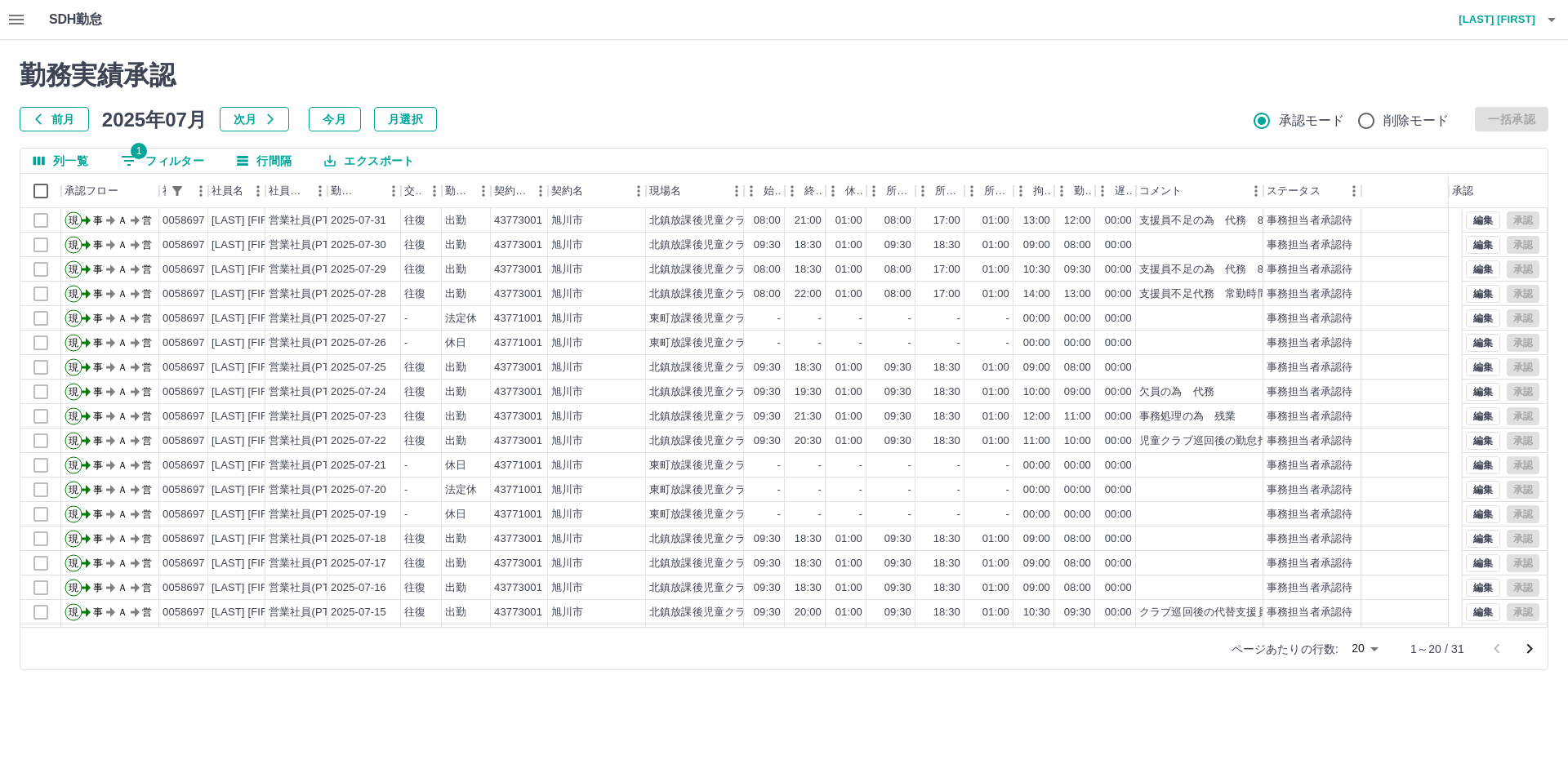 click on "勤務実績承認 前月 2025年07月 次月 今月 月選択 承認モード 削除モード 一括承認 列一覧 1 フィルター 行間隔 エクスポート 承認フロー 社員番号 社員名 社員区分 勤務日 交通費 勤務区分 契約コード 契約名 現場名 始業 終業 休憩 所定開始 所定終業 所定休憩 拘束 勤務 遅刻等 コメント ステータス 承認 現 事 Ａ 営 0058697 [LAST] [FIRST] 営業社員(PT契約) 2025-07-31 往復 出勤 43773001 [CITY] [CLUB_NAME] 08:00 21:00 01:00 08:00 17:00 01:00 13:00 12:00 00:00 支援員不足の為　代務　8:00〜　　時間外申請書打込み 事務担当者承認待 現 事 Ａ 営 0058697 [LAST] [FIRST] 営業社員(PT契約) 2025-07-30 往復 出勤 43773001 [CITY] [CLUB_NAME] 09:30 18:30 01:00 09:30 18:30 01:00 09:00 08:00 00:00 事務担当者承認待 現 事 Ａ 営 0058697 [LAST] [FIRST] 営業社員(PT契約) 2025-07-29 往復 出勤 43773001 [CITY]" at bounding box center [784, 365] 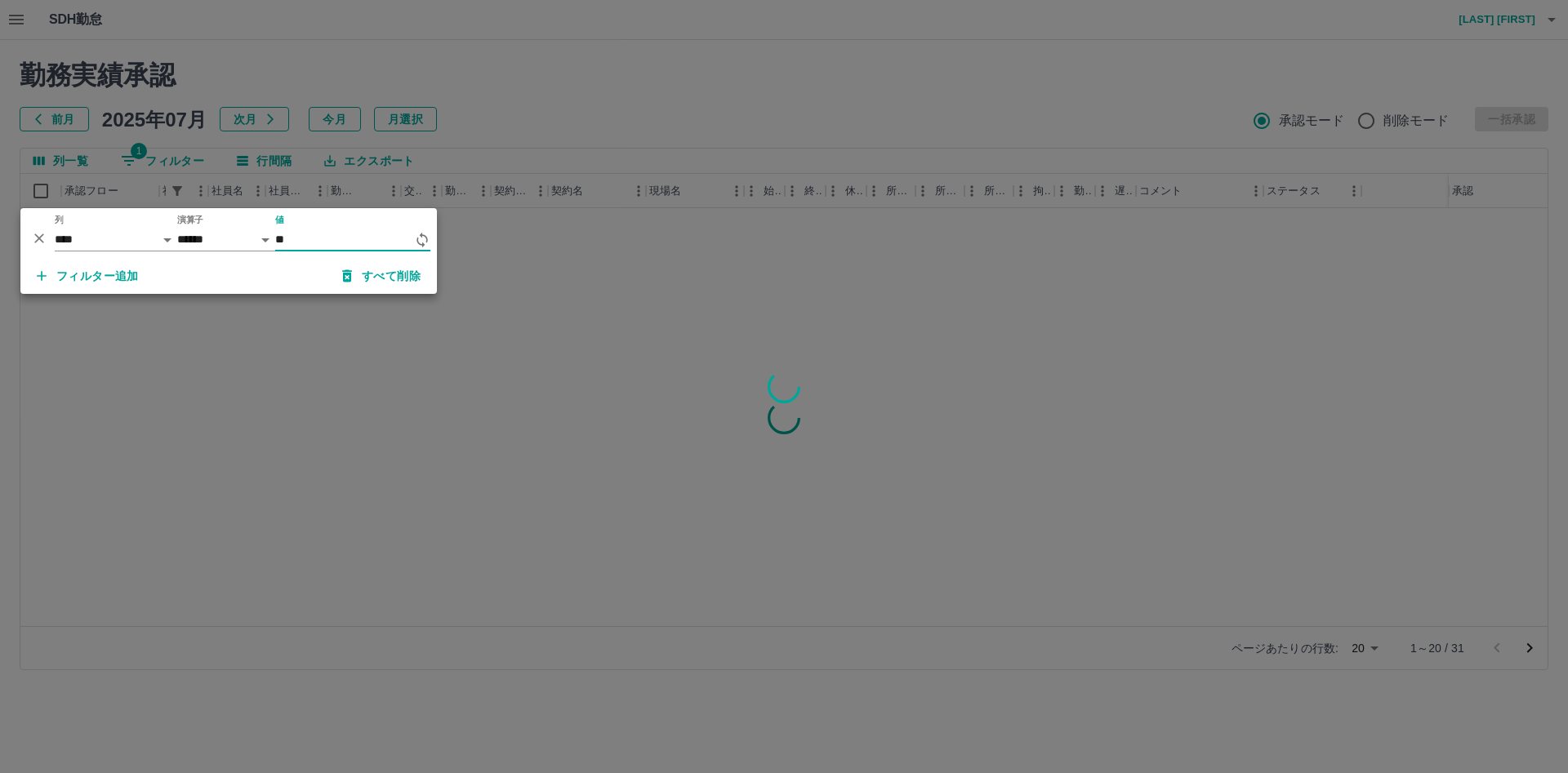 type on "*" 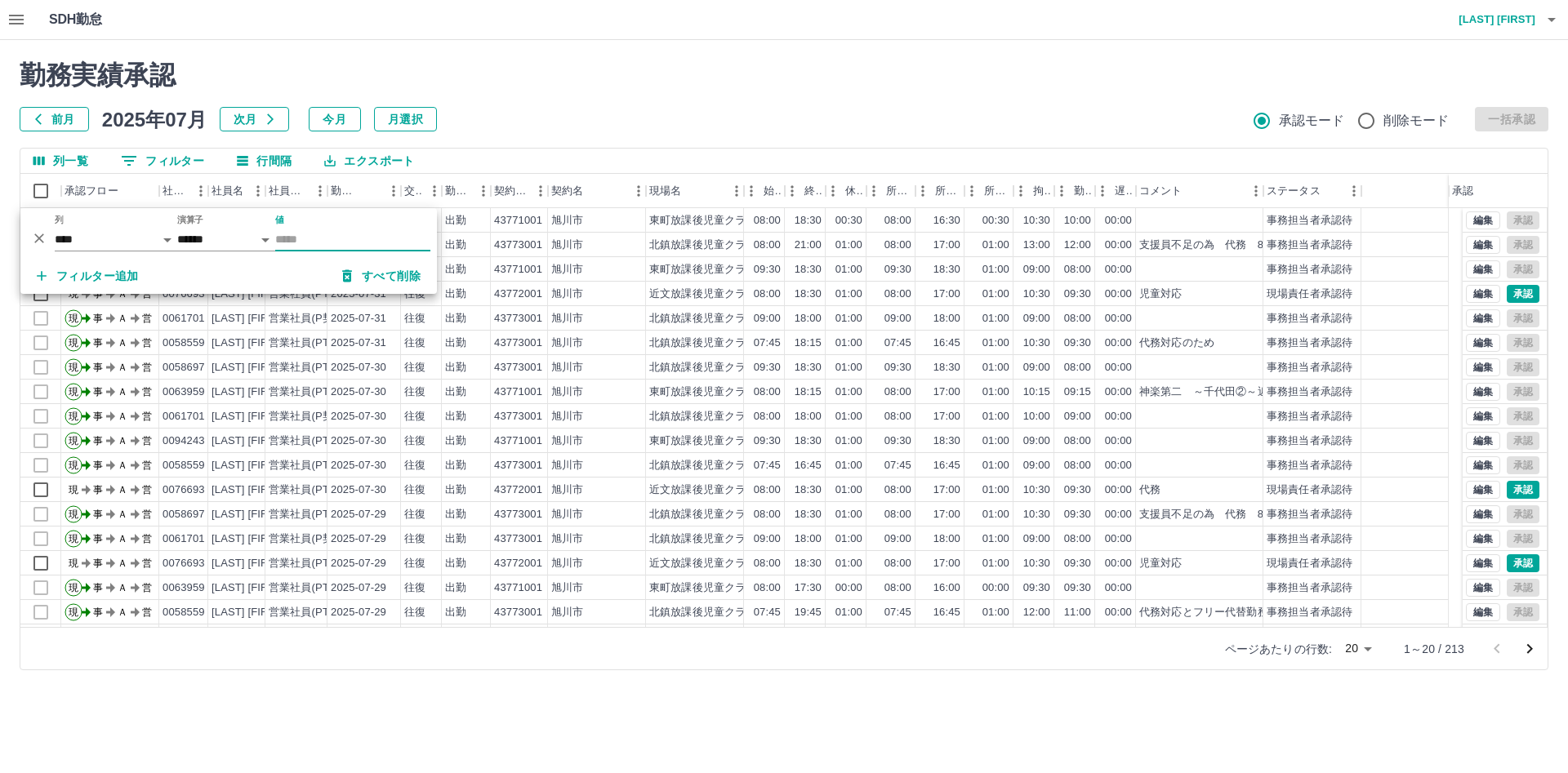 type 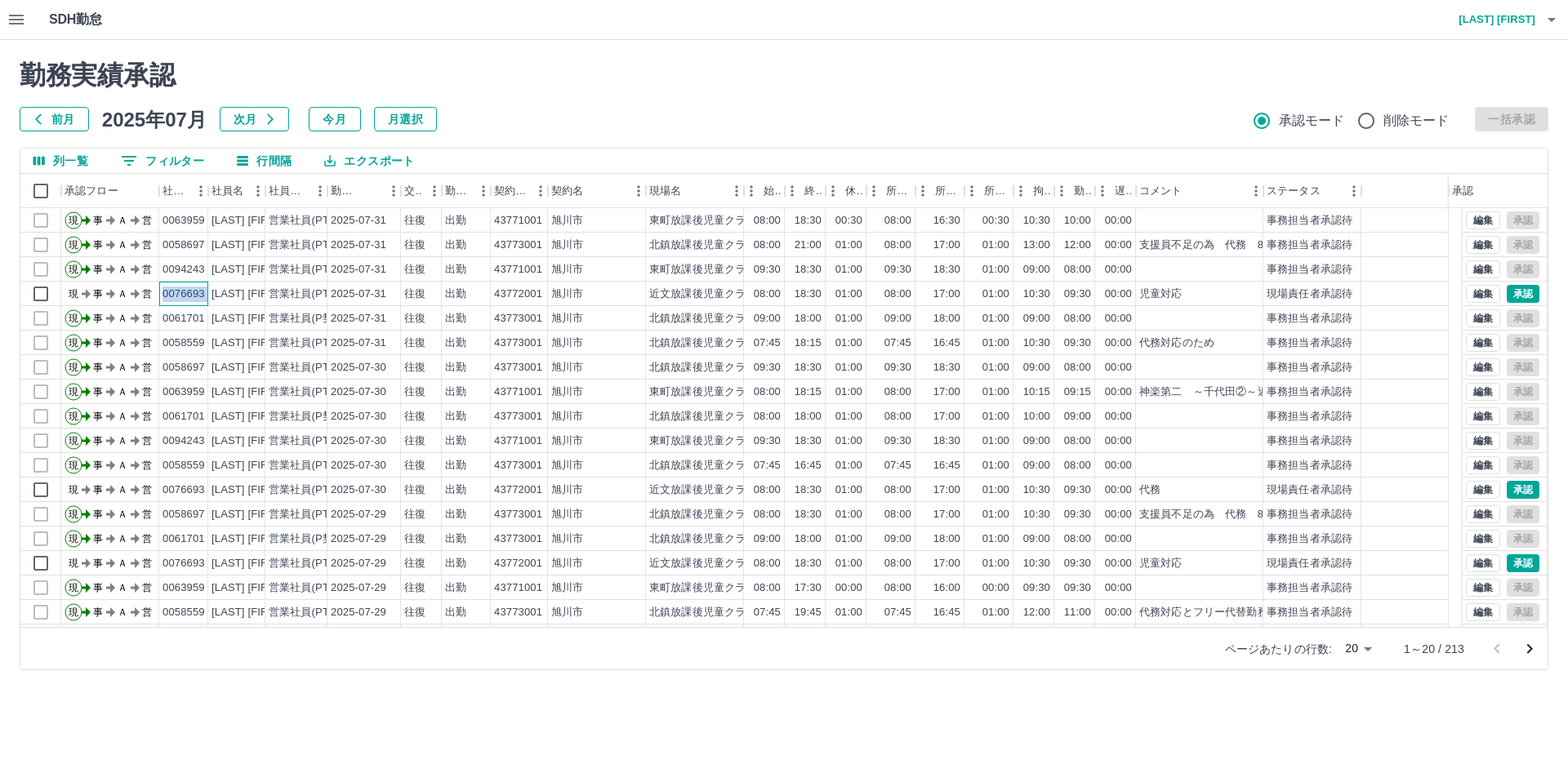 drag, startPoint x: 163, startPoint y: 293, endPoint x: 208, endPoint y: 301, distance: 45.70558 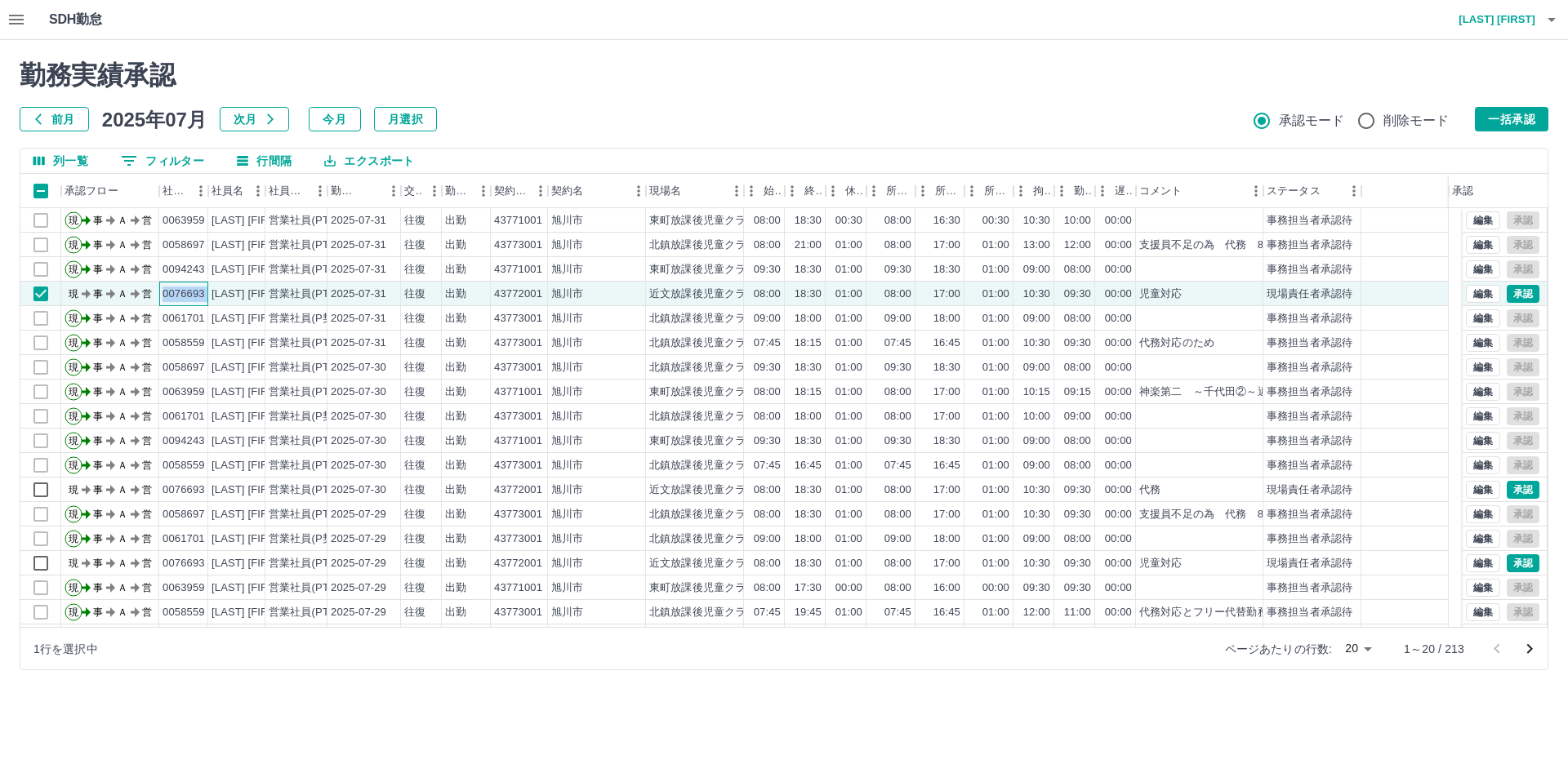 copy on "0076693" 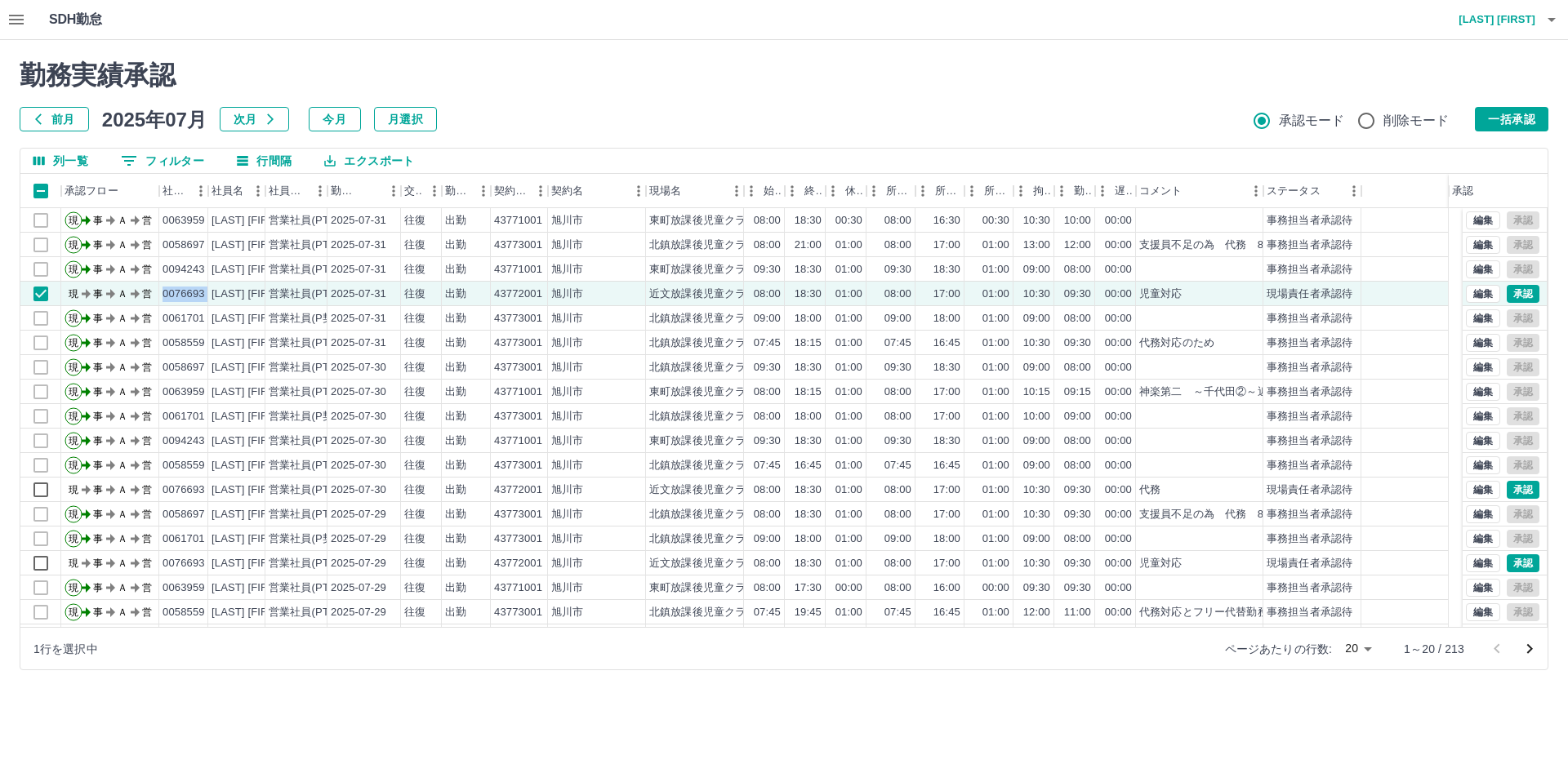 click on "0 フィルター" at bounding box center [163, 161] 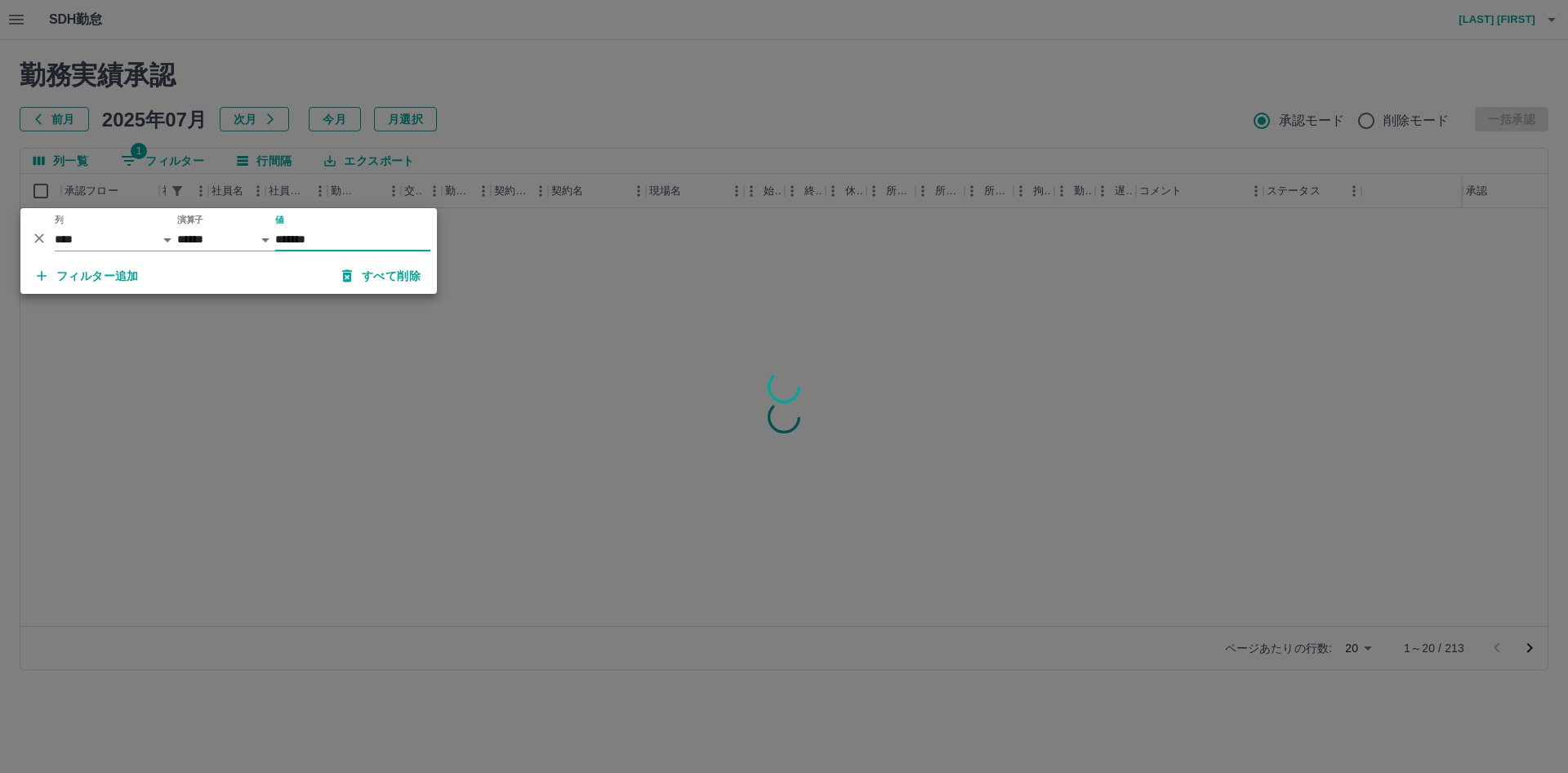 type on "*******" 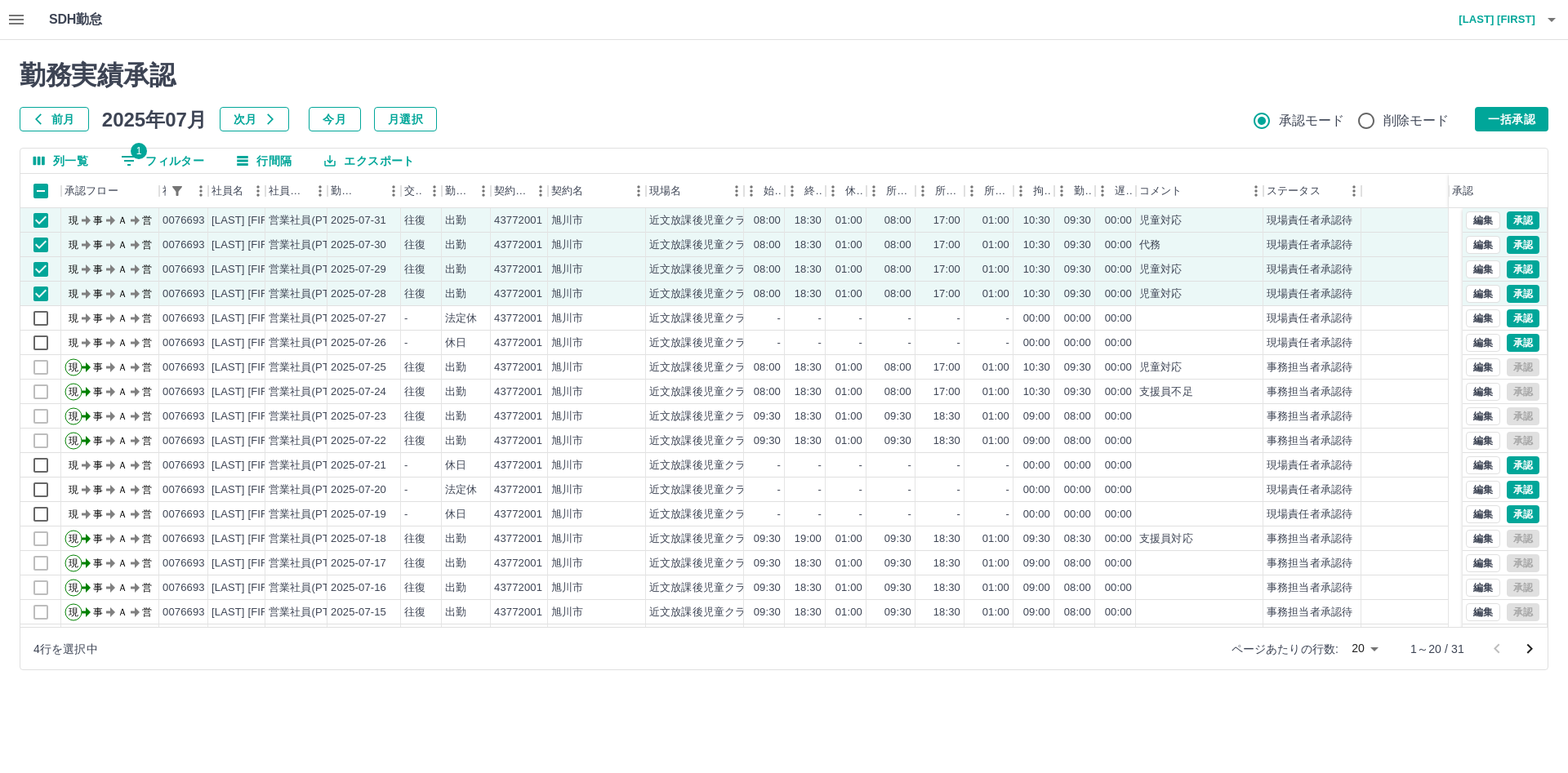 click on "列一覧 1 フィルター 行間隔 エクスポート 承認フロー 社員番号 社員名 社員区分 勤務日 交通費 勤務区分 契約コード 契約名 現場名 始業 終業 休憩 所定開始 所定終業 所定休憩 拘束 勤務 遅刻等 コメント ステータス 承認 現 事 Ａ 営 0076693 [LAST] [FIRST] 営業社員(PT契約) 2025-07-31 往復 出勤 43772001 [CITY] [CLUB_NAME] 08:00 18:30 01:00 08:00 17:00 01:00 10:30 09:30 00:00 児童対応 現場責任者承認待 現 事 Ａ 営 0076693 [LAST] [FIRST] 営業社員(PT契約) 2025-07-30 往復 出勤 43772001 [CITY] [CLUB_NAME] 08:00 18:30 01:00 08:00 17:00 01:00 10:30 09:30 00:00 代務 現場責任者承認待 現 事 Ａ 営 0076693 [LAST] [FIRST] 営業社員(PT契約) 2025-07-29 往復 出勤 43772001 [CITY] [CLUB_NAME] 08:00 18:30 01:00 08:00 17:00 01:00 10:30 09:30 00:00 児童対応 現場責任者承認待 現 事 Ａ 営 0076693 [LAST] 2025-07-28 現" at bounding box center (784, 409) 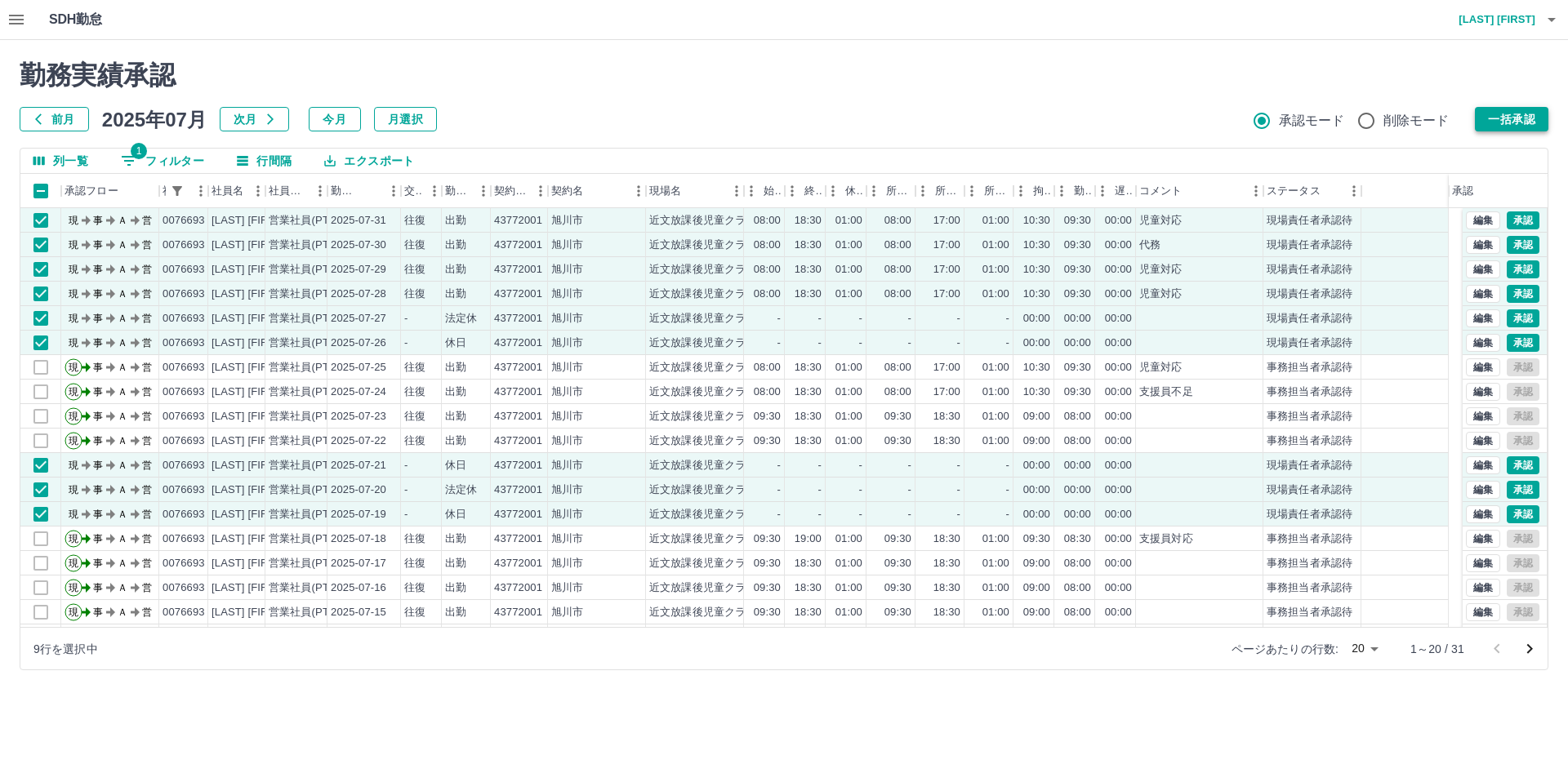 click on "一括承認" at bounding box center (1512, 119) 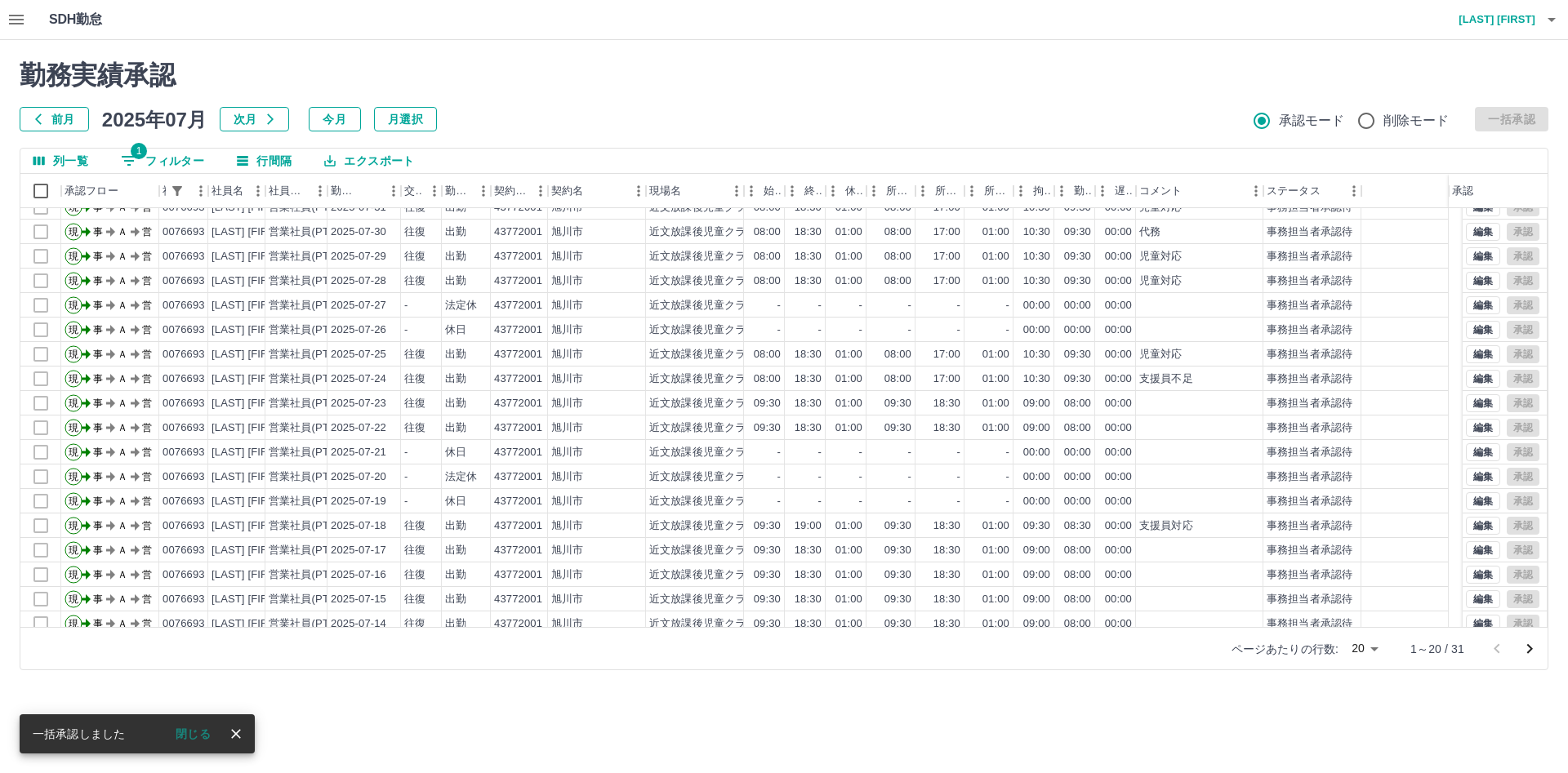 scroll, scrollTop: 0, scrollLeft: 0, axis: both 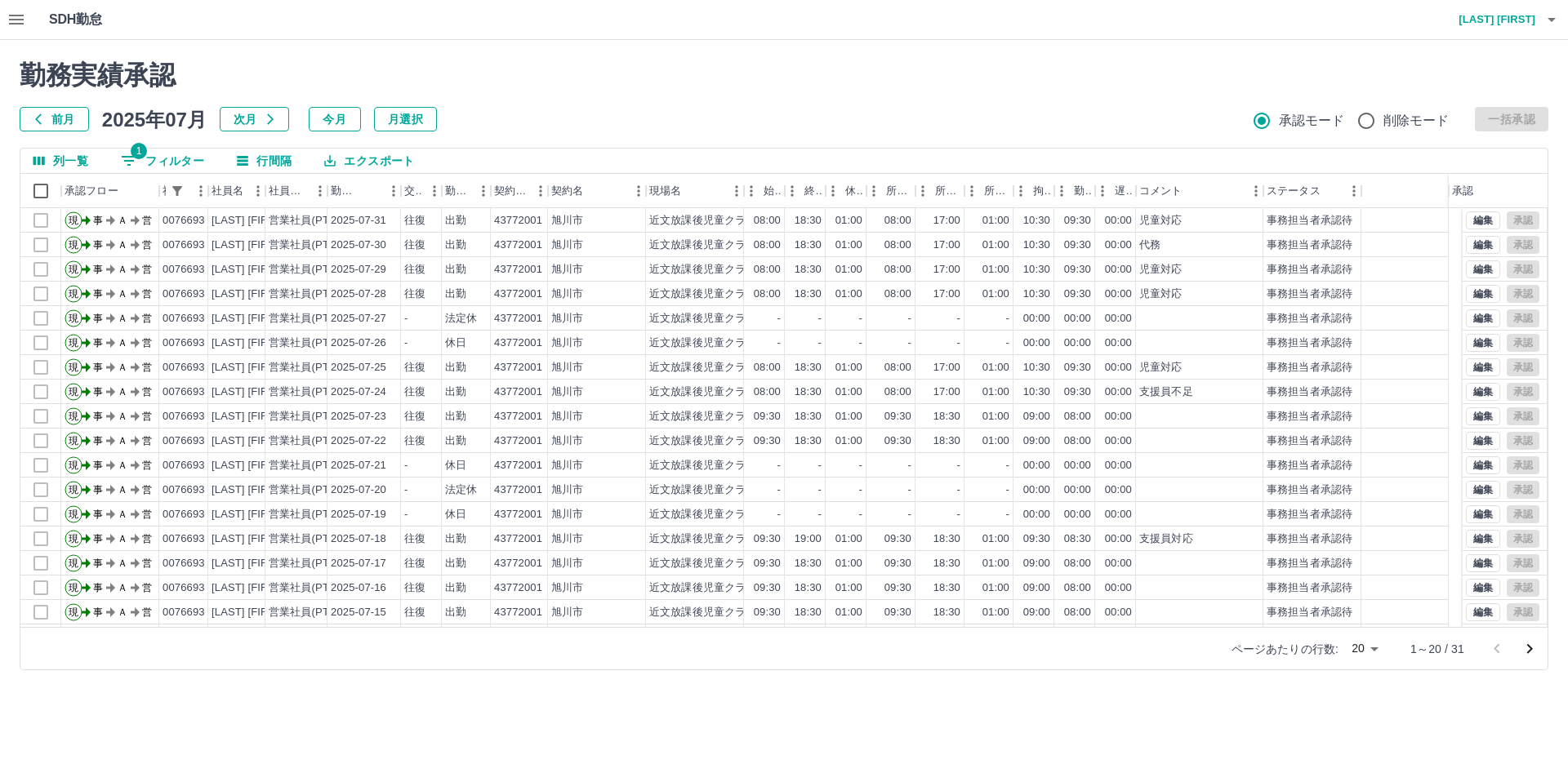 click on "1 フィルター" at bounding box center (163, 161) 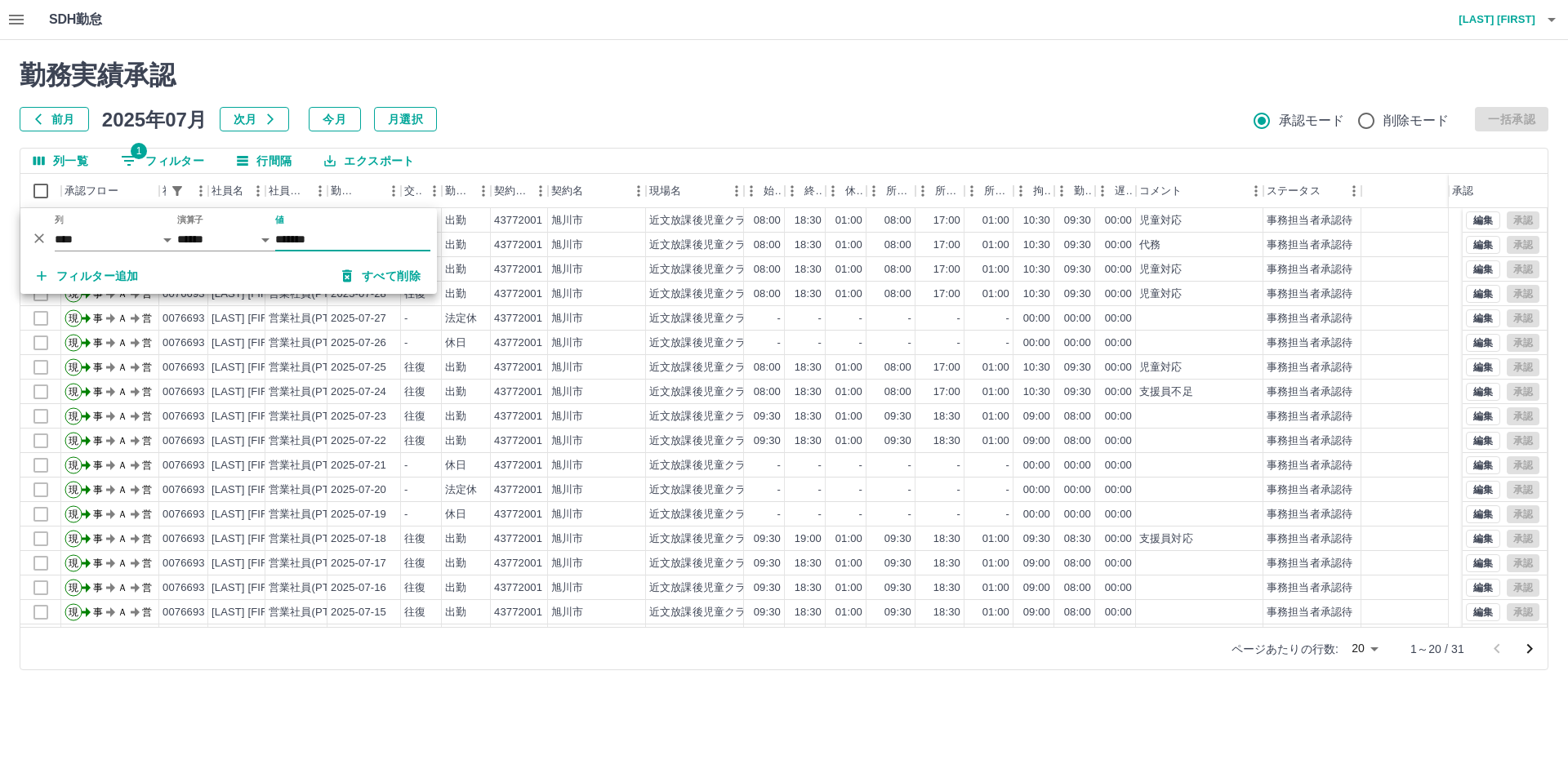 drag, startPoint x: 328, startPoint y: 247, endPoint x: 265, endPoint y: 233, distance: 64.536811 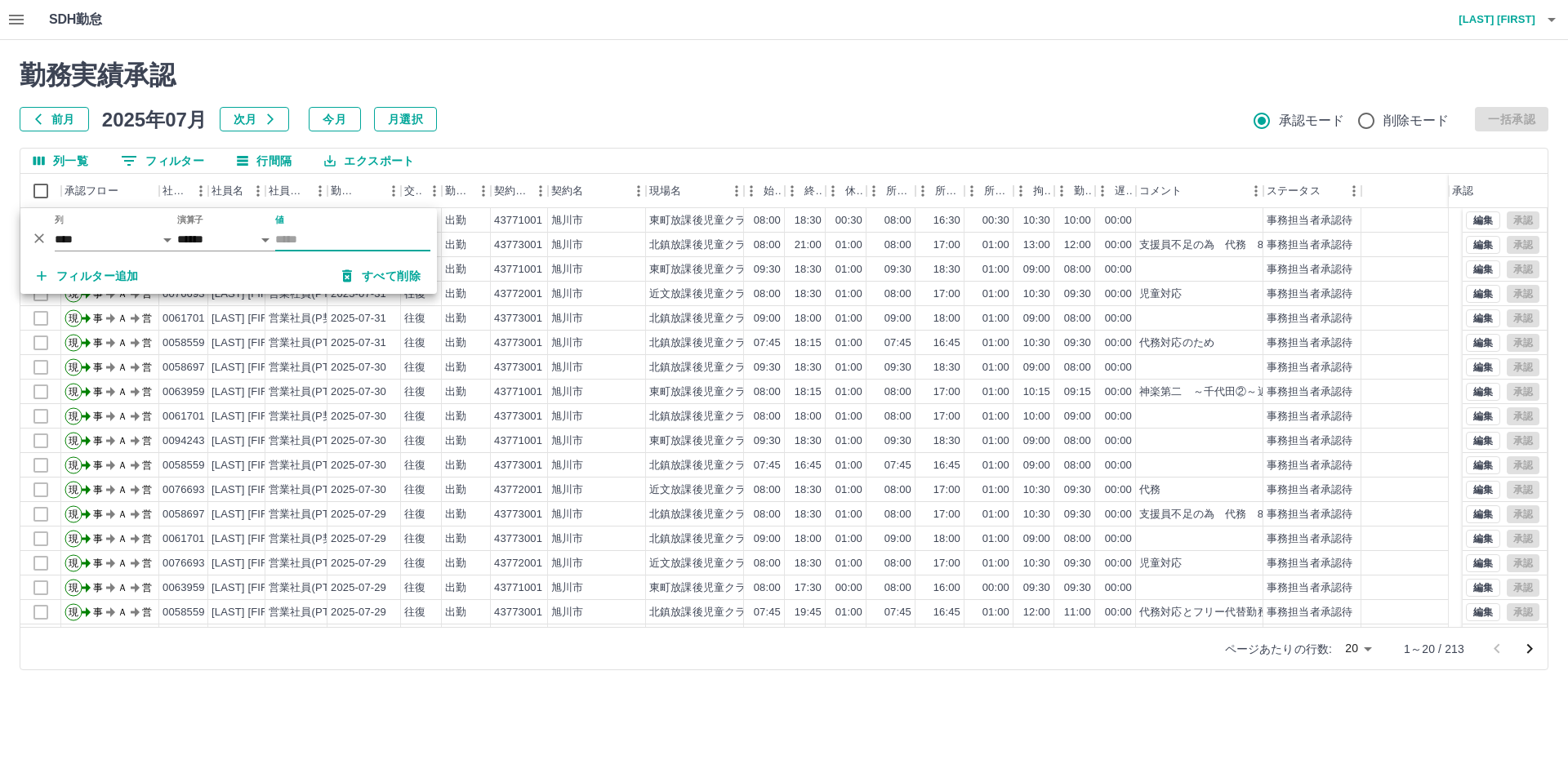 type 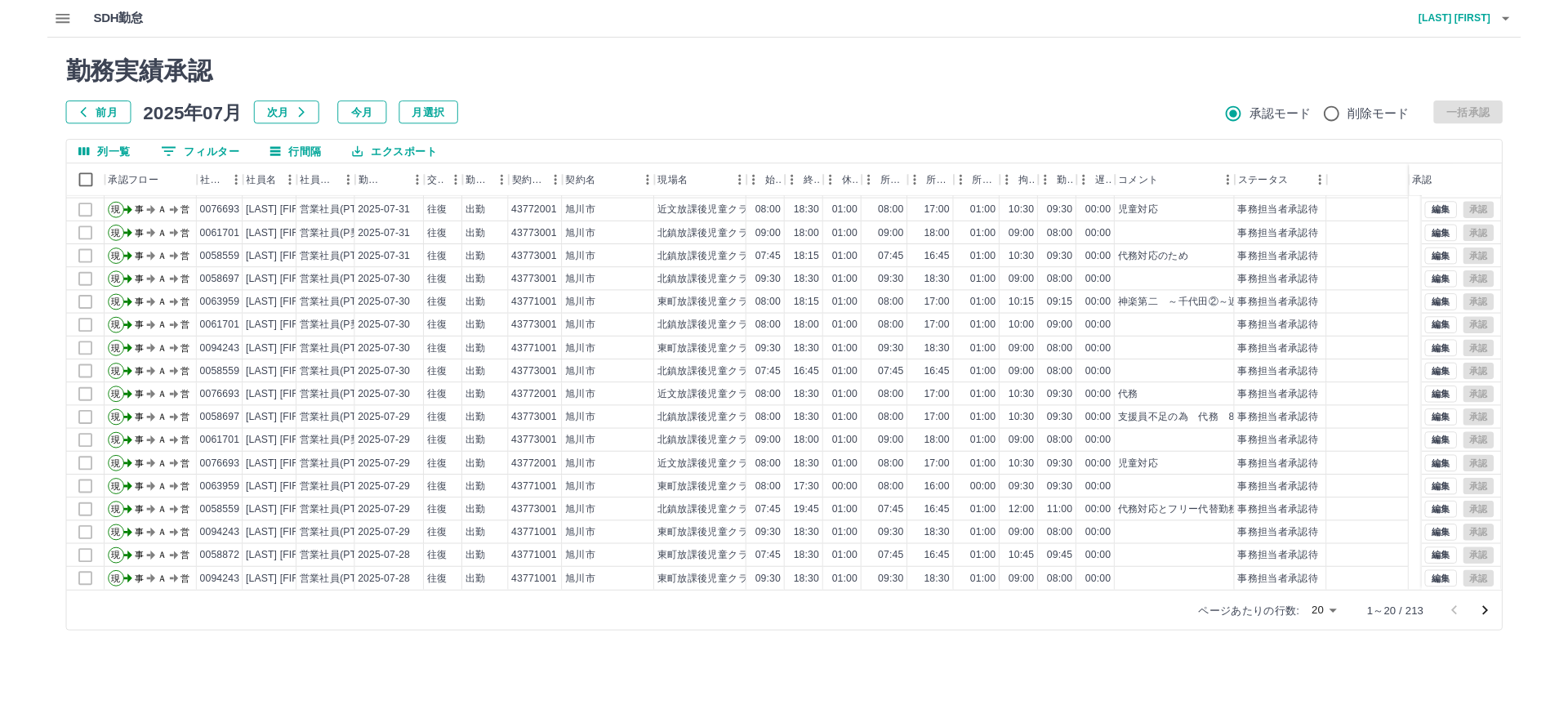 scroll, scrollTop: 0, scrollLeft: 0, axis: both 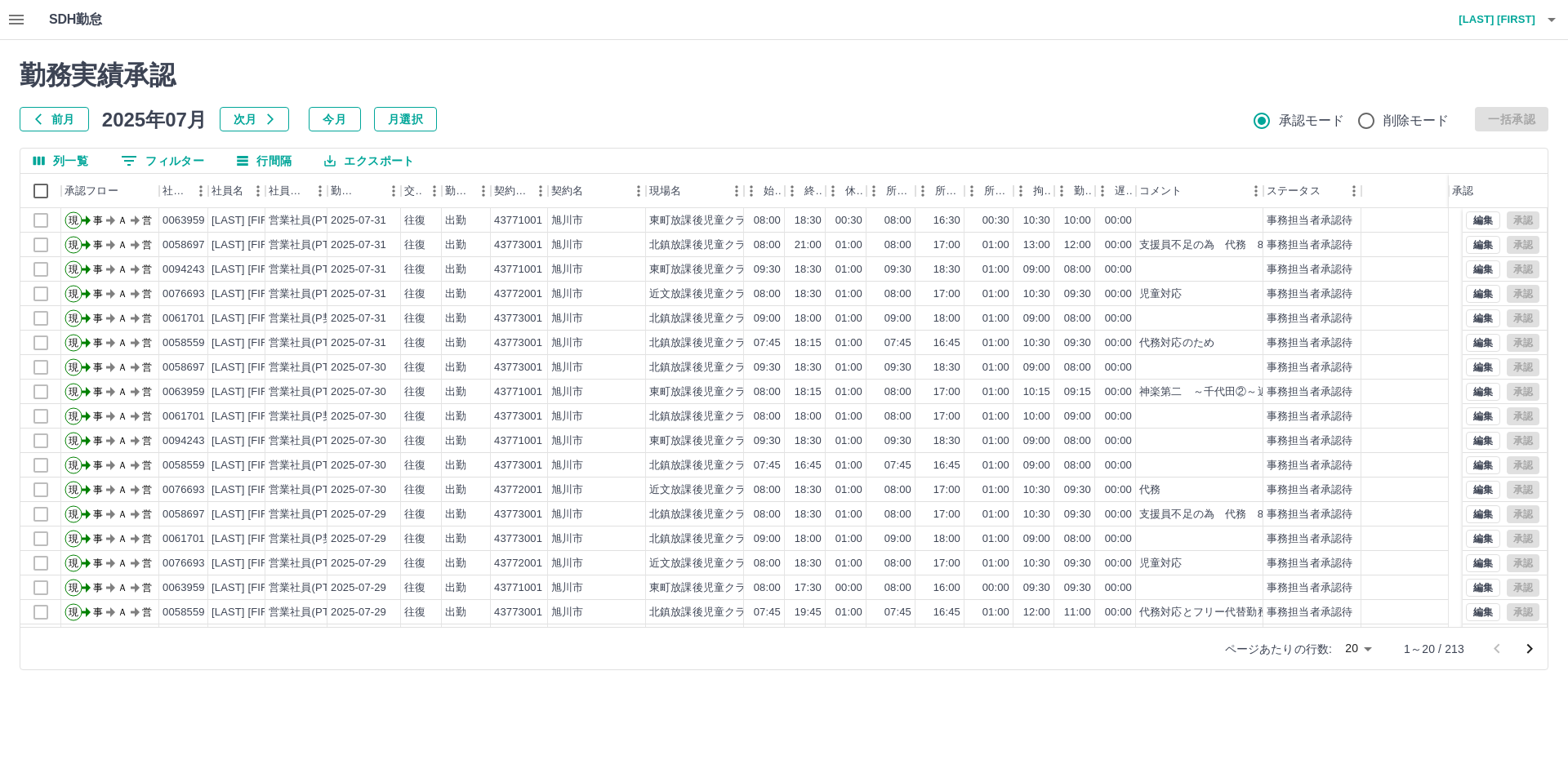 click on "エクスポート" at bounding box center [369, 161] 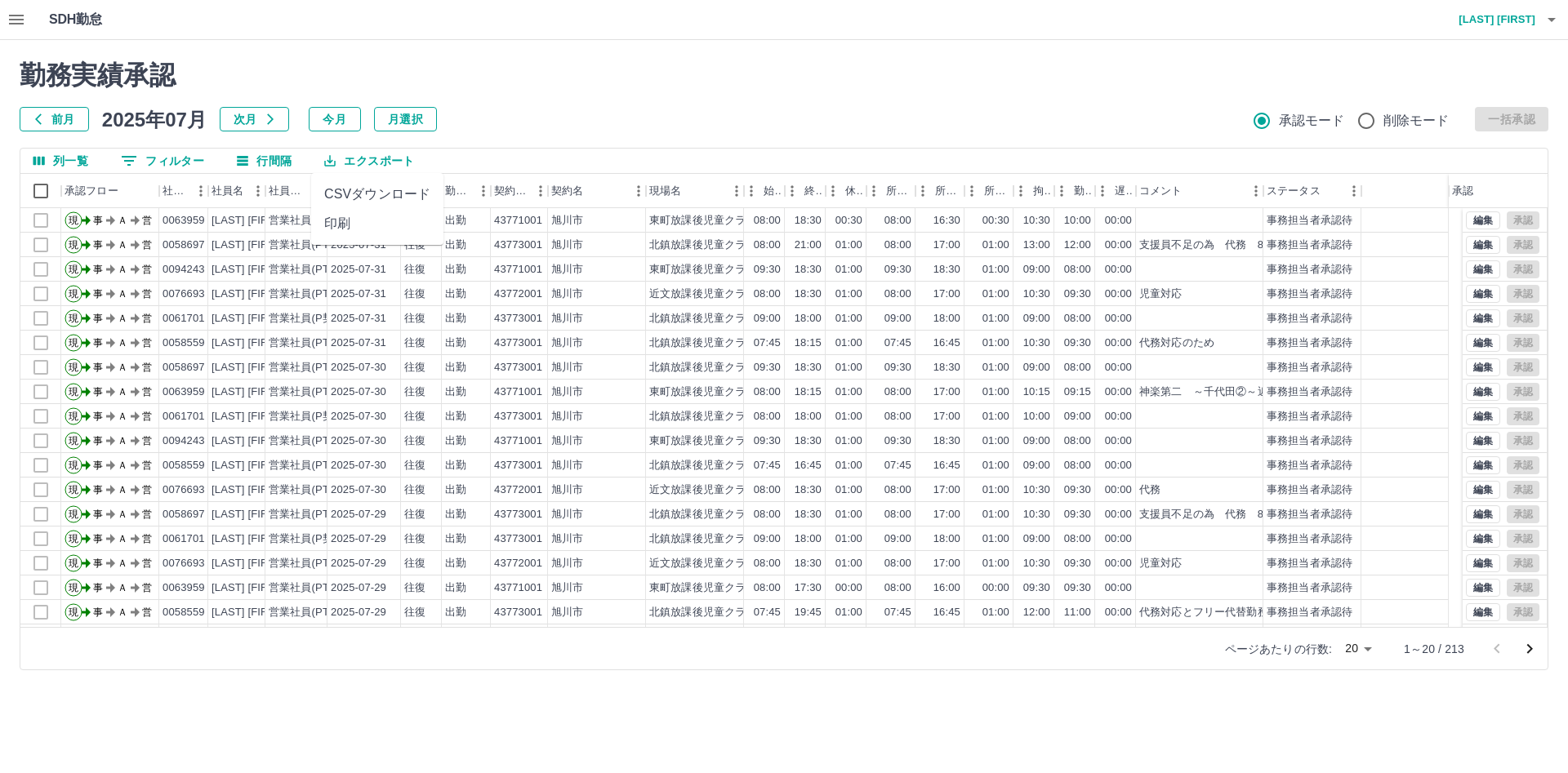 click on "CSVダウンロード" at bounding box center (377, 194) 